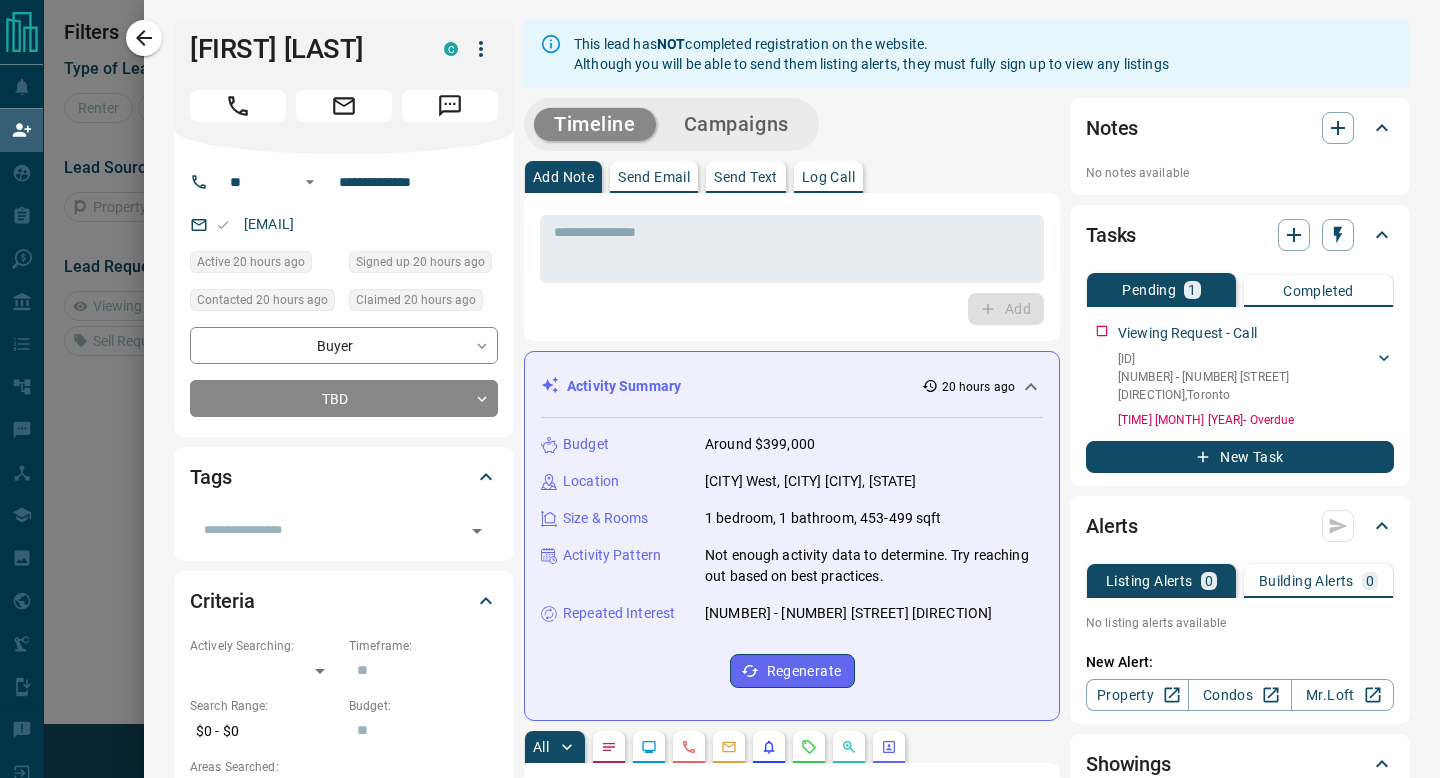 scroll, scrollTop: 0, scrollLeft: 0, axis: both 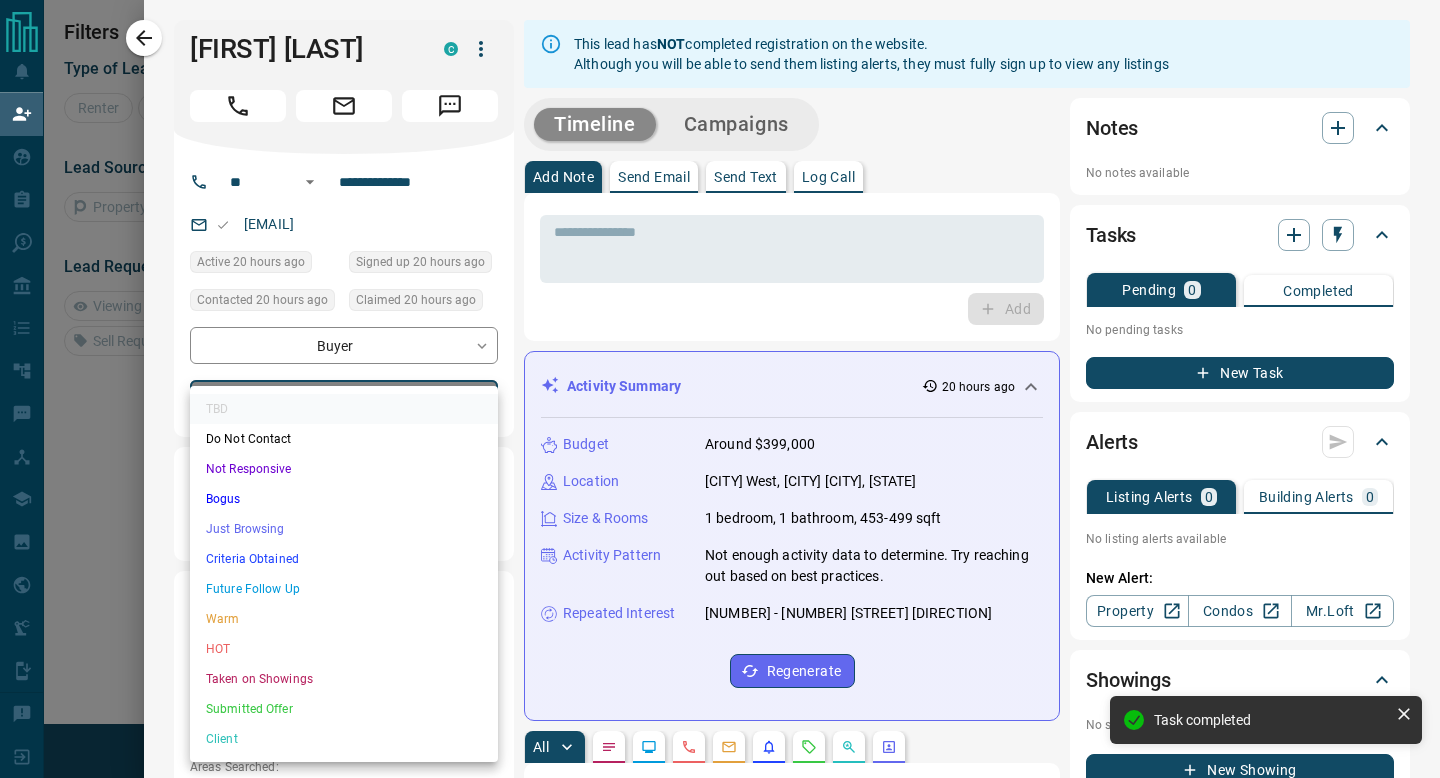 click on "**********" at bounding box center [720, 331] 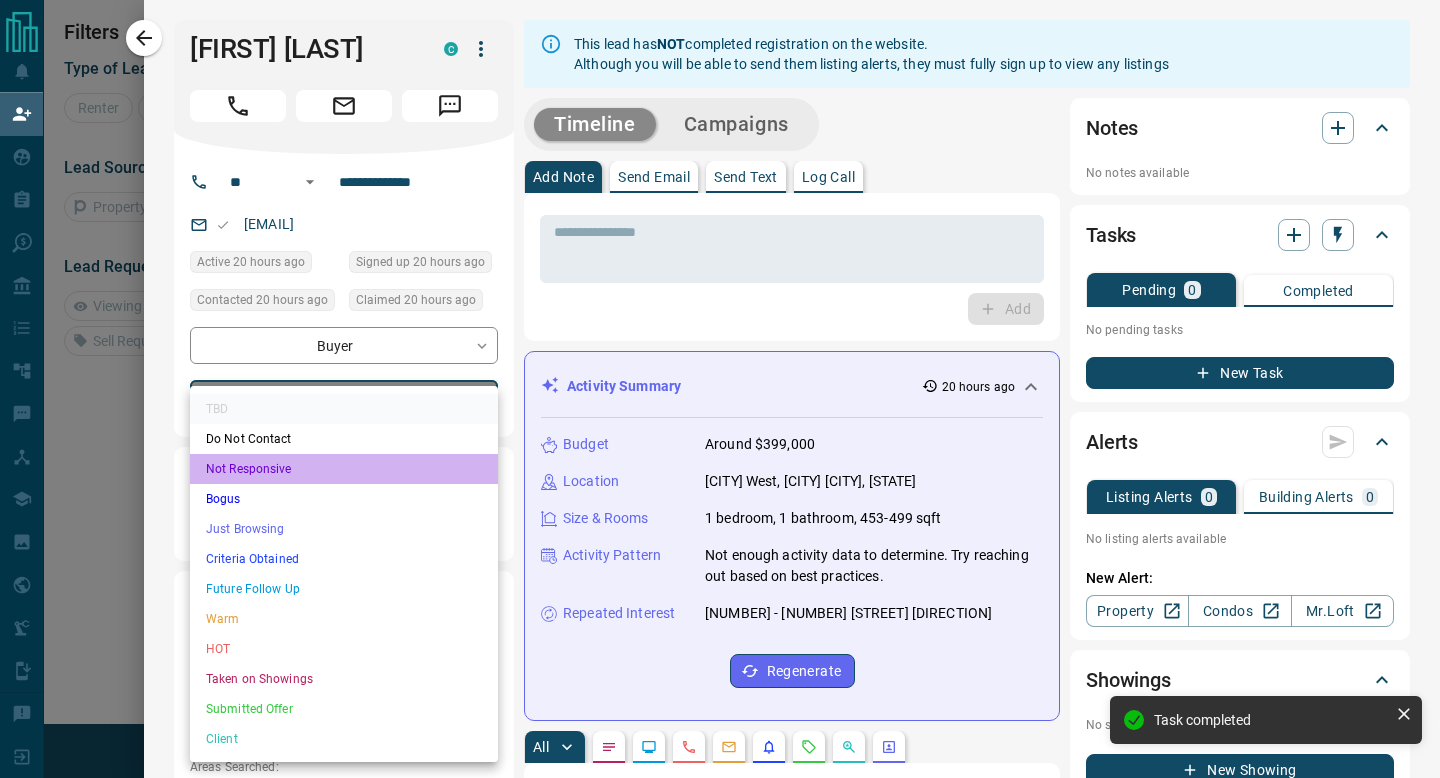 click on "Not Responsive" at bounding box center (344, 469) 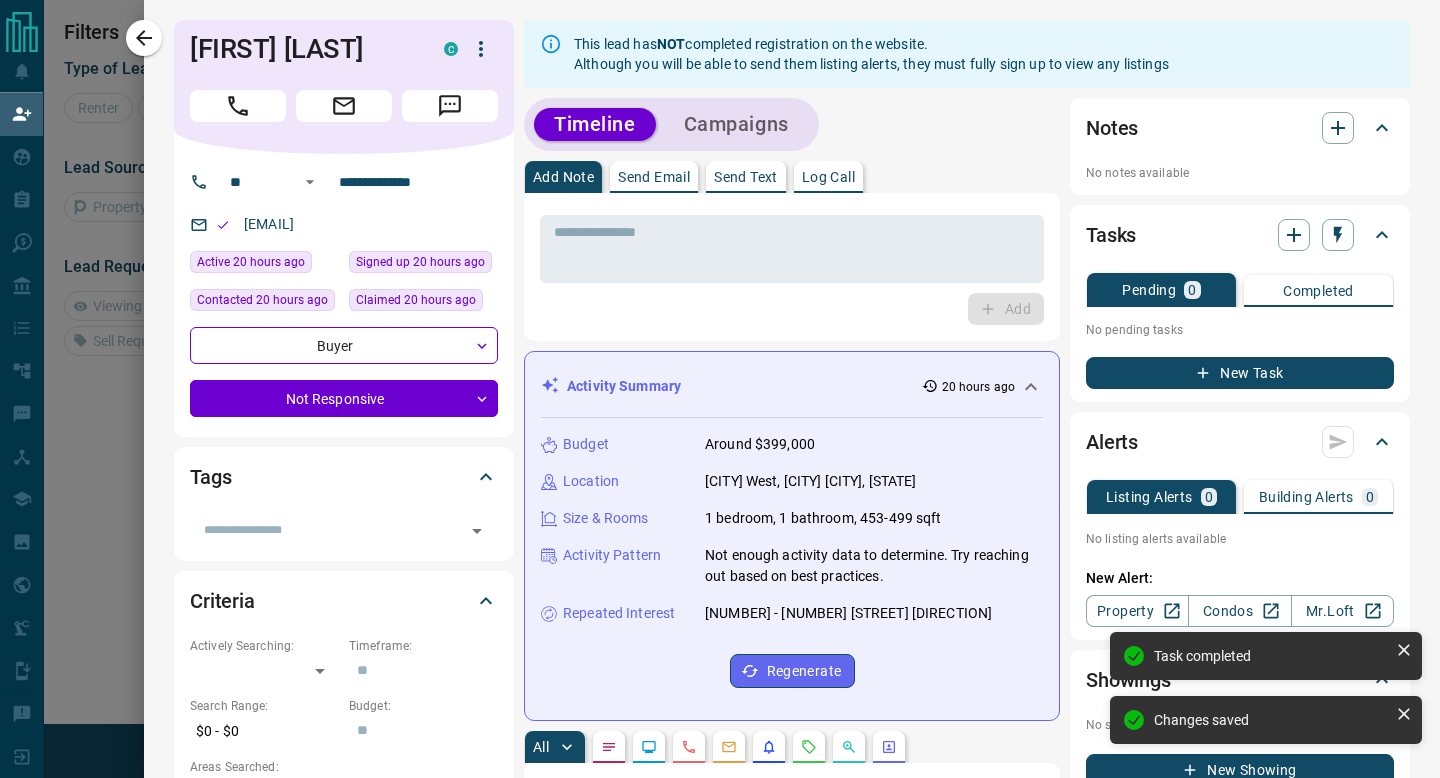 click on "Log Call" at bounding box center [828, 177] 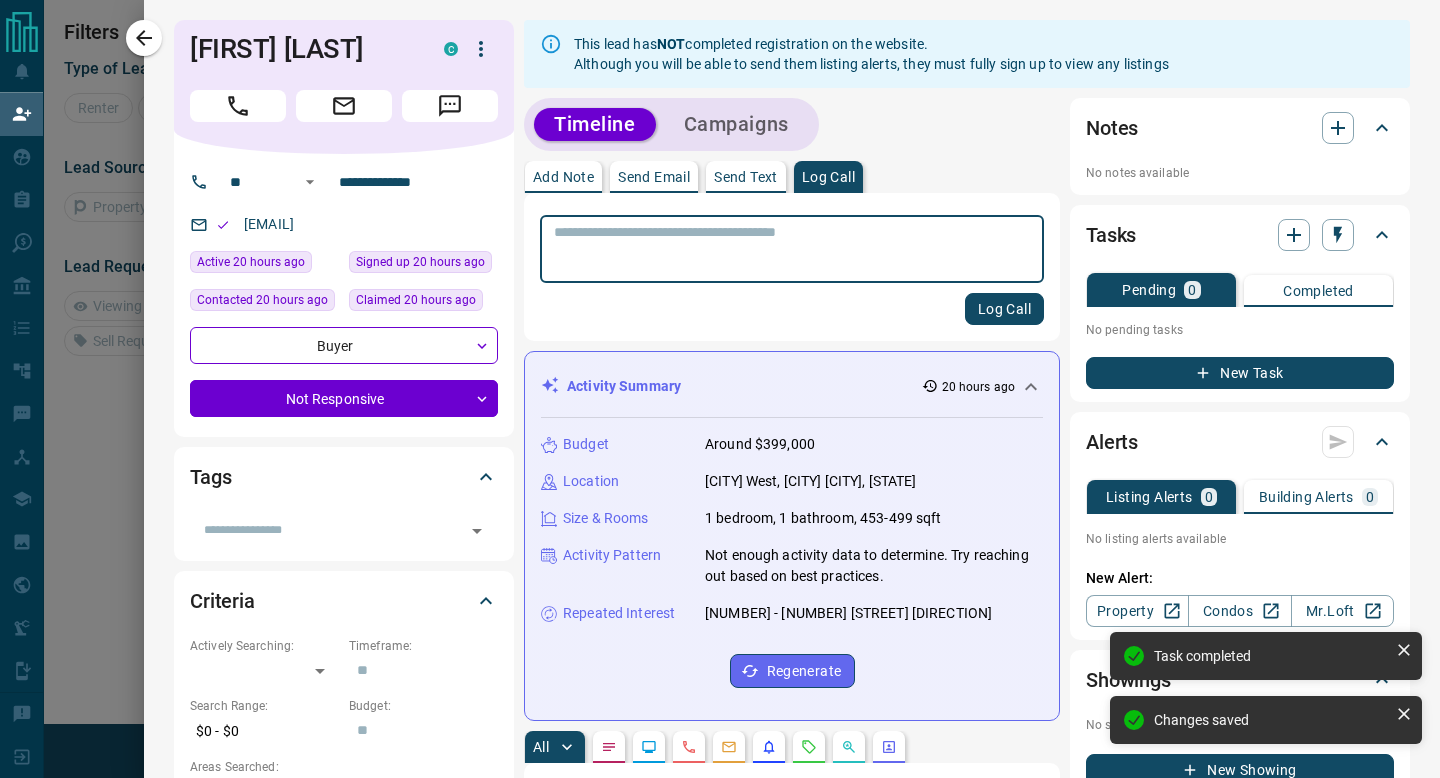 click at bounding box center [792, 249] 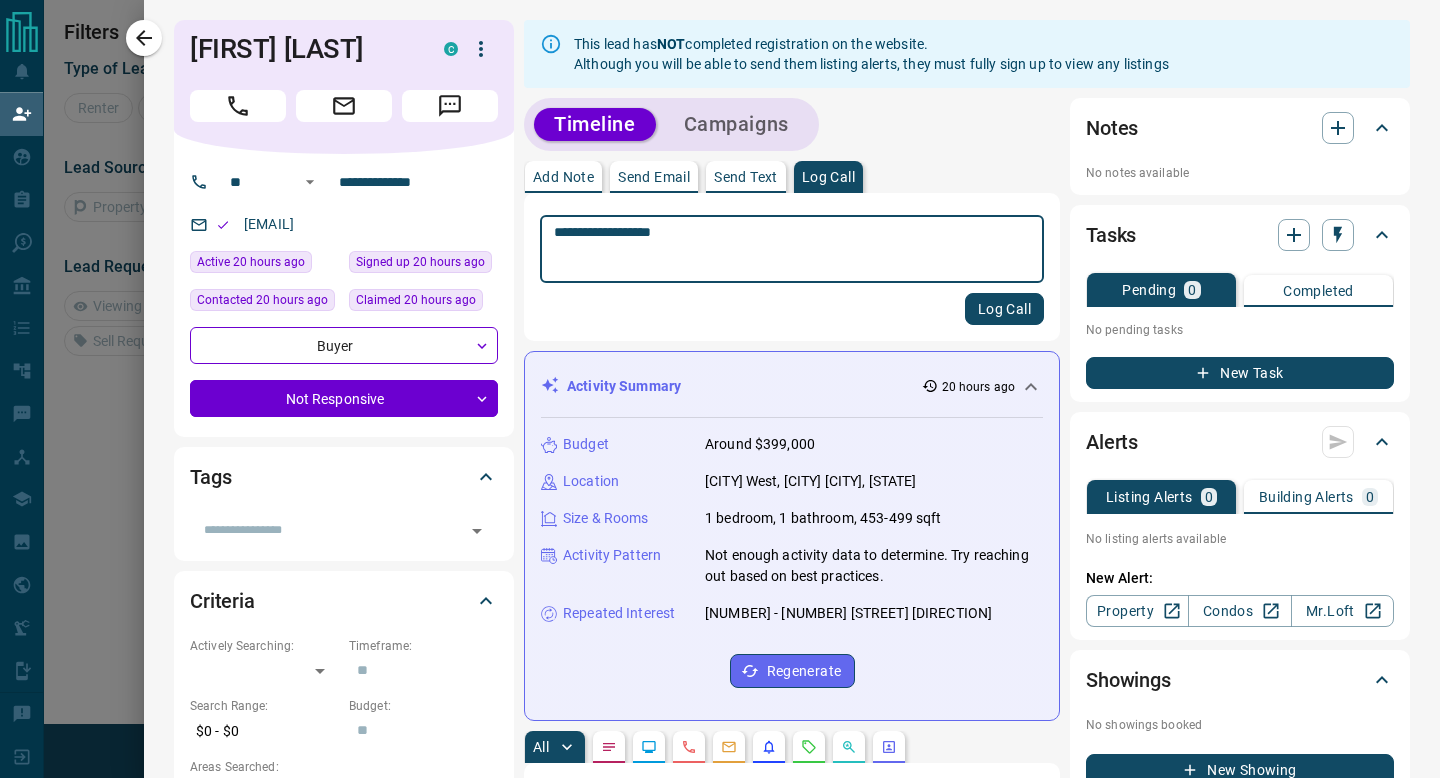 type on "**********" 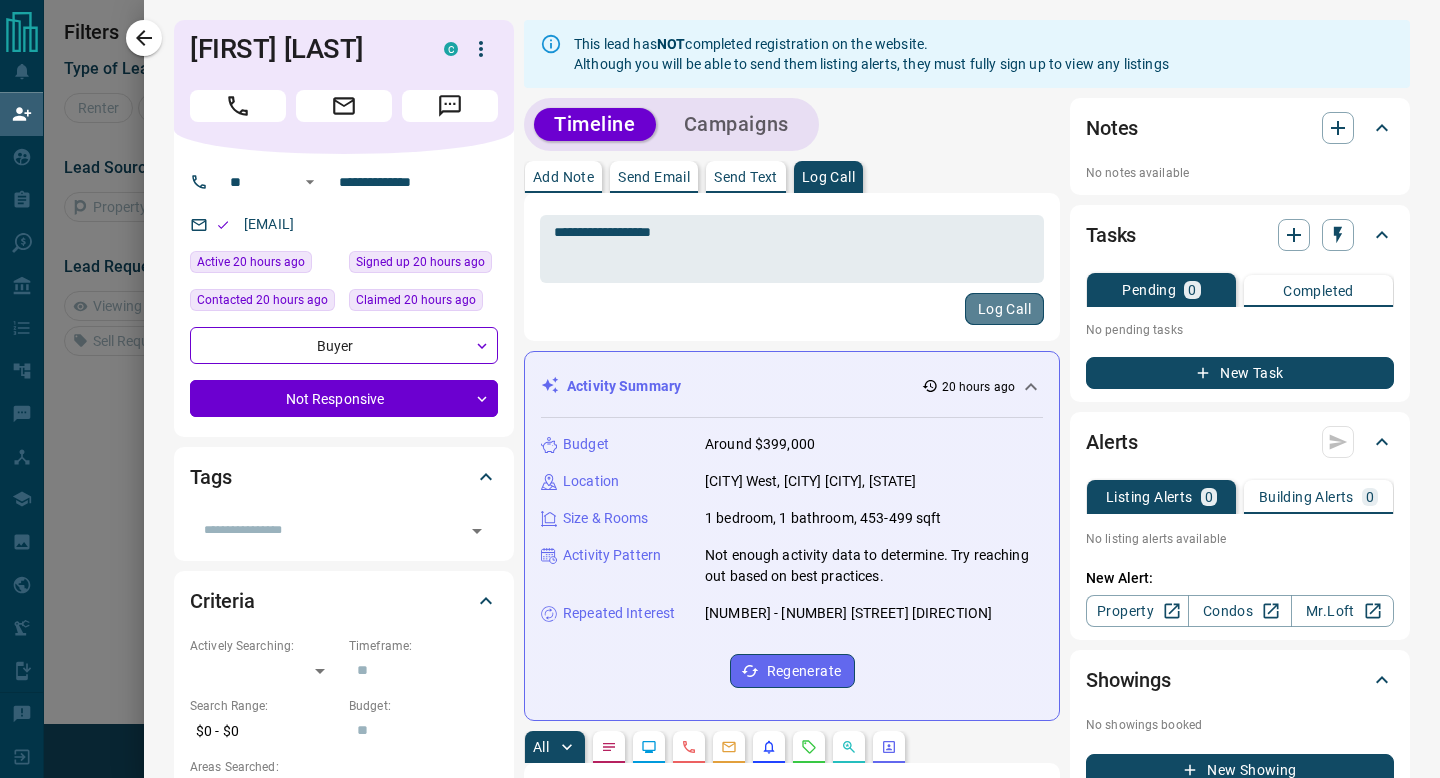 click on "Log Call" at bounding box center [1004, 309] 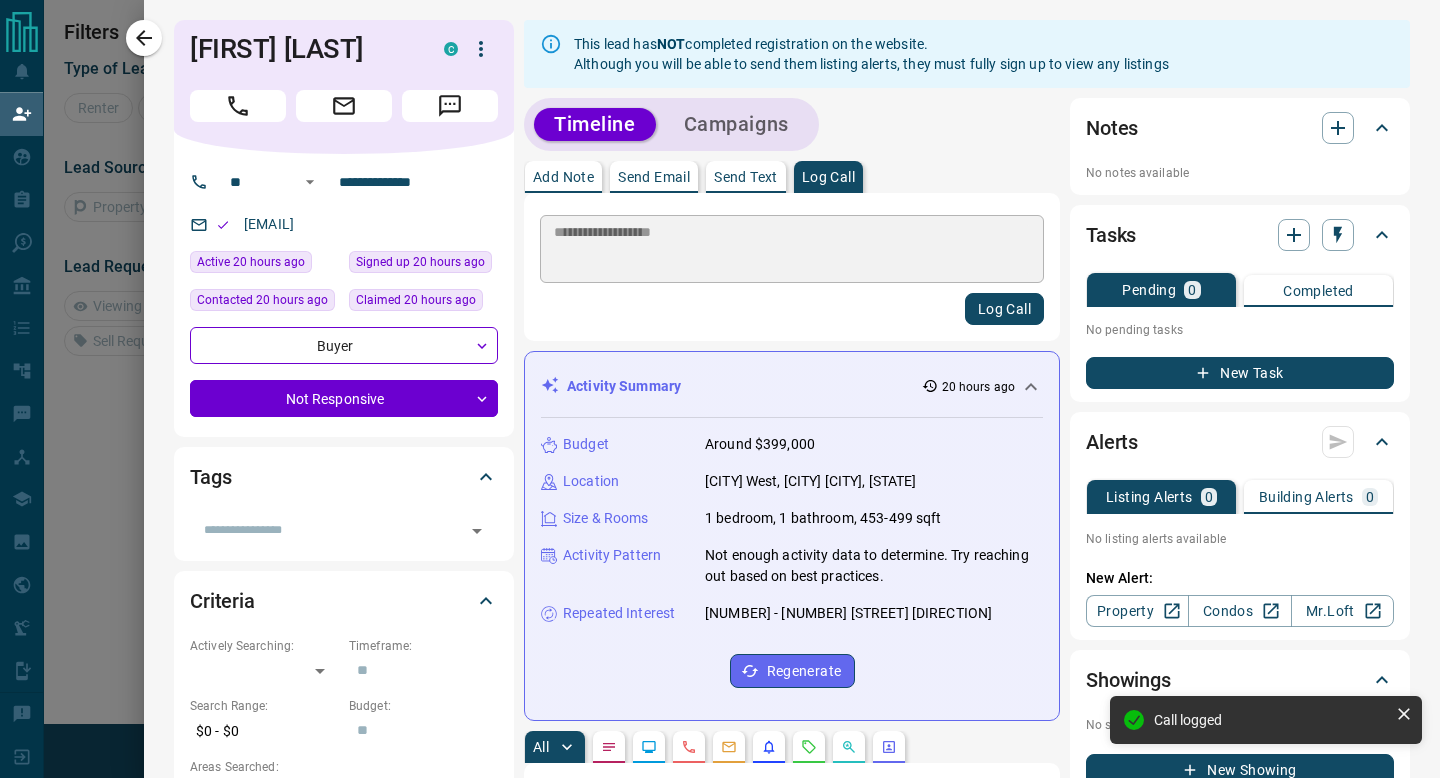 type 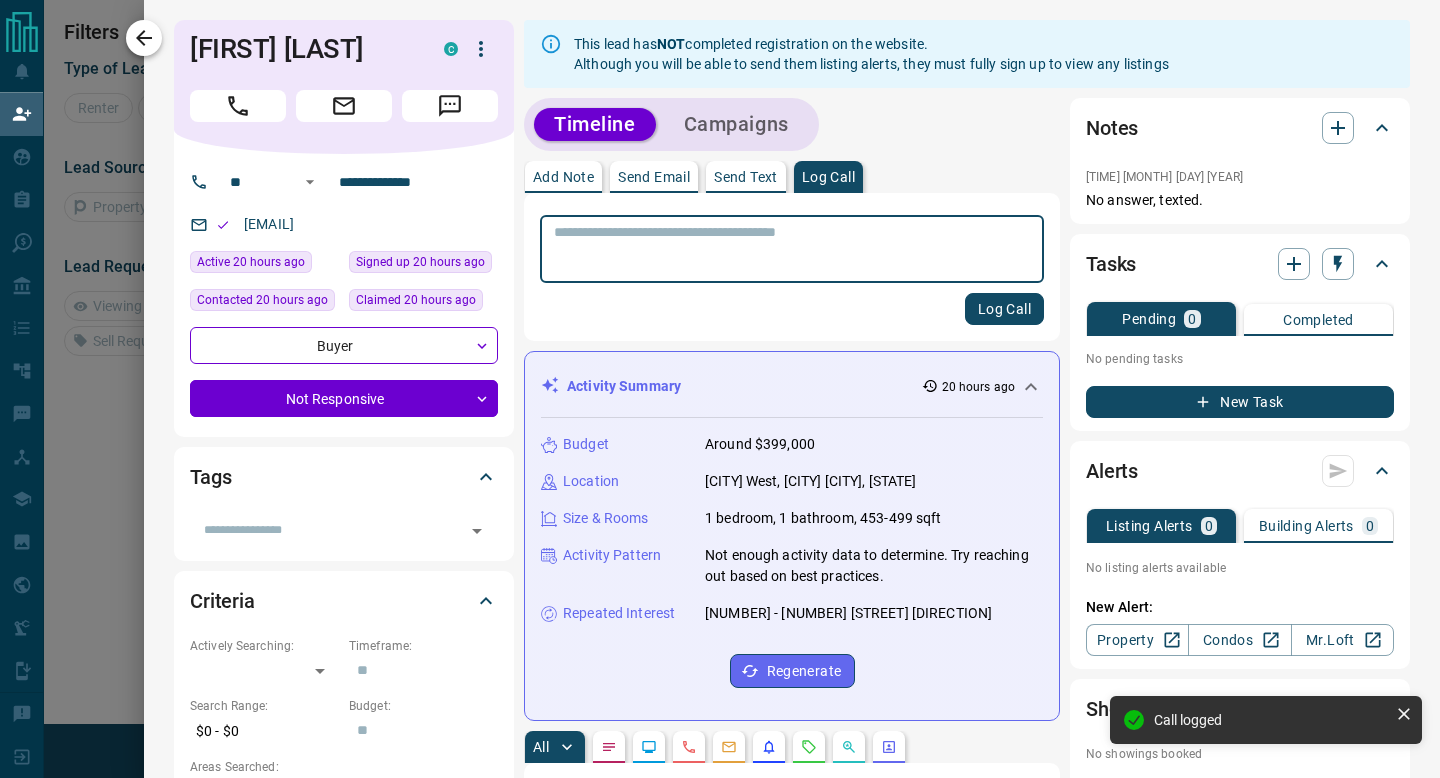 click 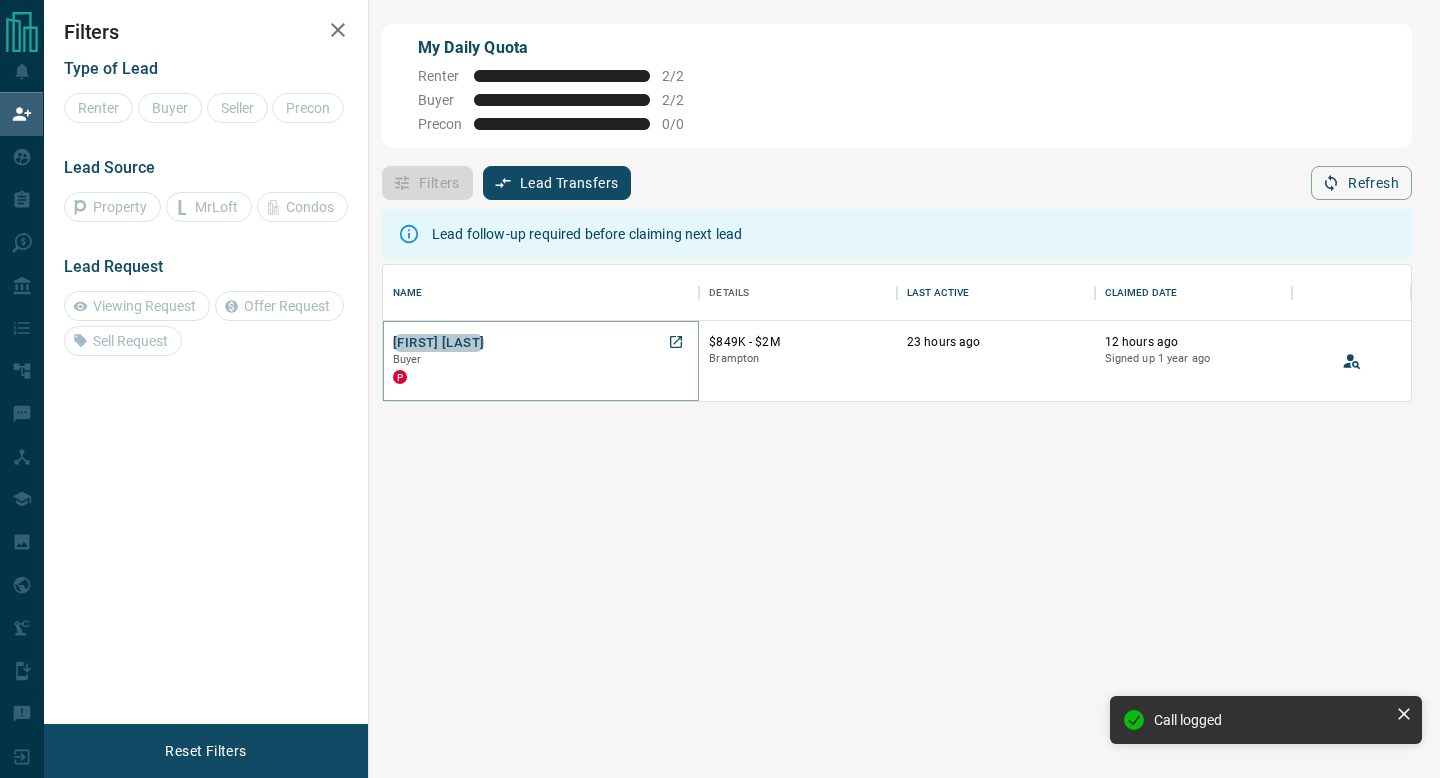 click on "[FIRST] [LAST]" at bounding box center (438, 343) 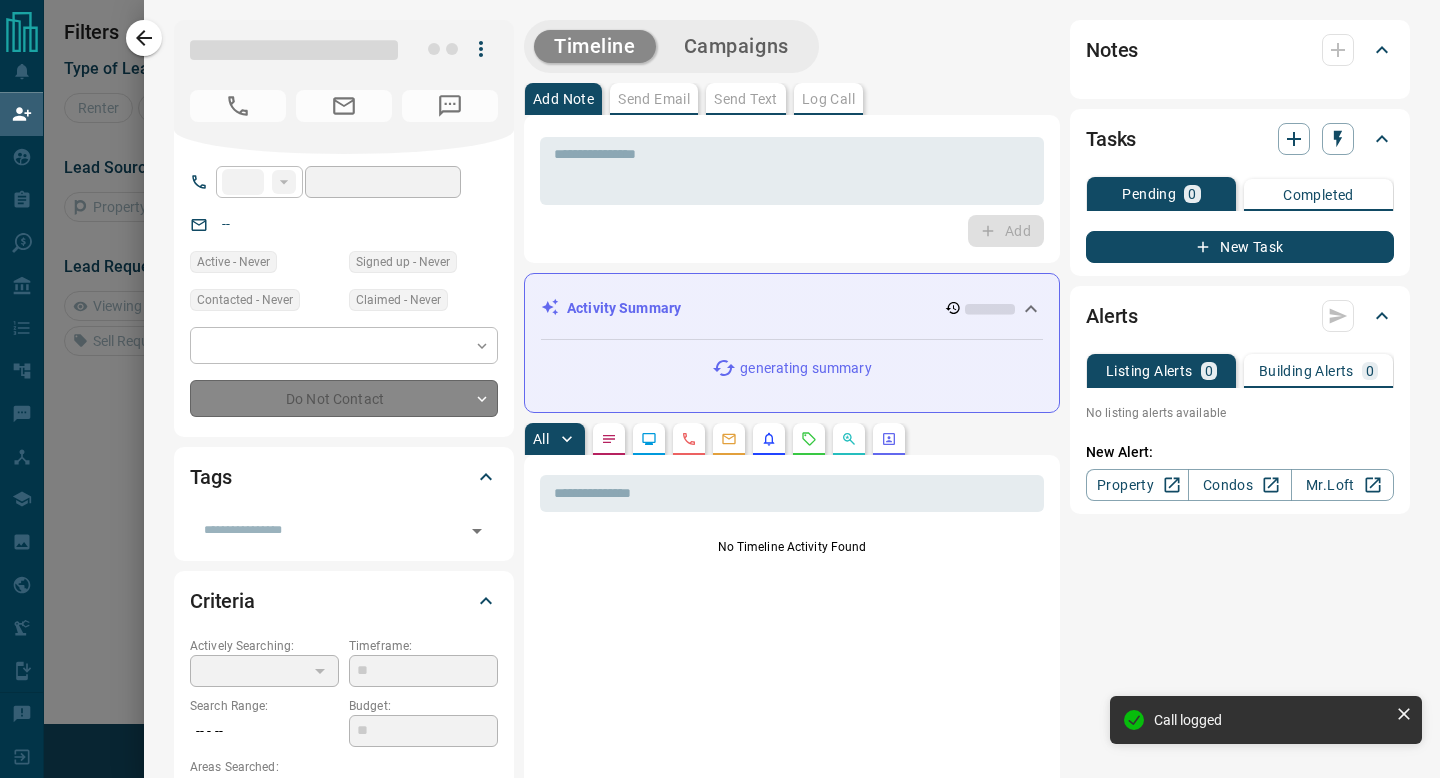 type on "**" 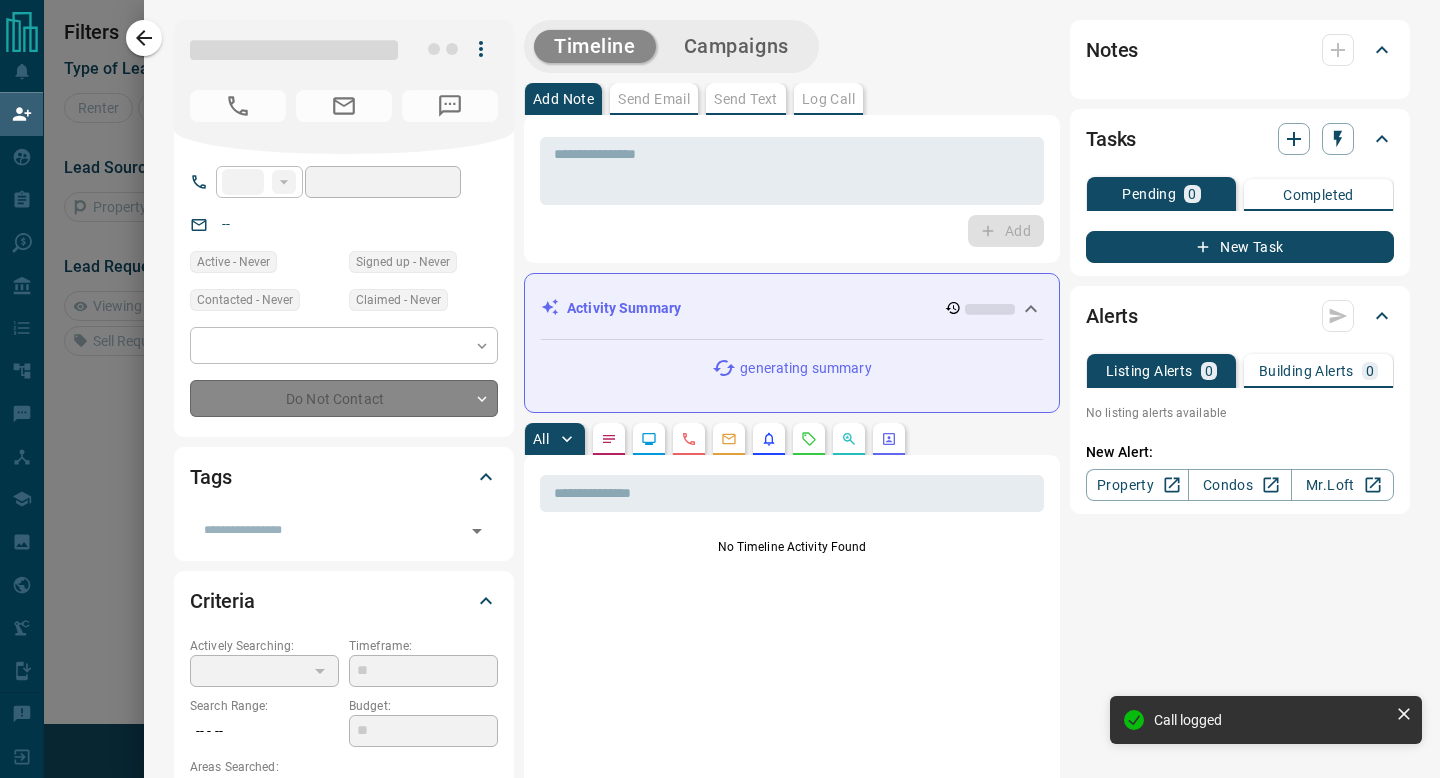 type on "**********" 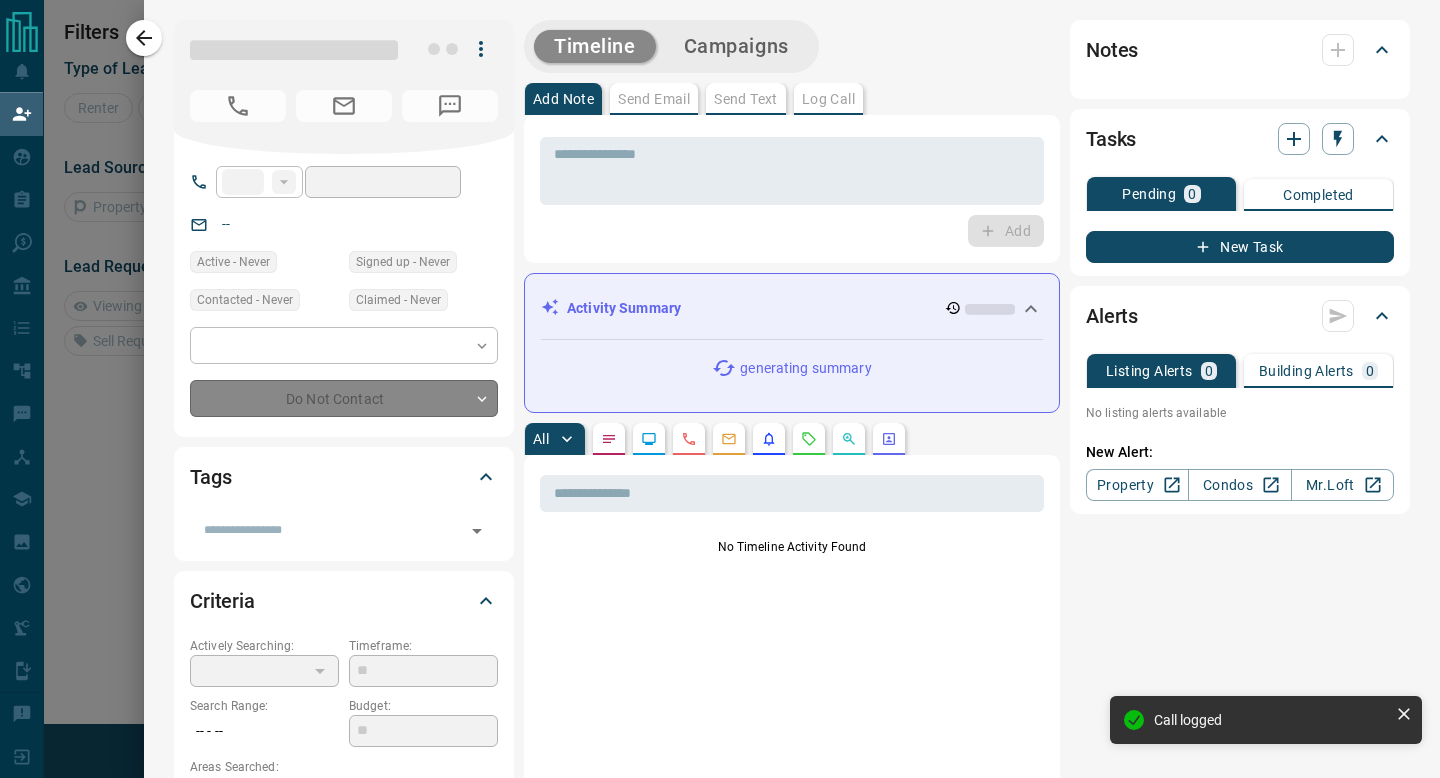 type on "**" 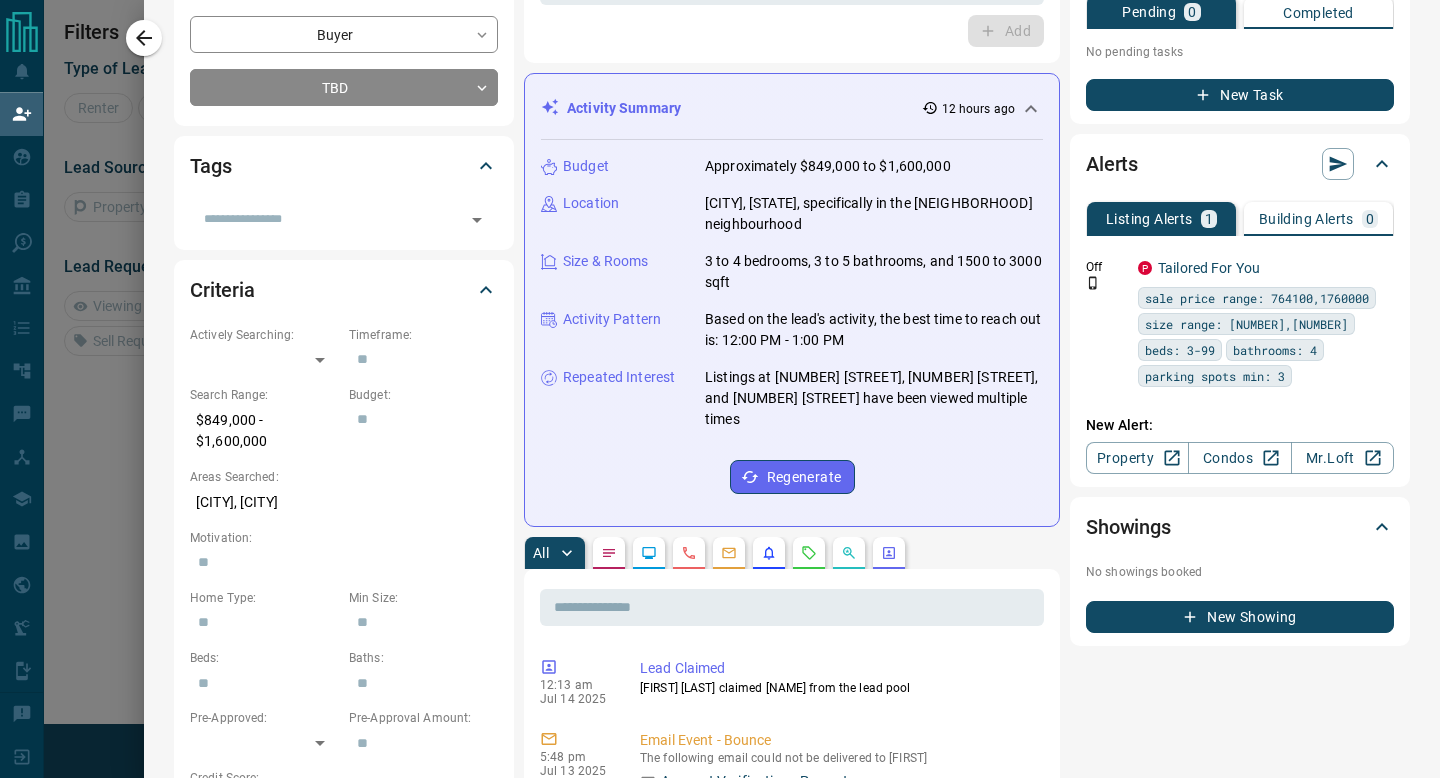 scroll, scrollTop: 705, scrollLeft: 0, axis: vertical 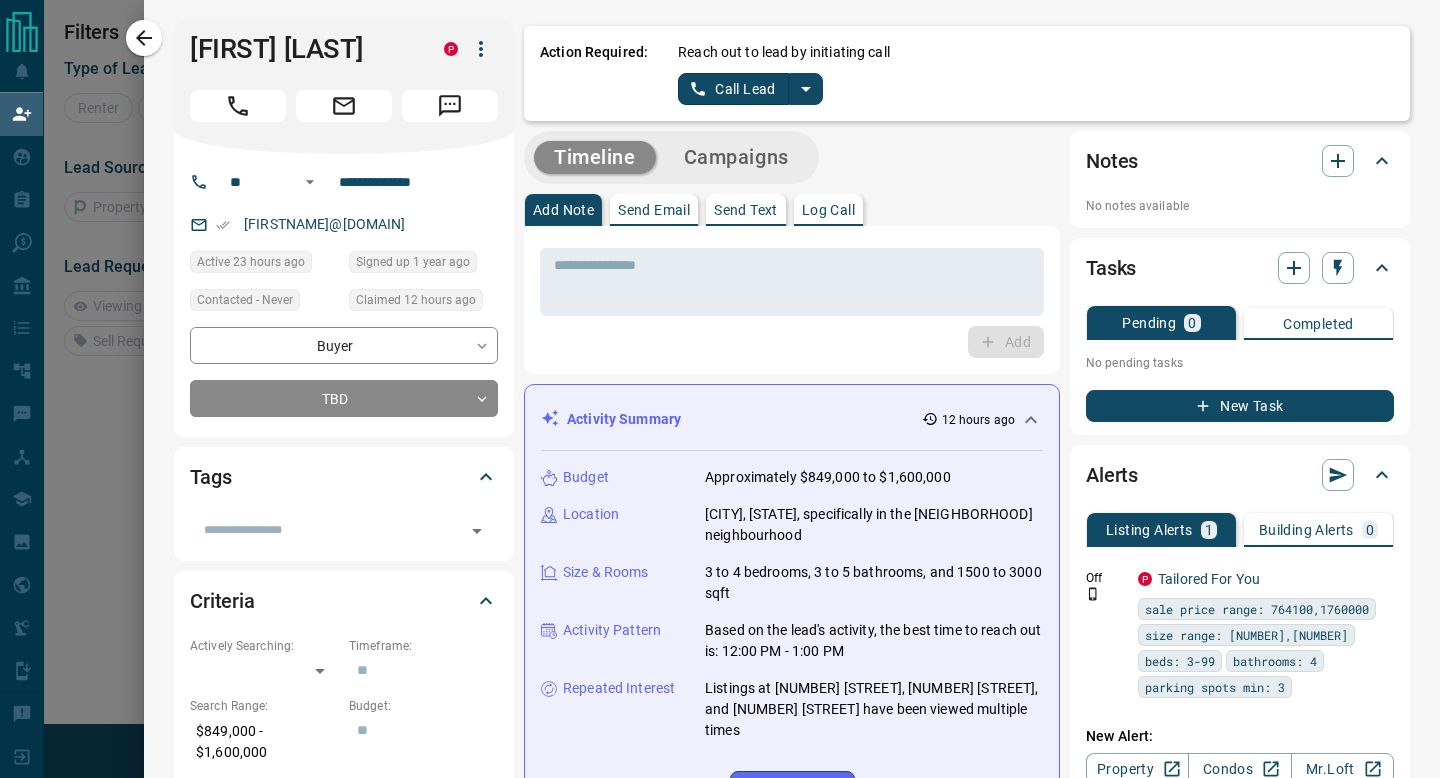 click on "Log Call" at bounding box center (828, 210) 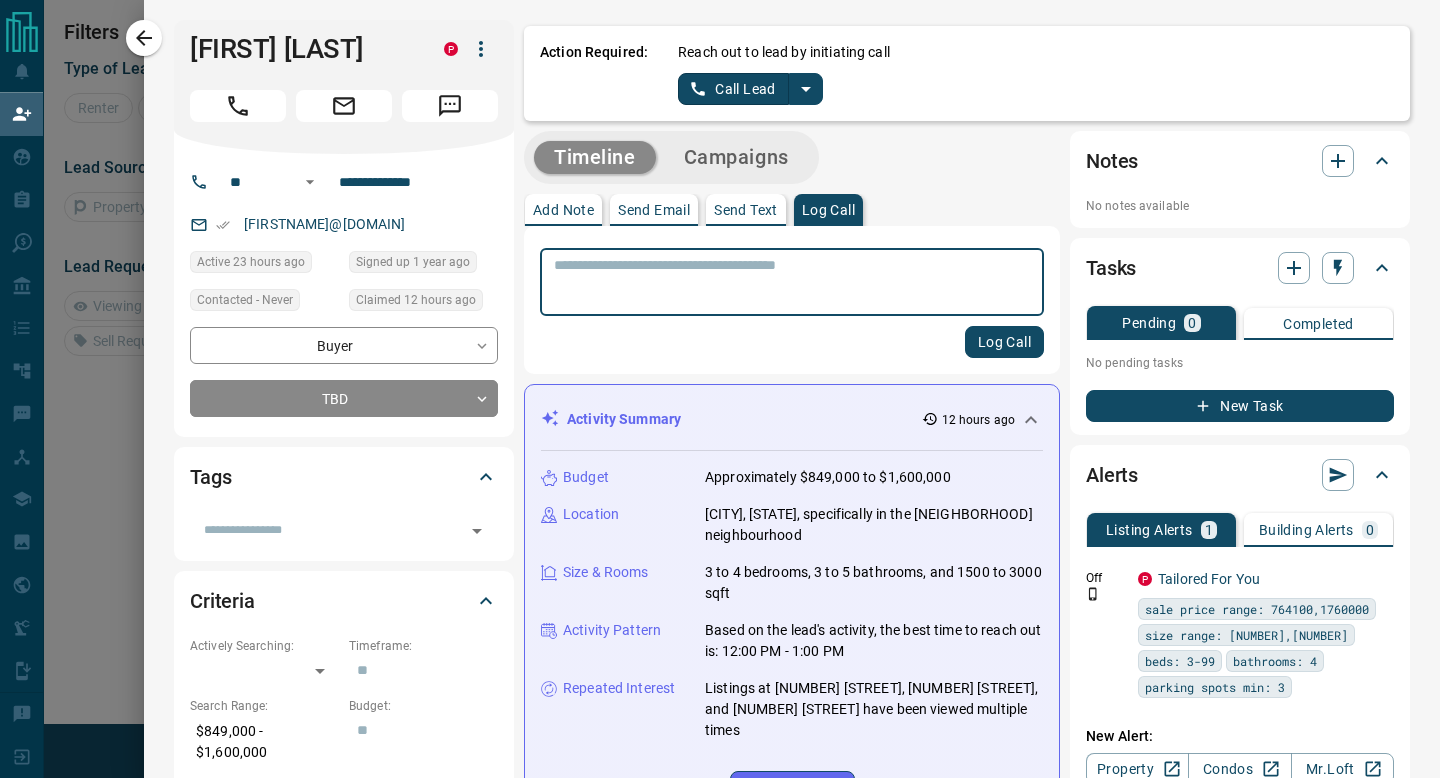 click at bounding box center (792, 282) 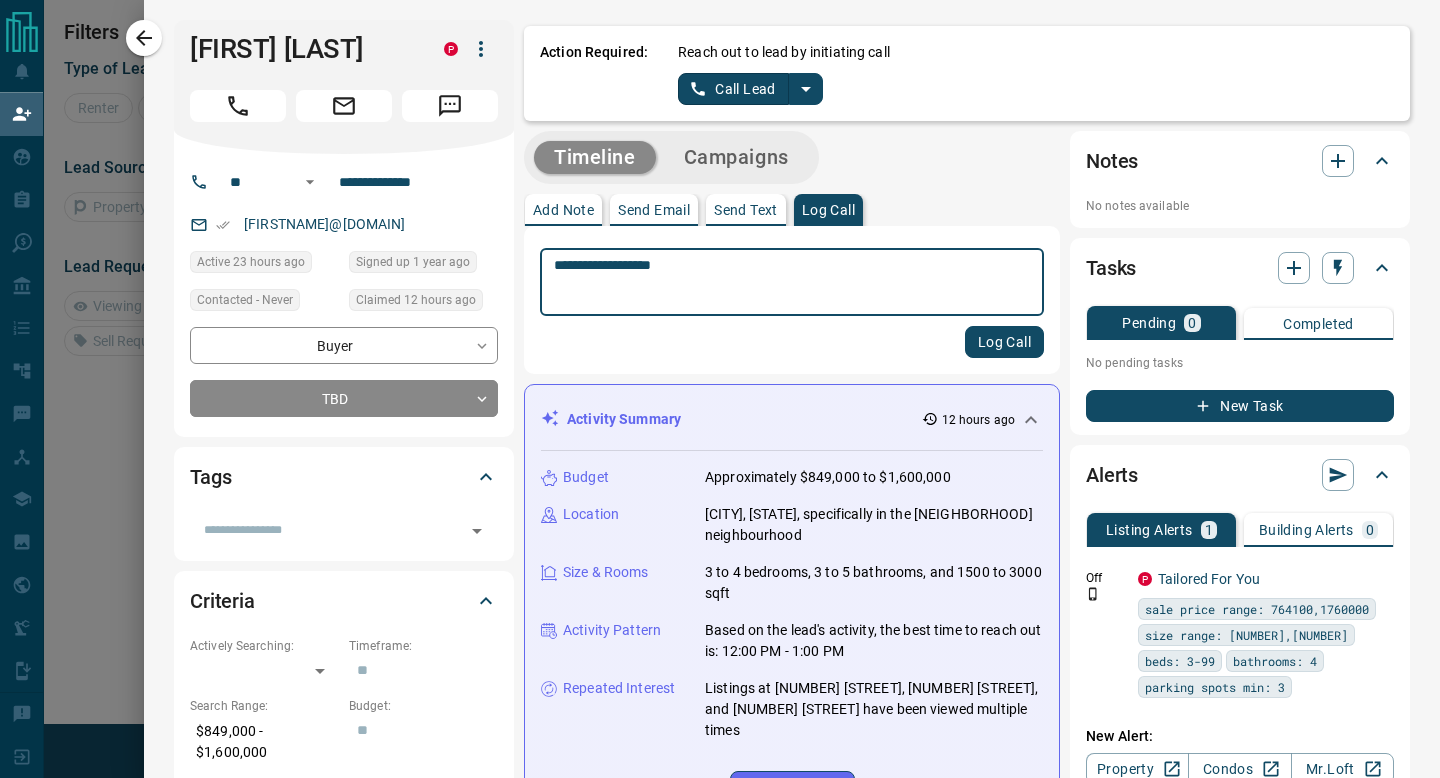 type on "**********" 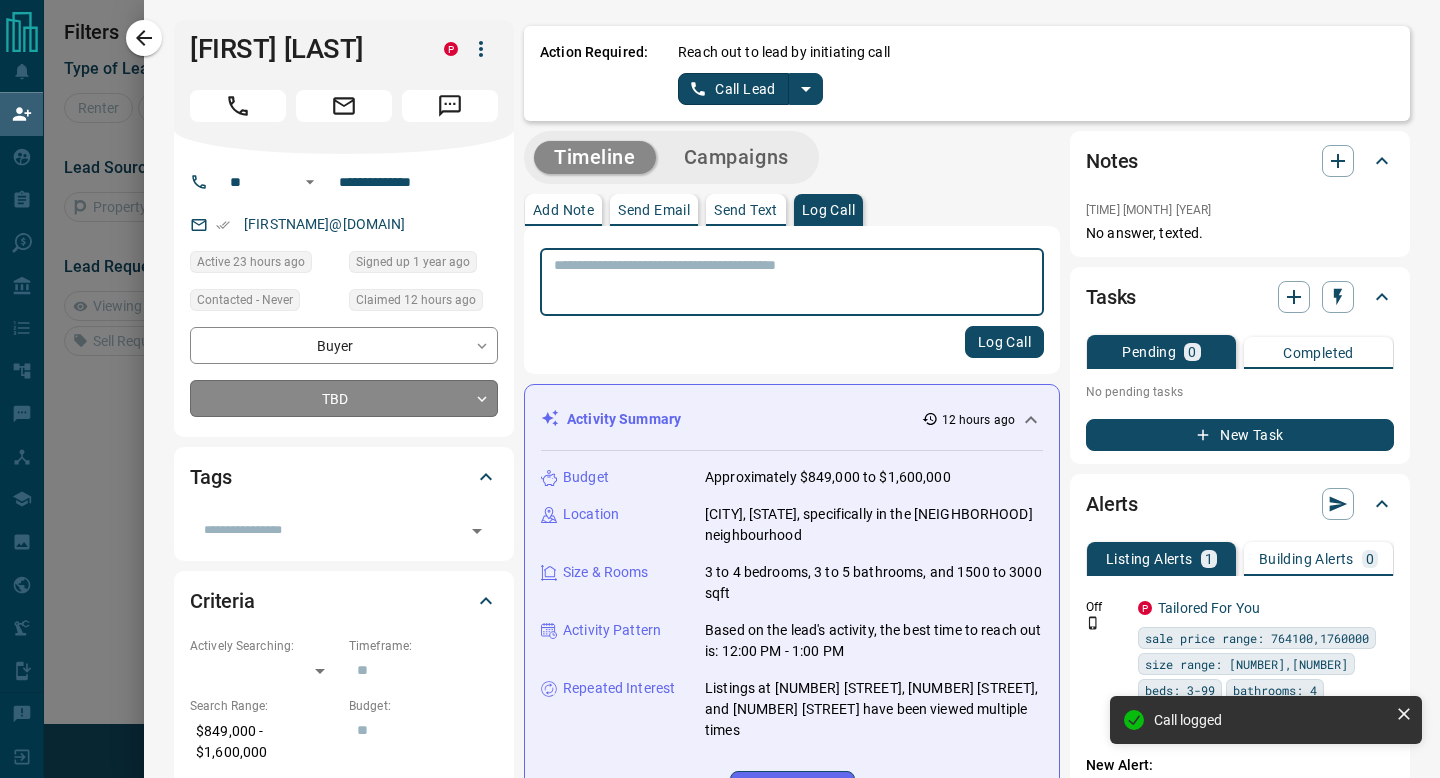 click on "**********" at bounding box center (720, 331) 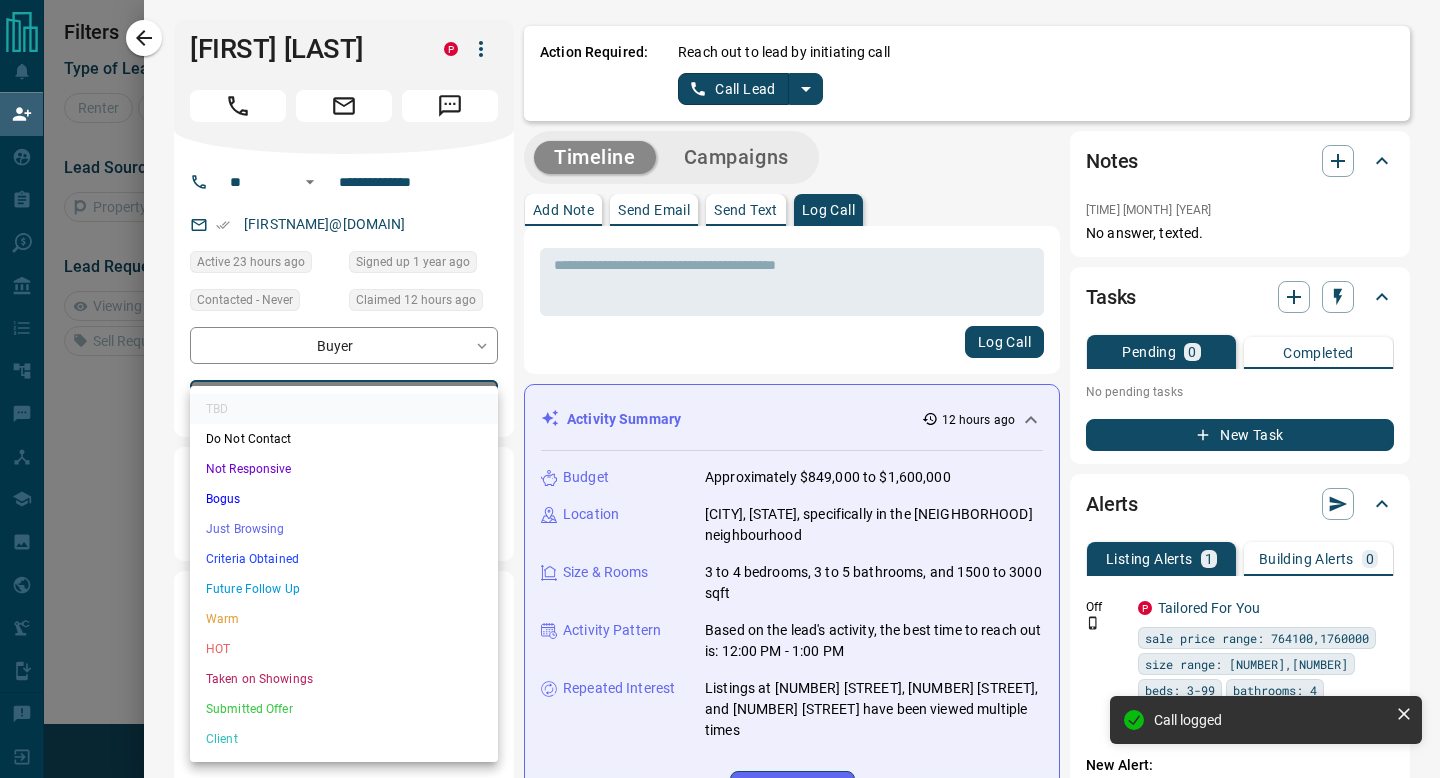 click on "Not Responsive" at bounding box center (344, 469) 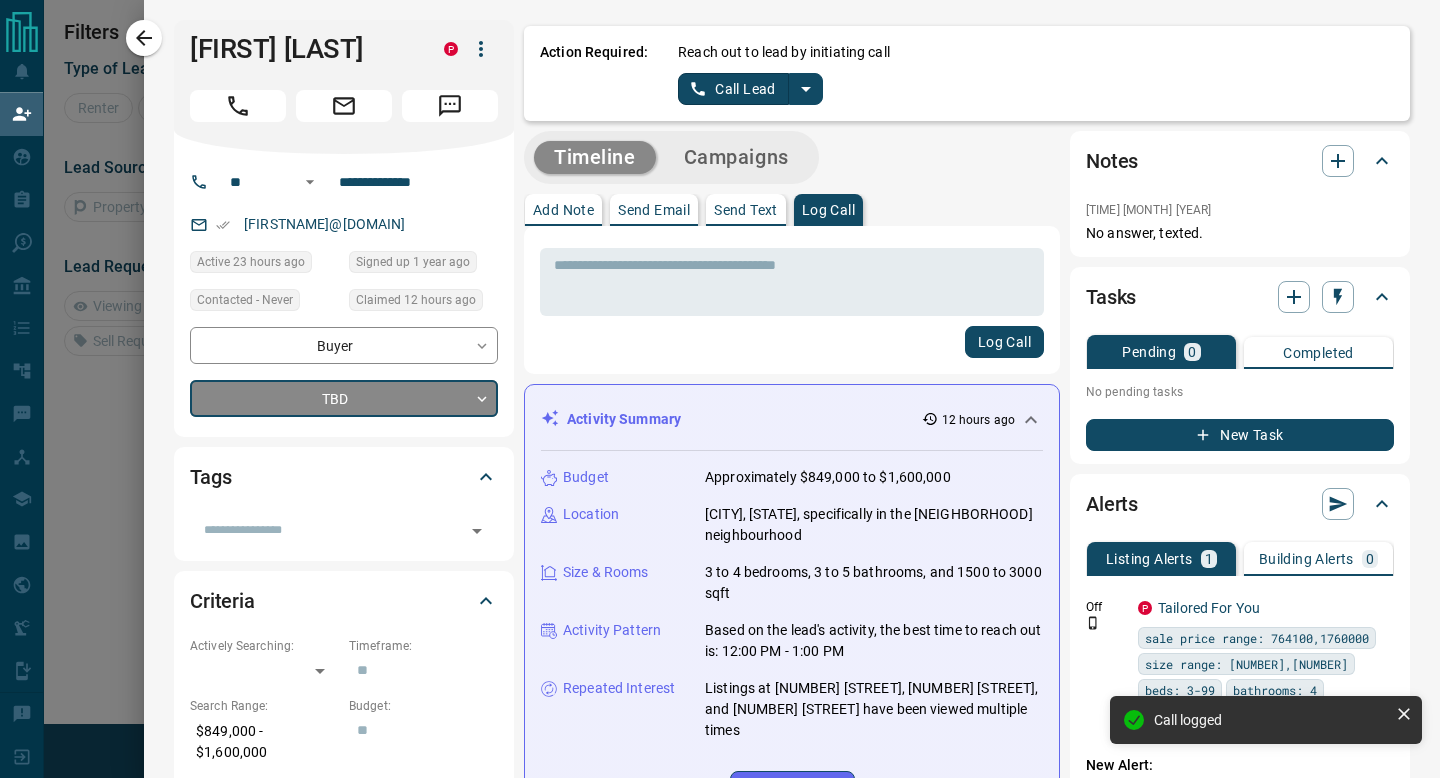 type on "*" 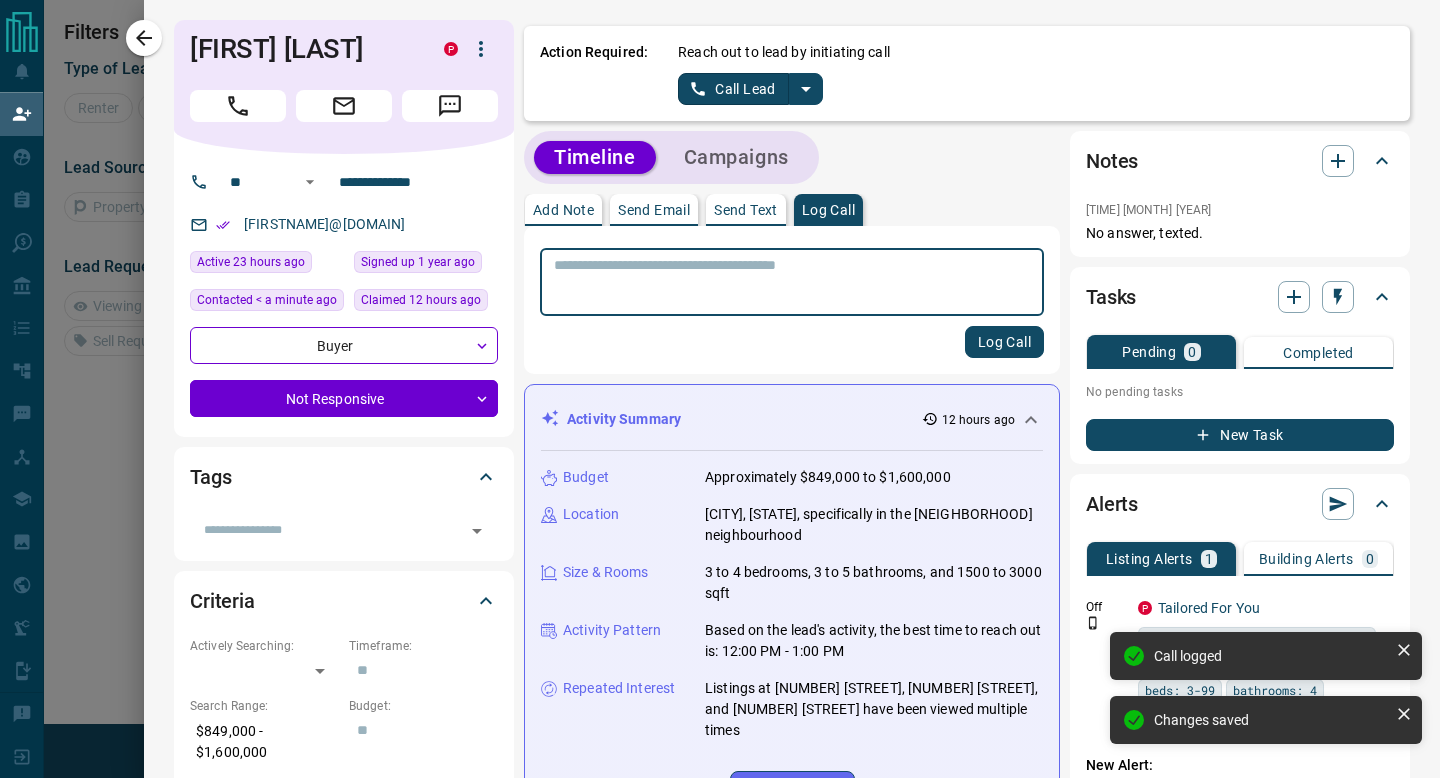 click on "New Task" at bounding box center (1240, 435) 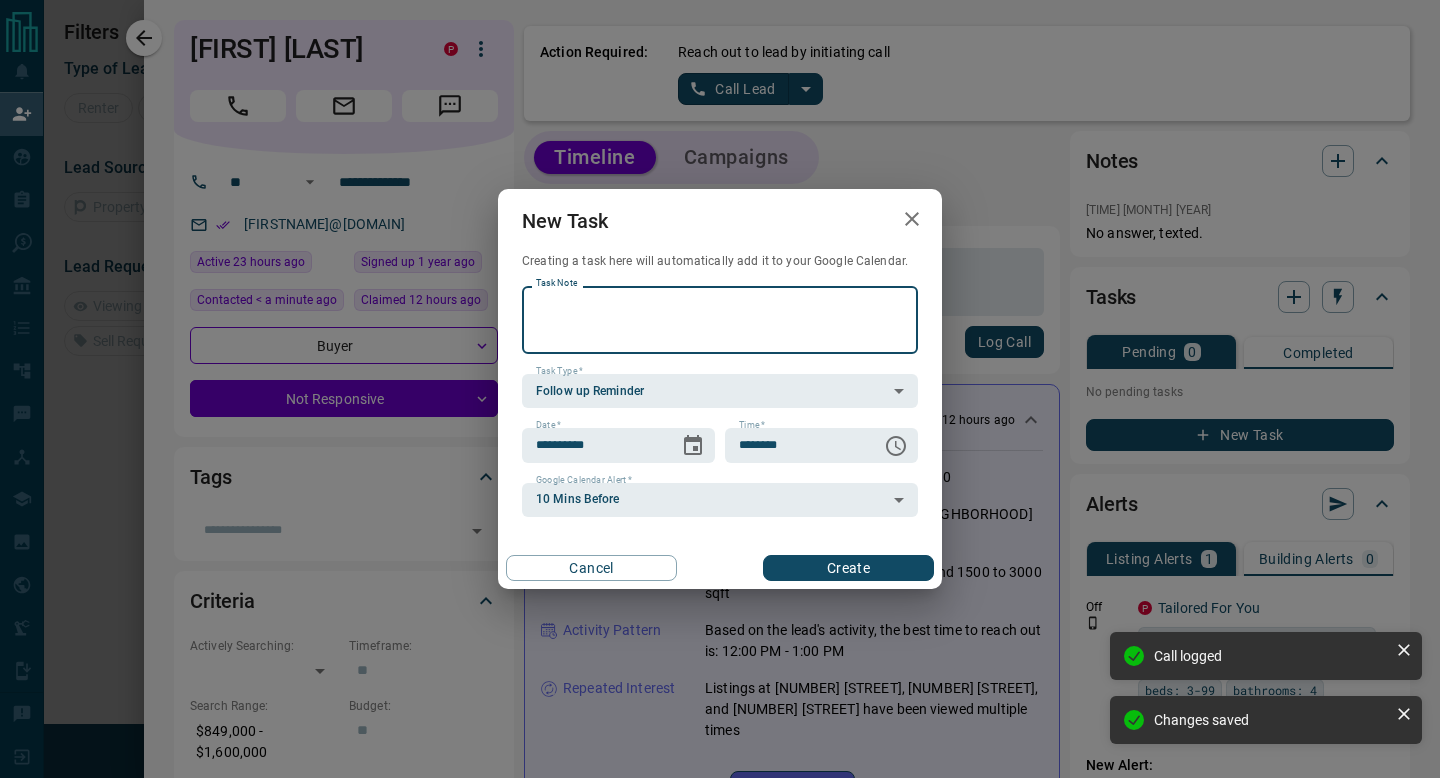 click on "Create" at bounding box center [848, 568] 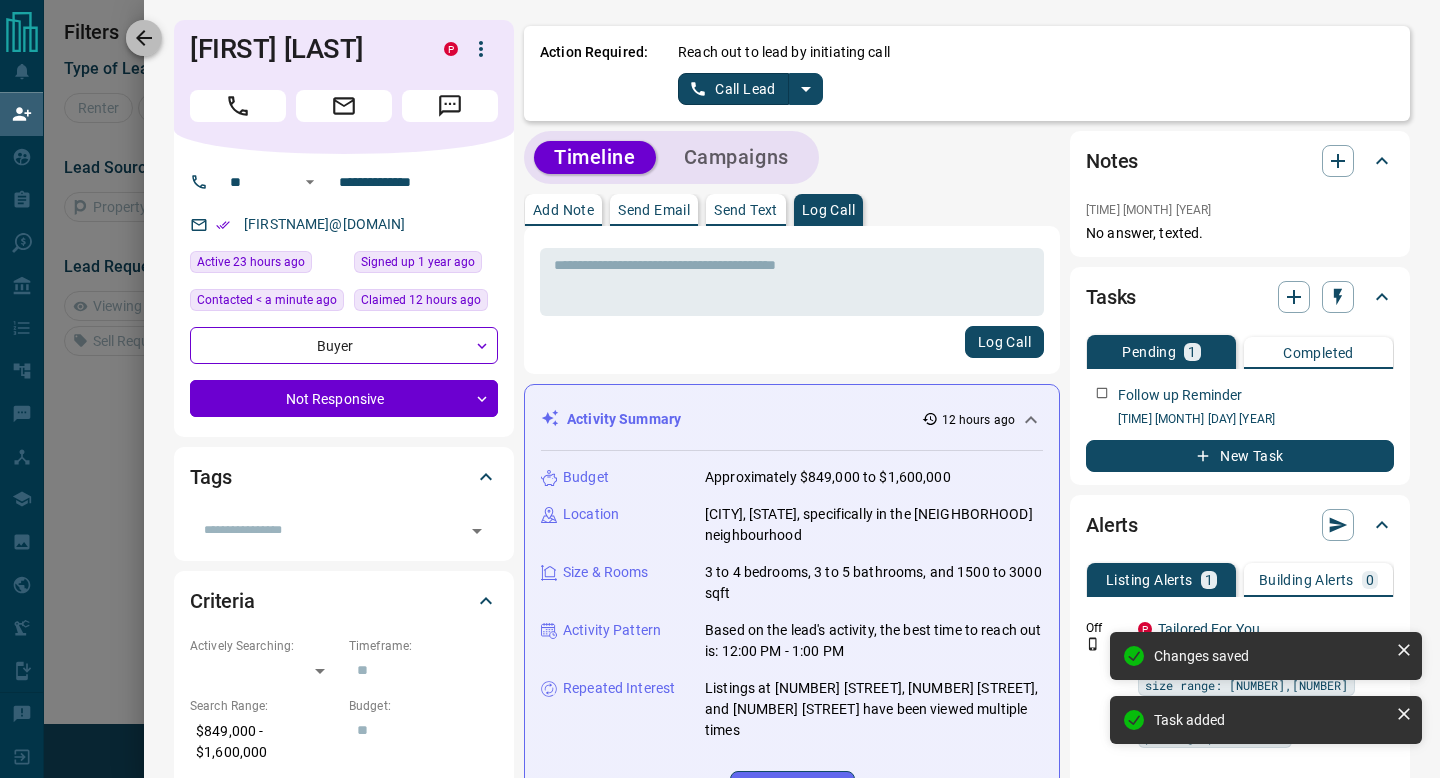 click 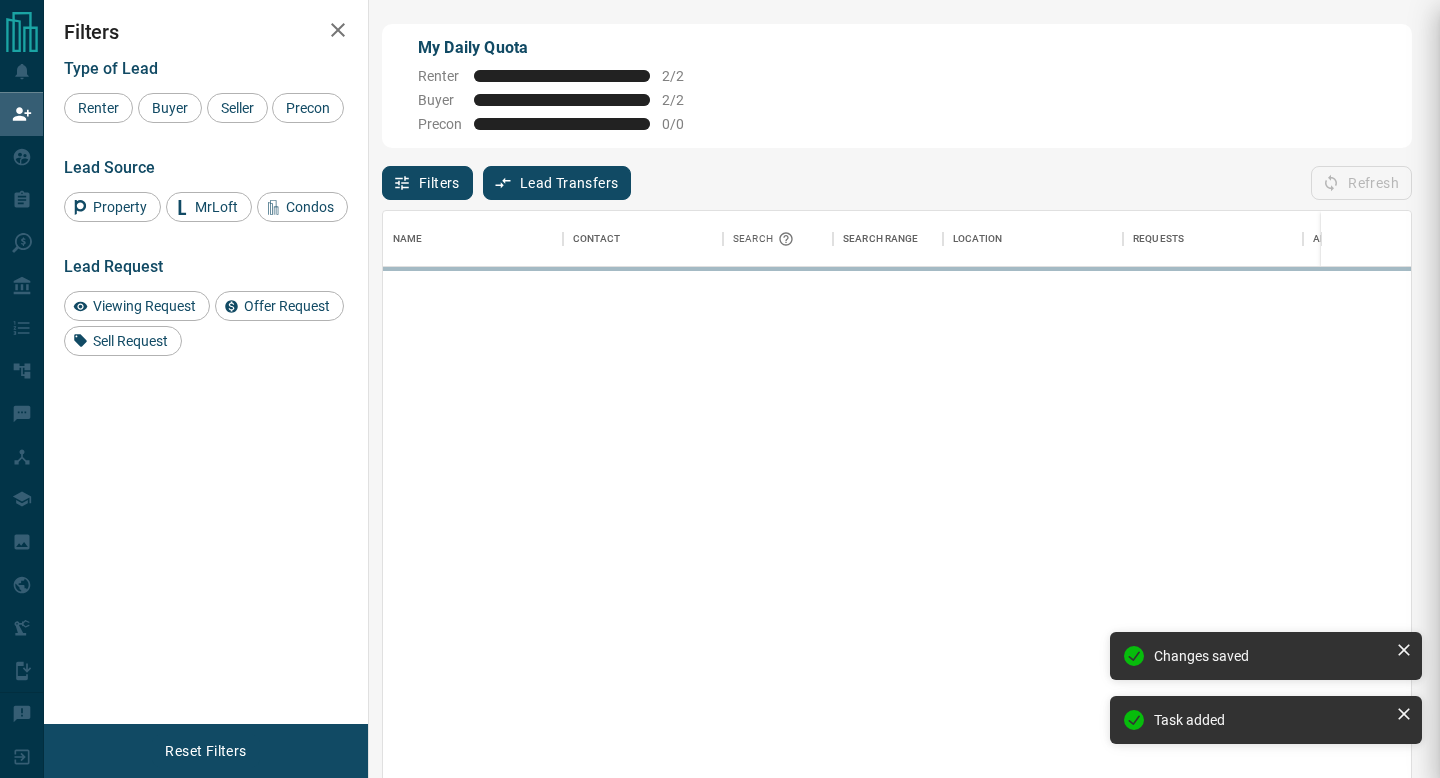 scroll, scrollTop: 0, scrollLeft: 1, axis: horizontal 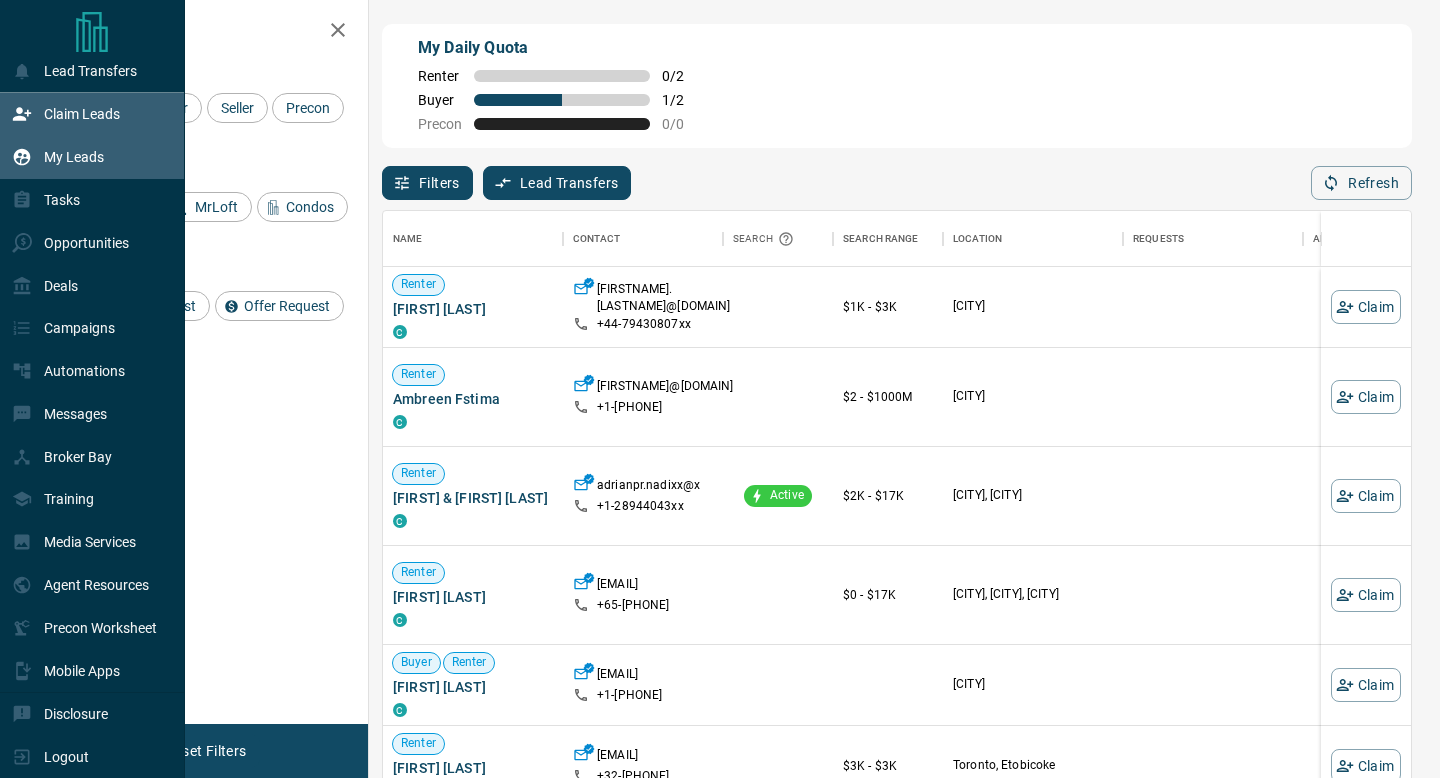 click on "My Leads" at bounding box center [58, 157] 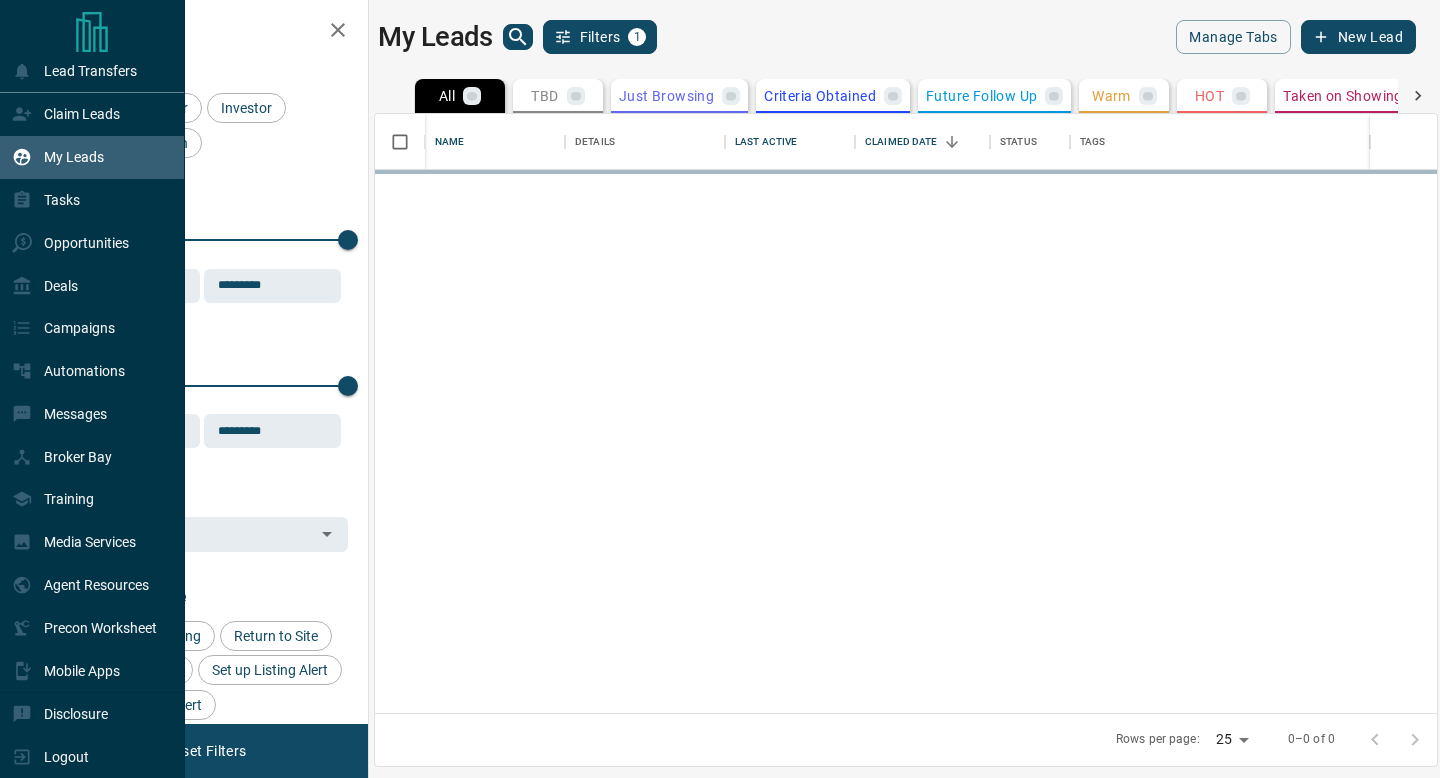 scroll, scrollTop: 1, scrollLeft: 1, axis: both 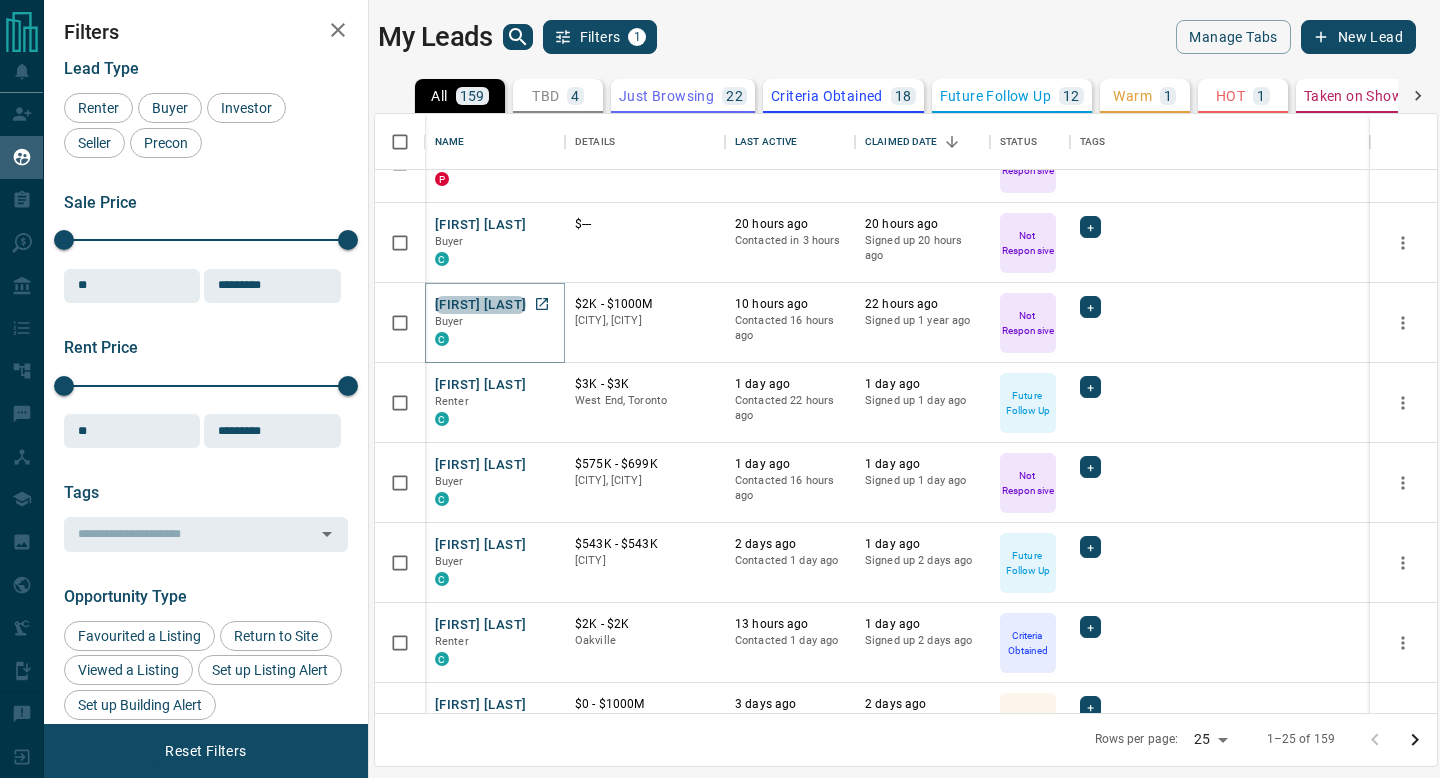 click on "[FIRST] [LAST]" at bounding box center (480, 305) 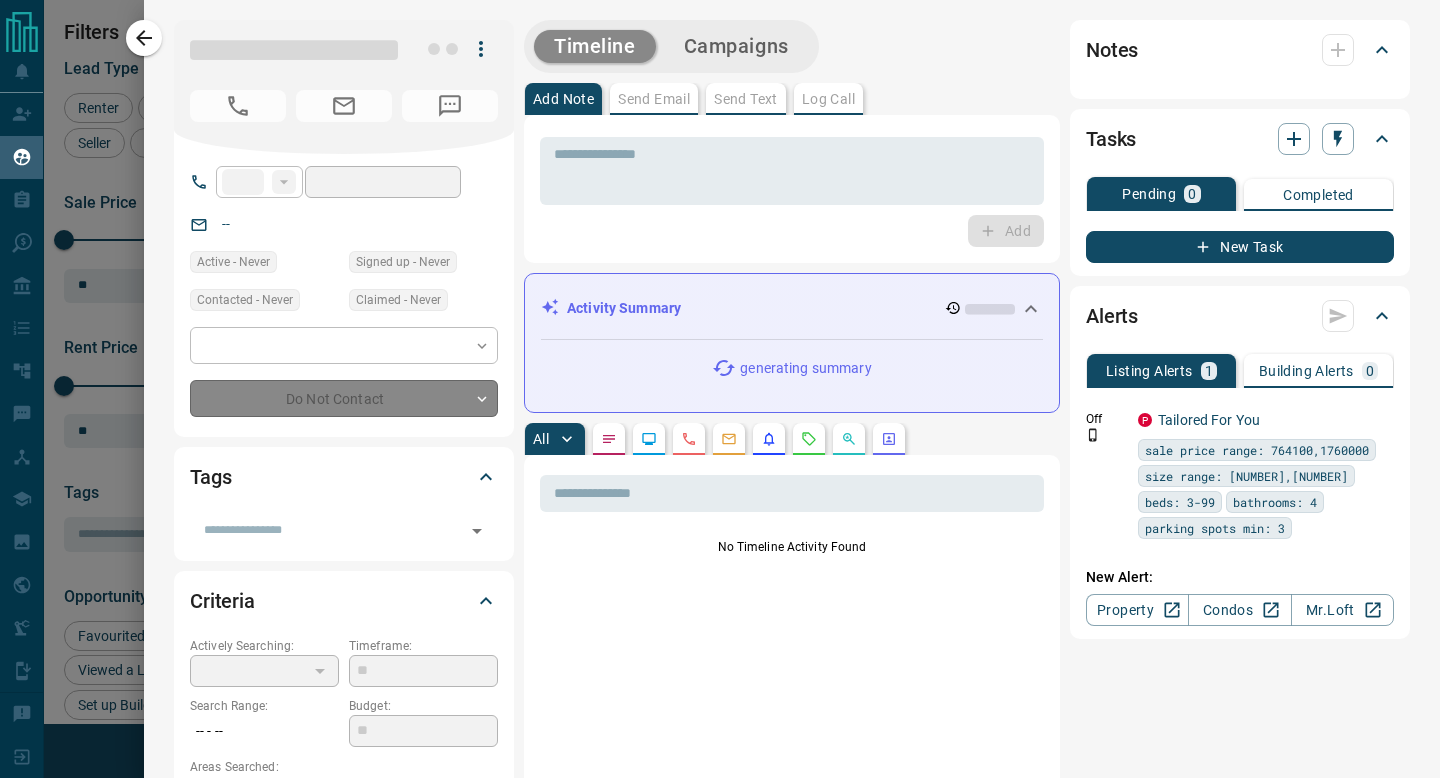 type on "**" 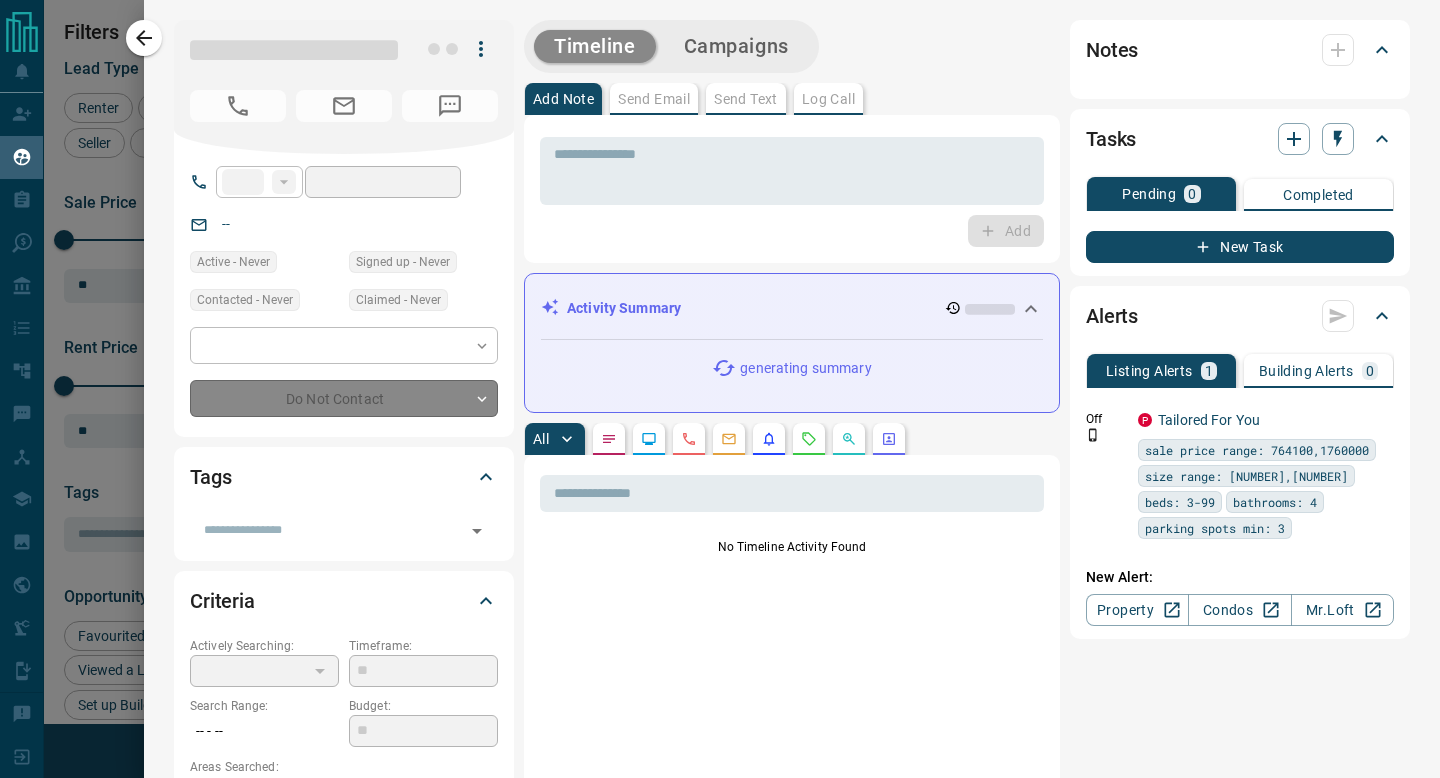 type on "**********" 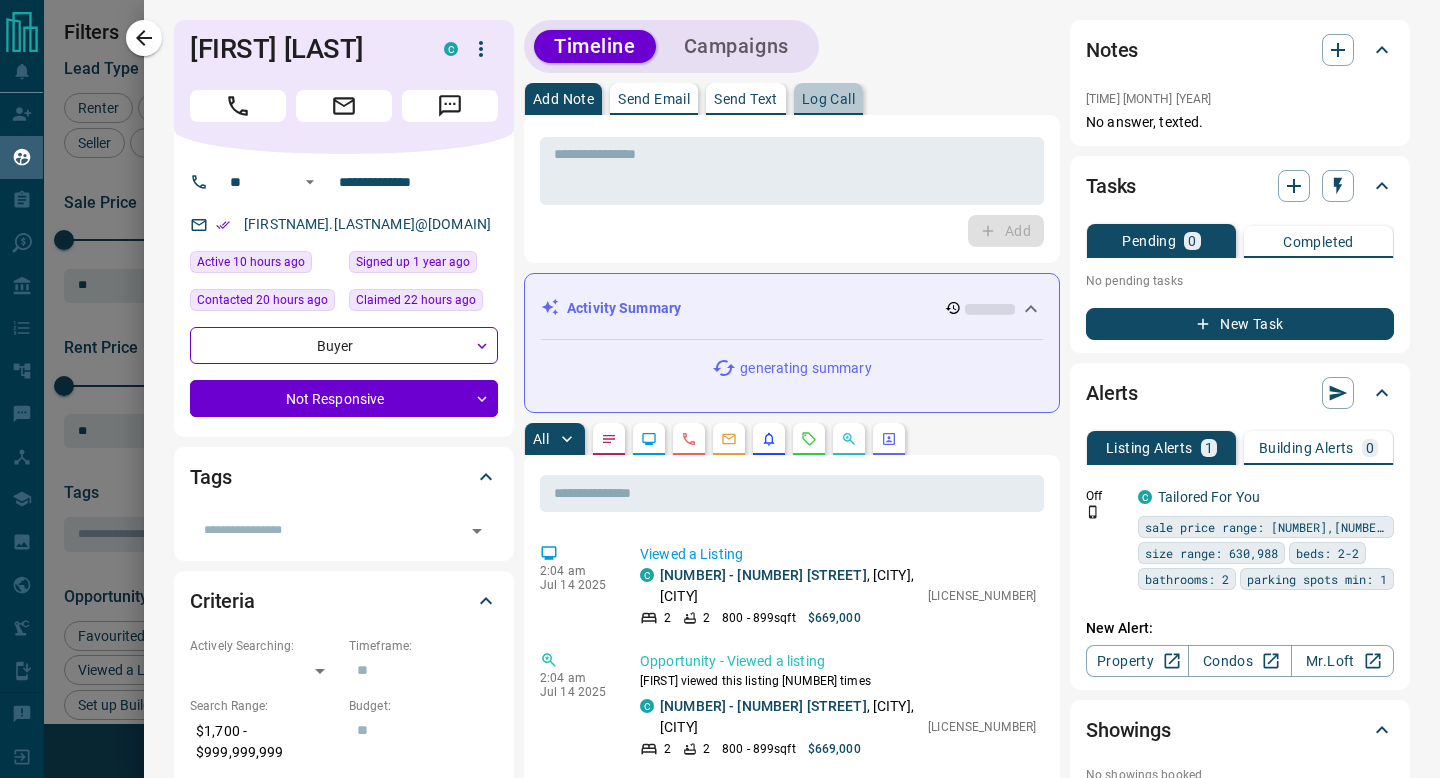 click on "Log Call" at bounding box center [828, 99] 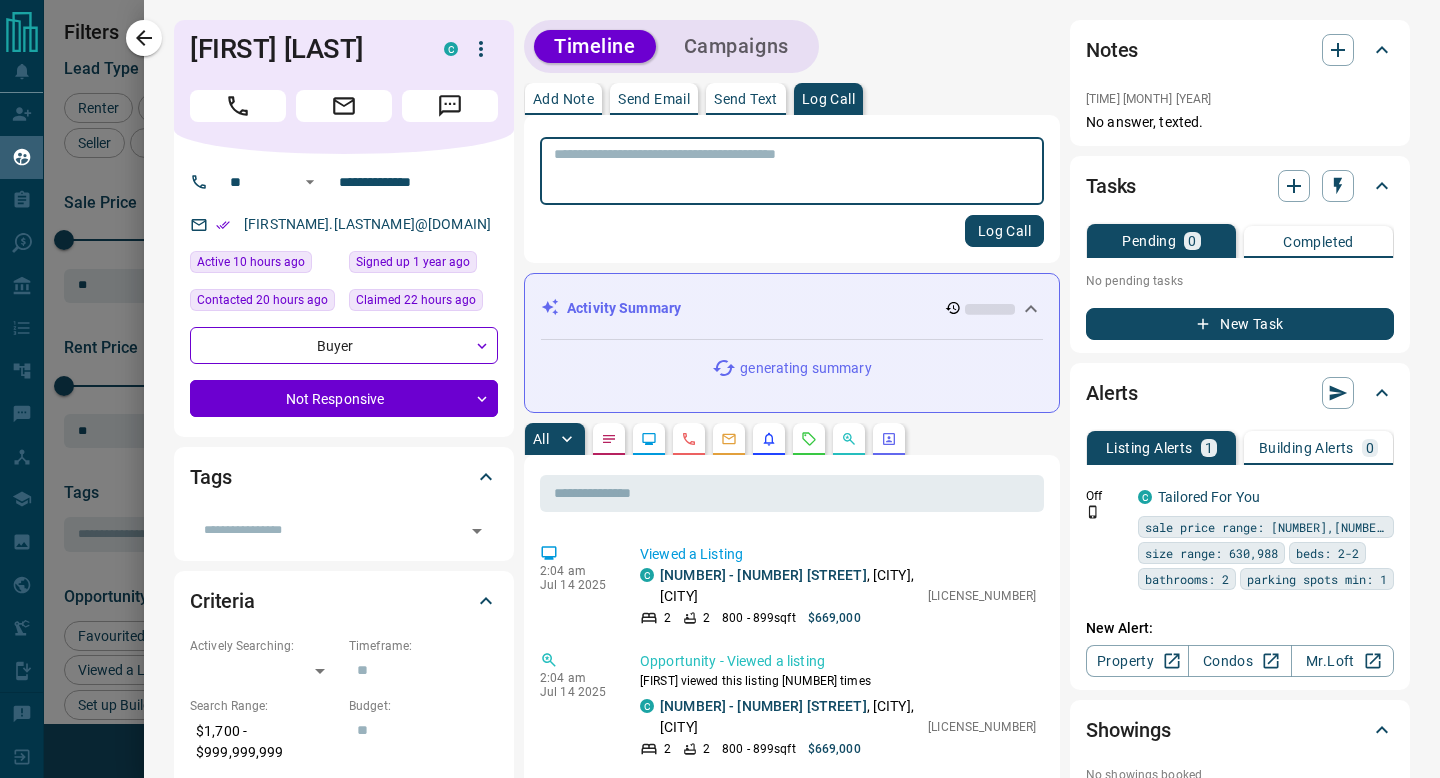 click at bounding box center (792, 171) 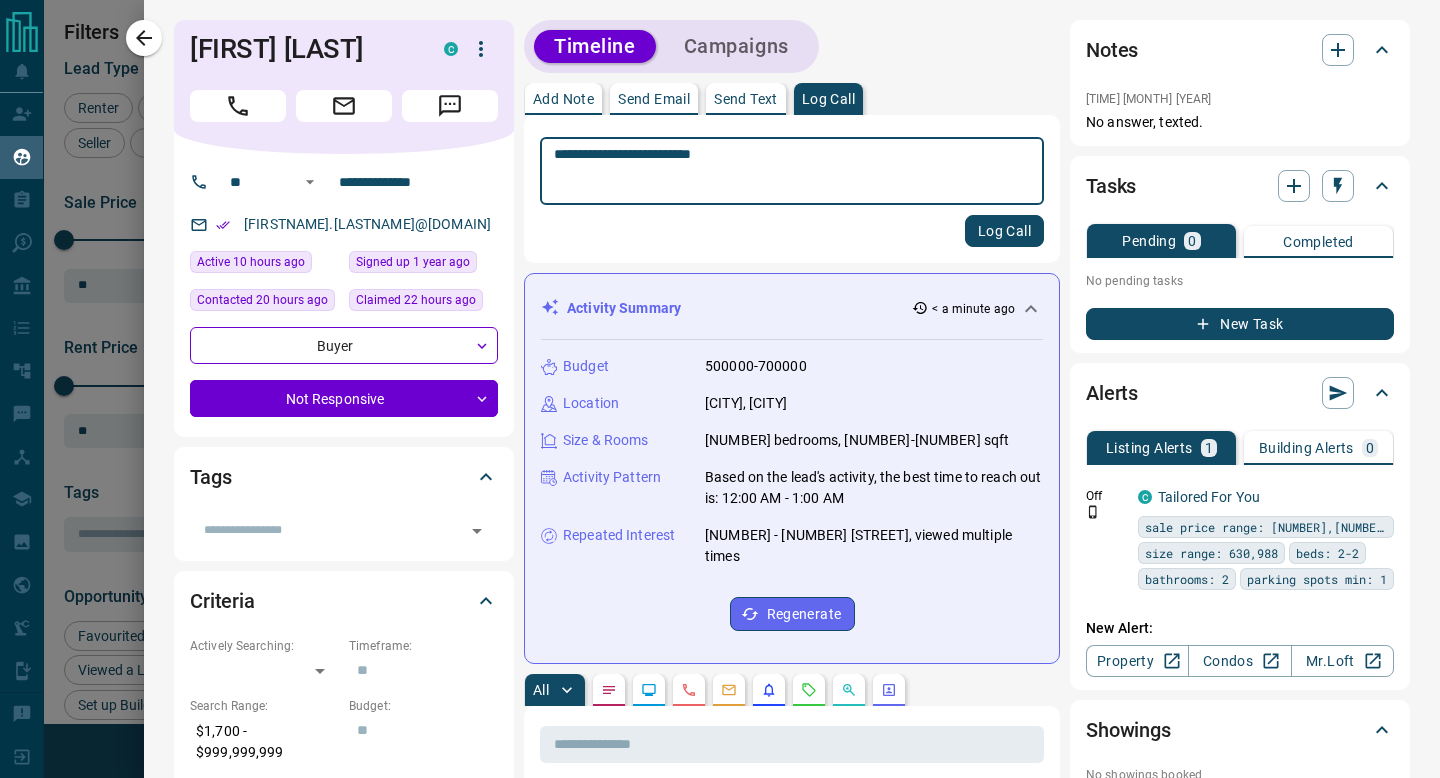 type on "**********" 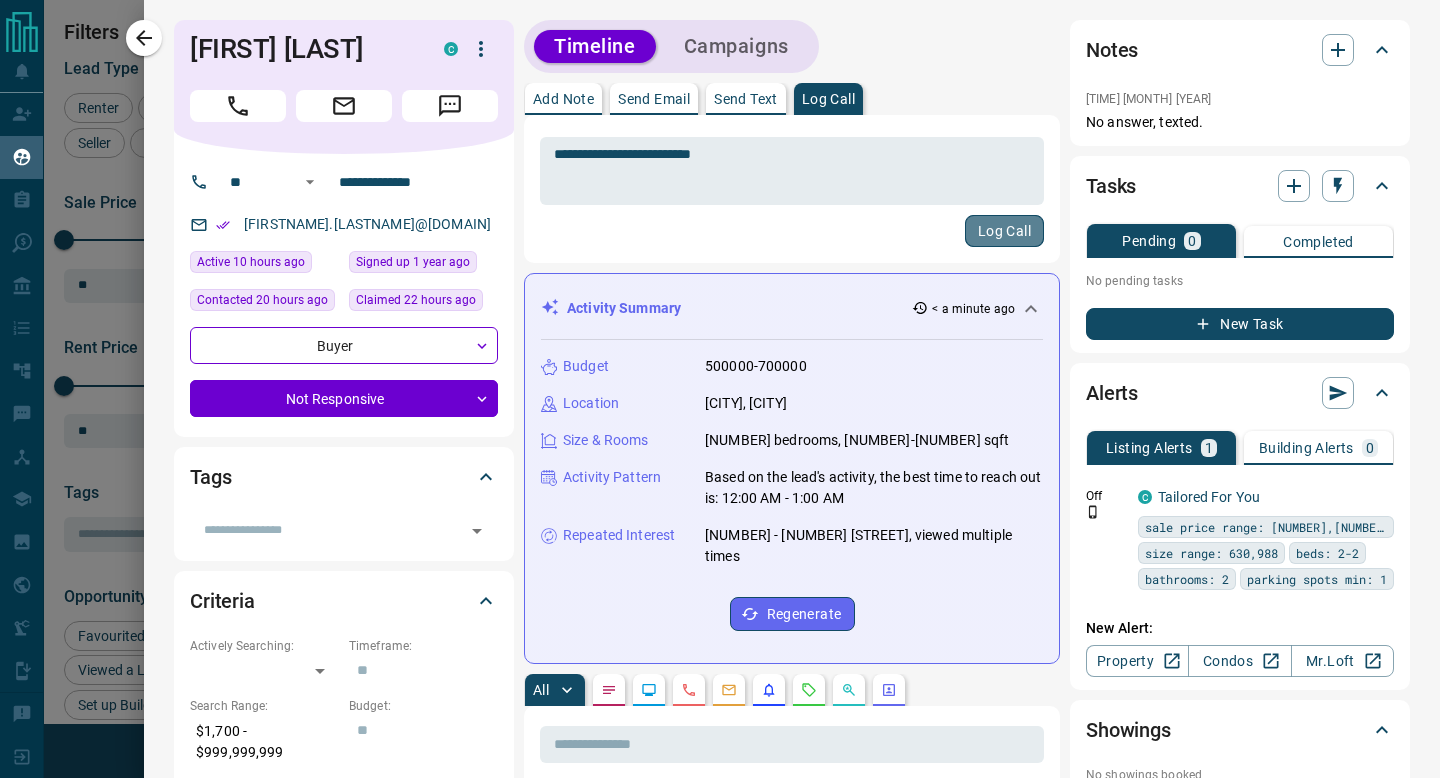 click on "Log Call" at bounding box center [1004, 231] 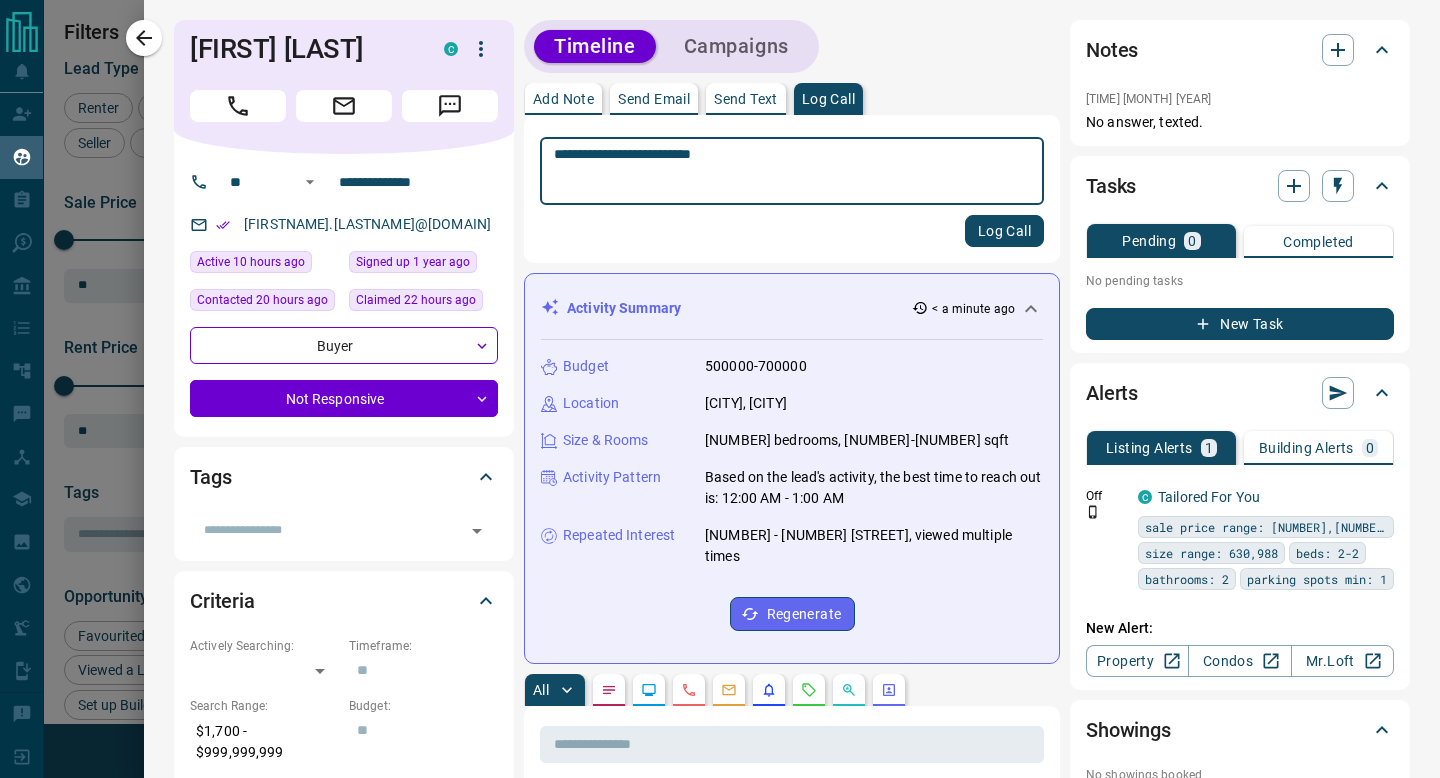 type 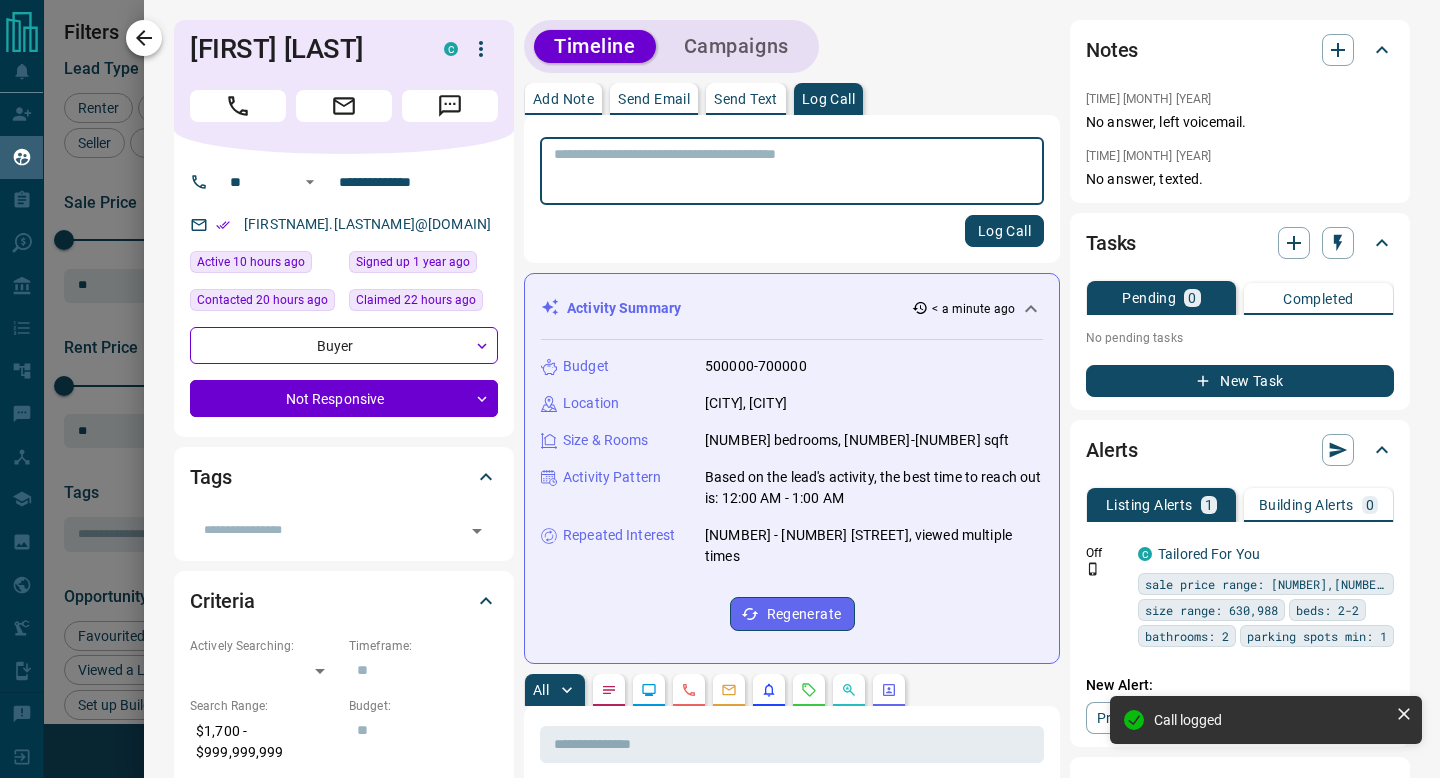 click 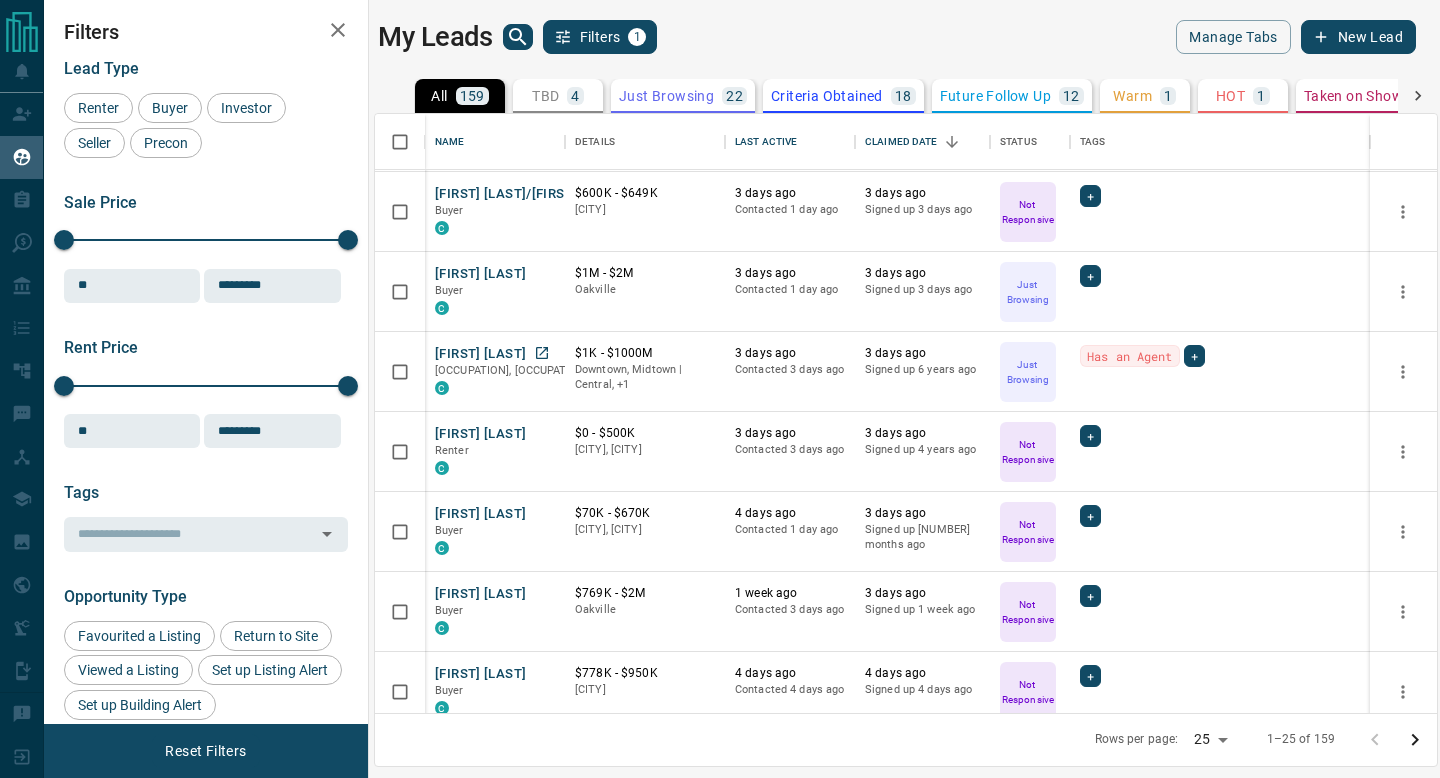 scroll, scrollTop: 0, scrollLeft: 0, axis: both 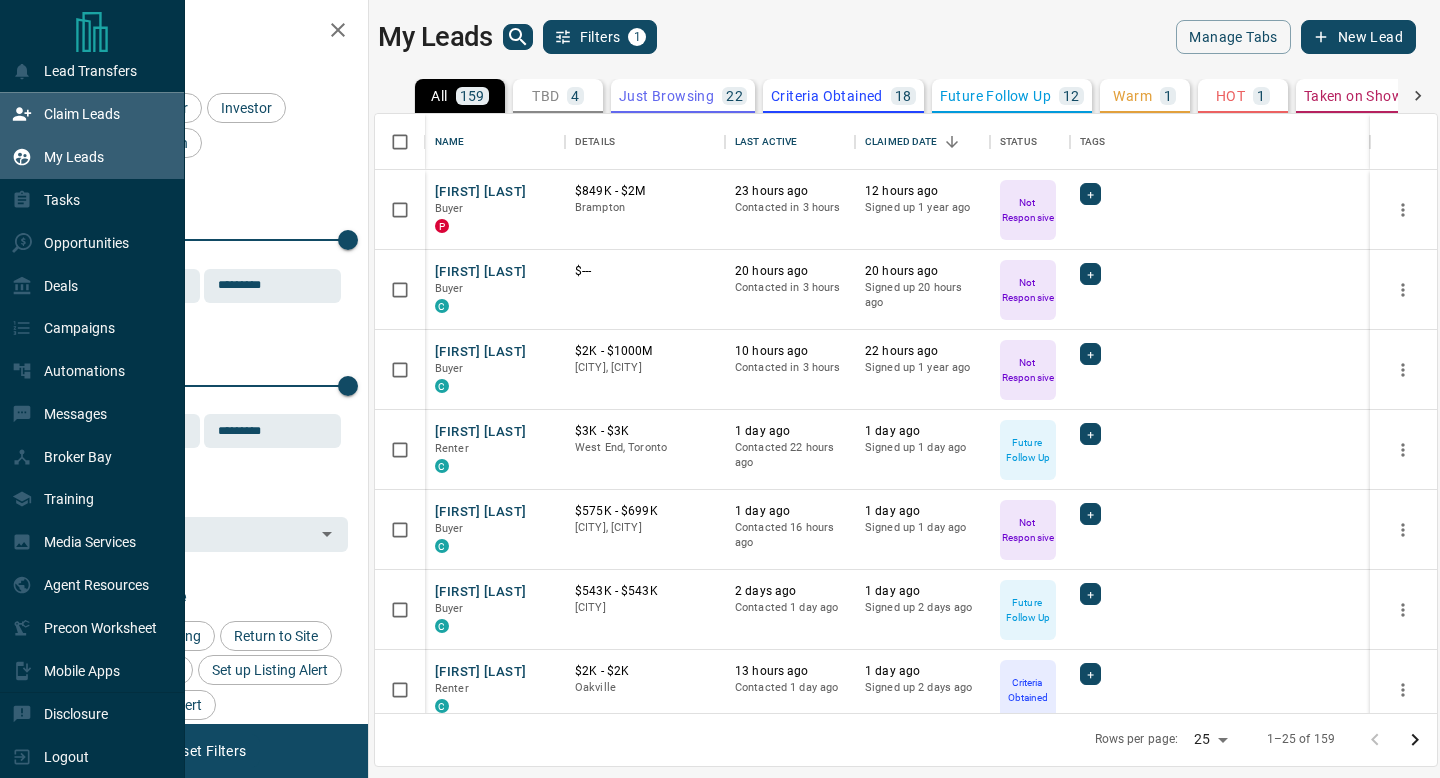 click on "Claim Leads" at bounding box center [82, 114] 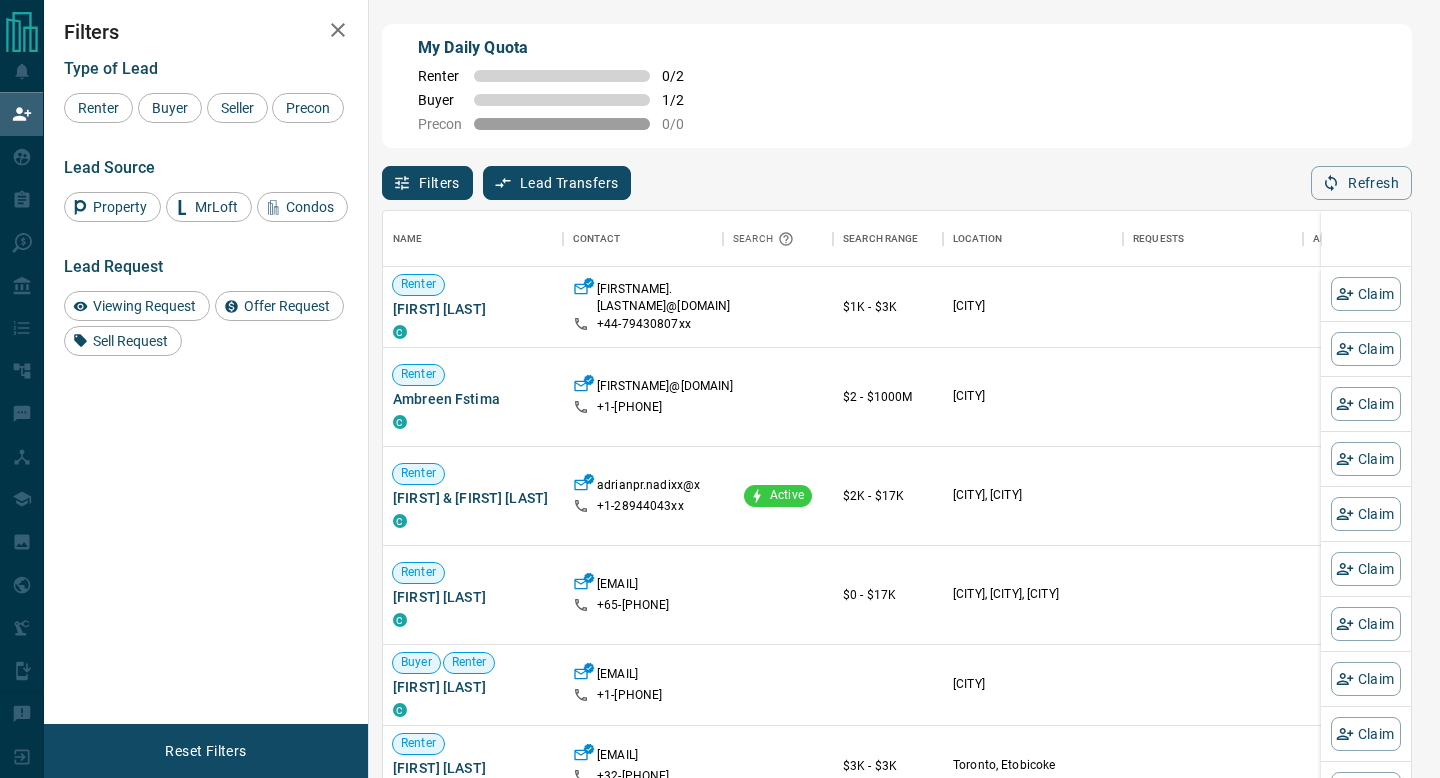 scroll, scrollTop: 0, scrollLeft: 1, axis: horizontal 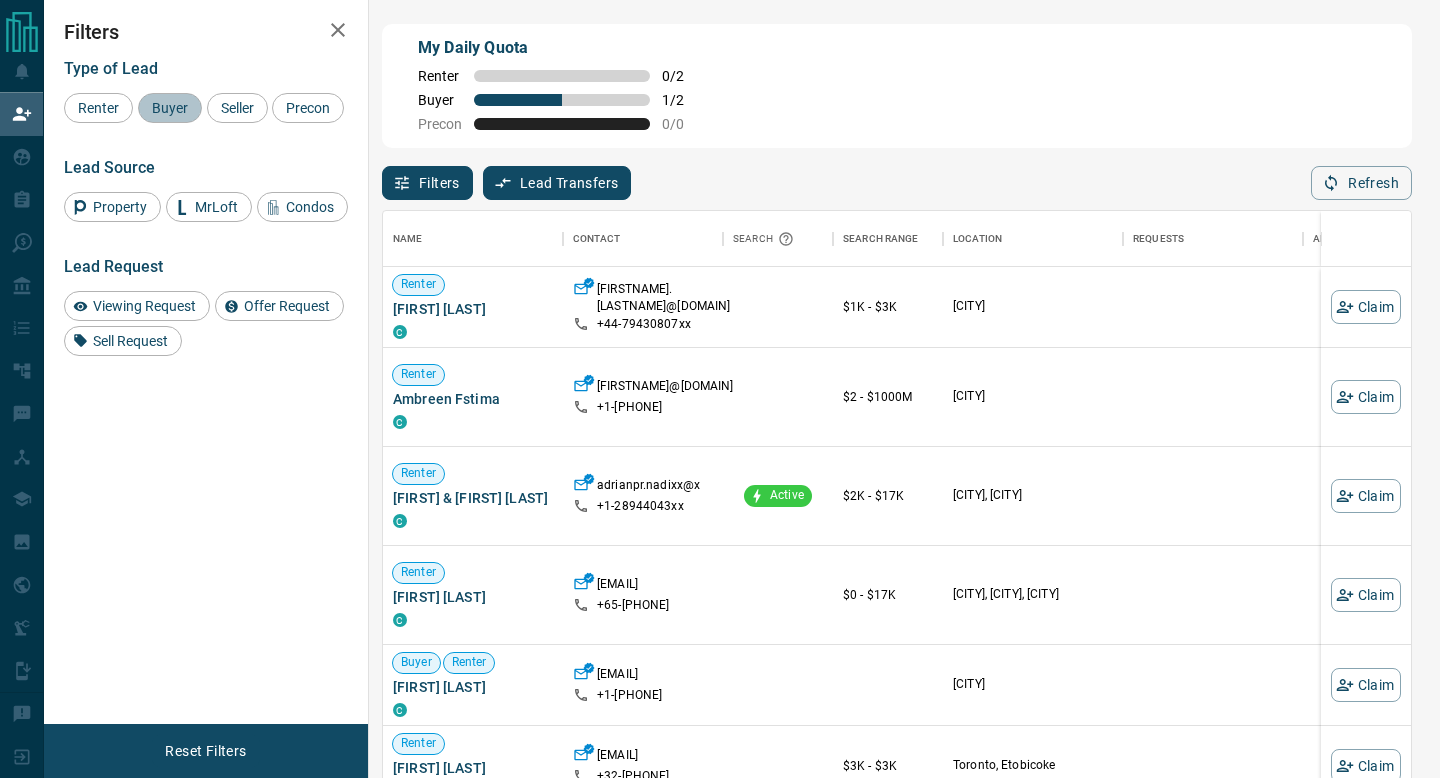 click on "Buyer" at bounding box center [170, 108] 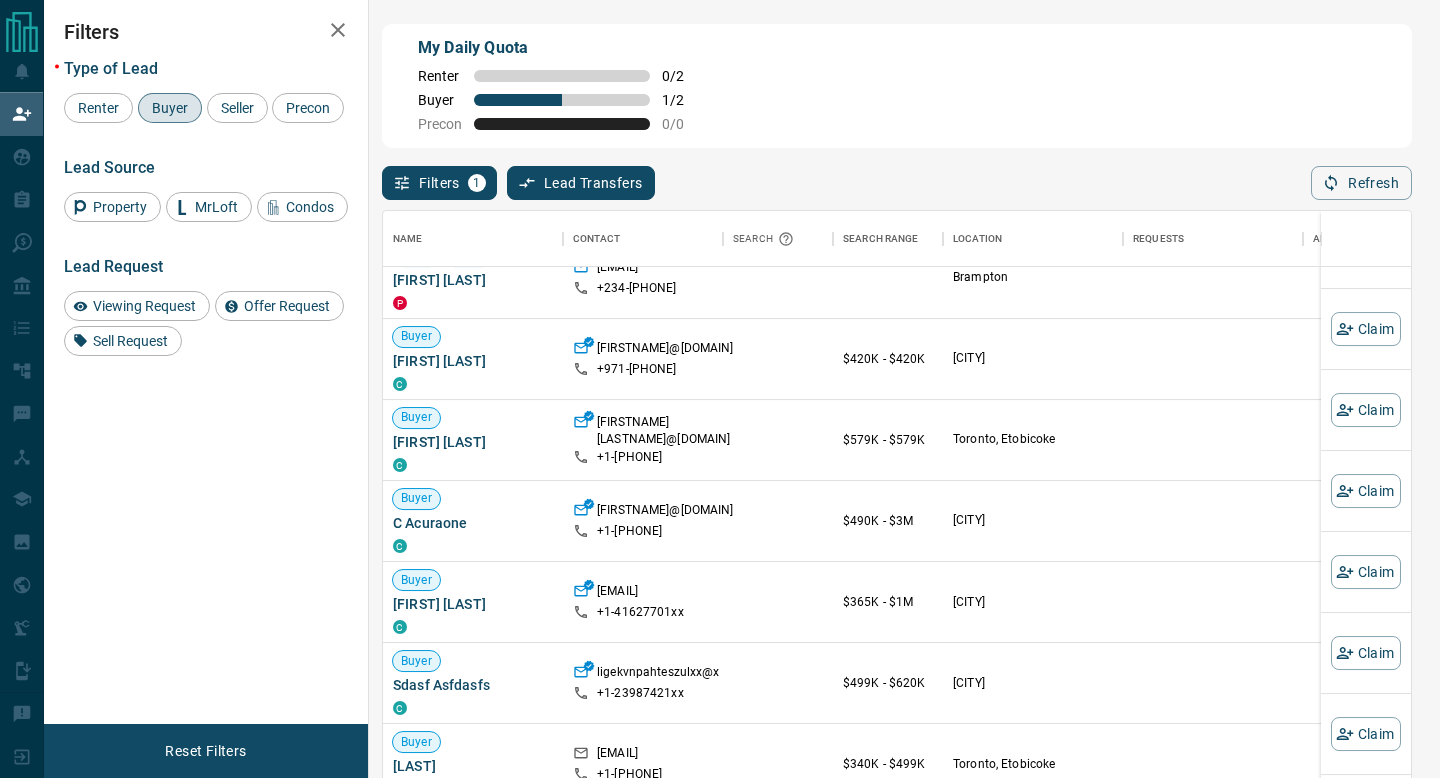 scroll, scrollTop: 594, scrollLeft: 0, axis: vertical 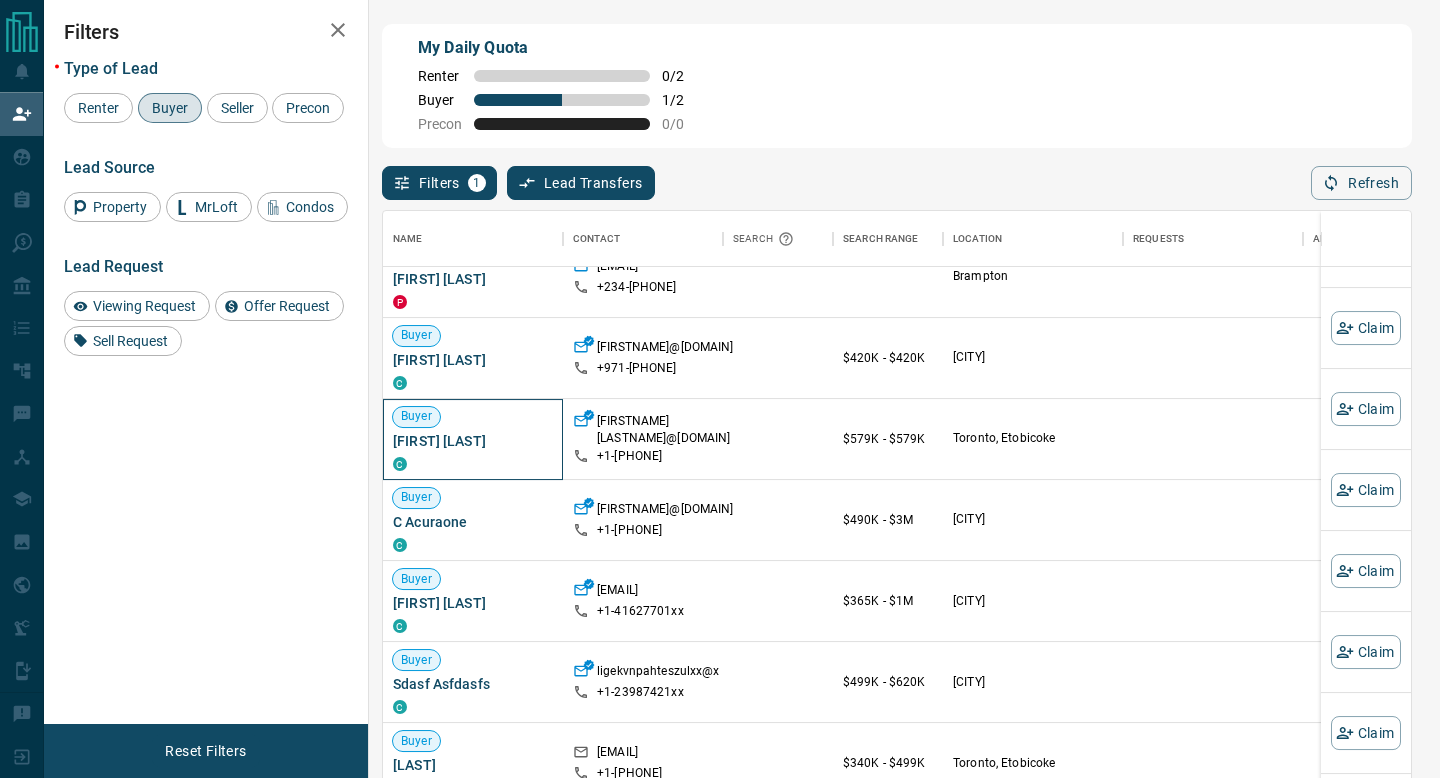drag, startPoint x: 505, startPoint y: 413, endPoint x: 389, endPoint y: 412, distance: 116.00431 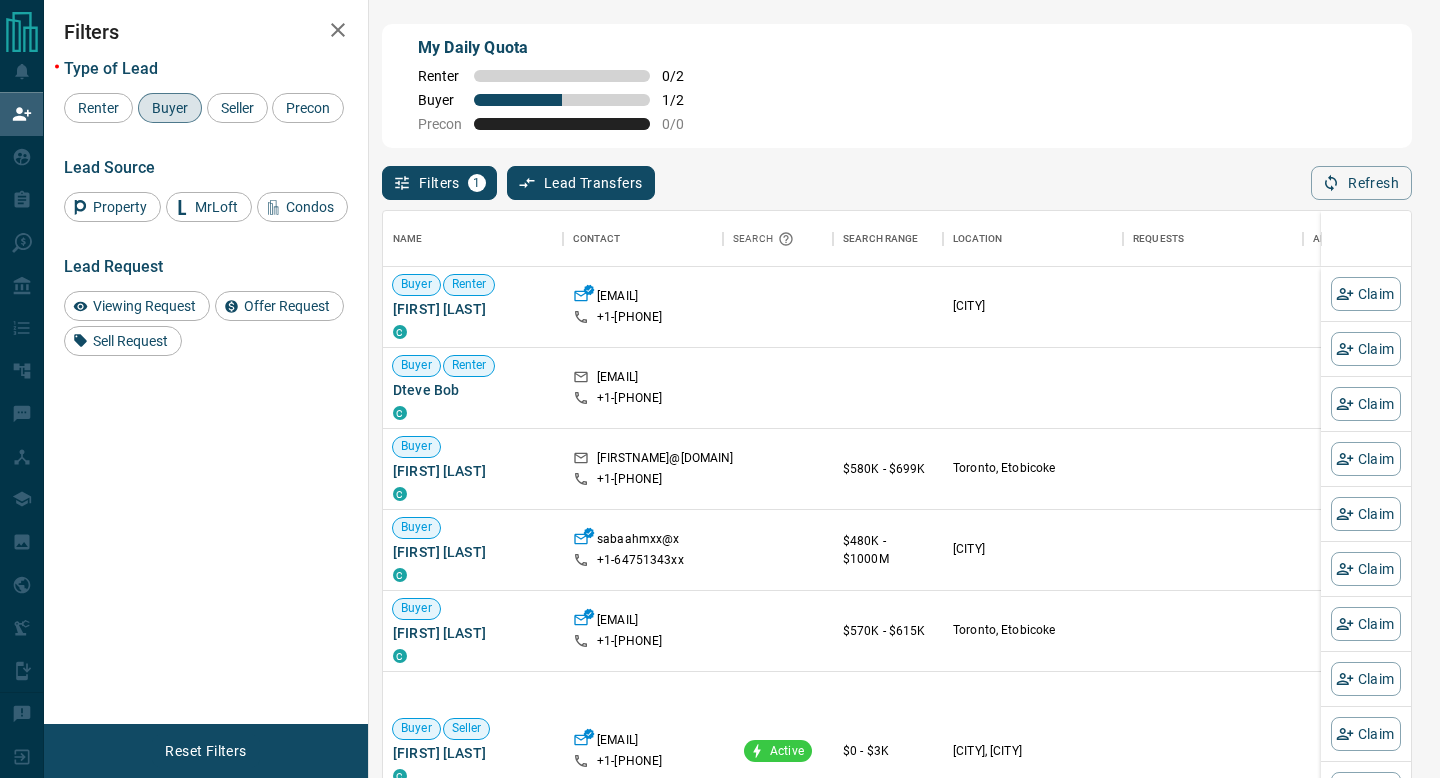 scroll, scrollTop: 590, scrollLeft: 1028, axis: both 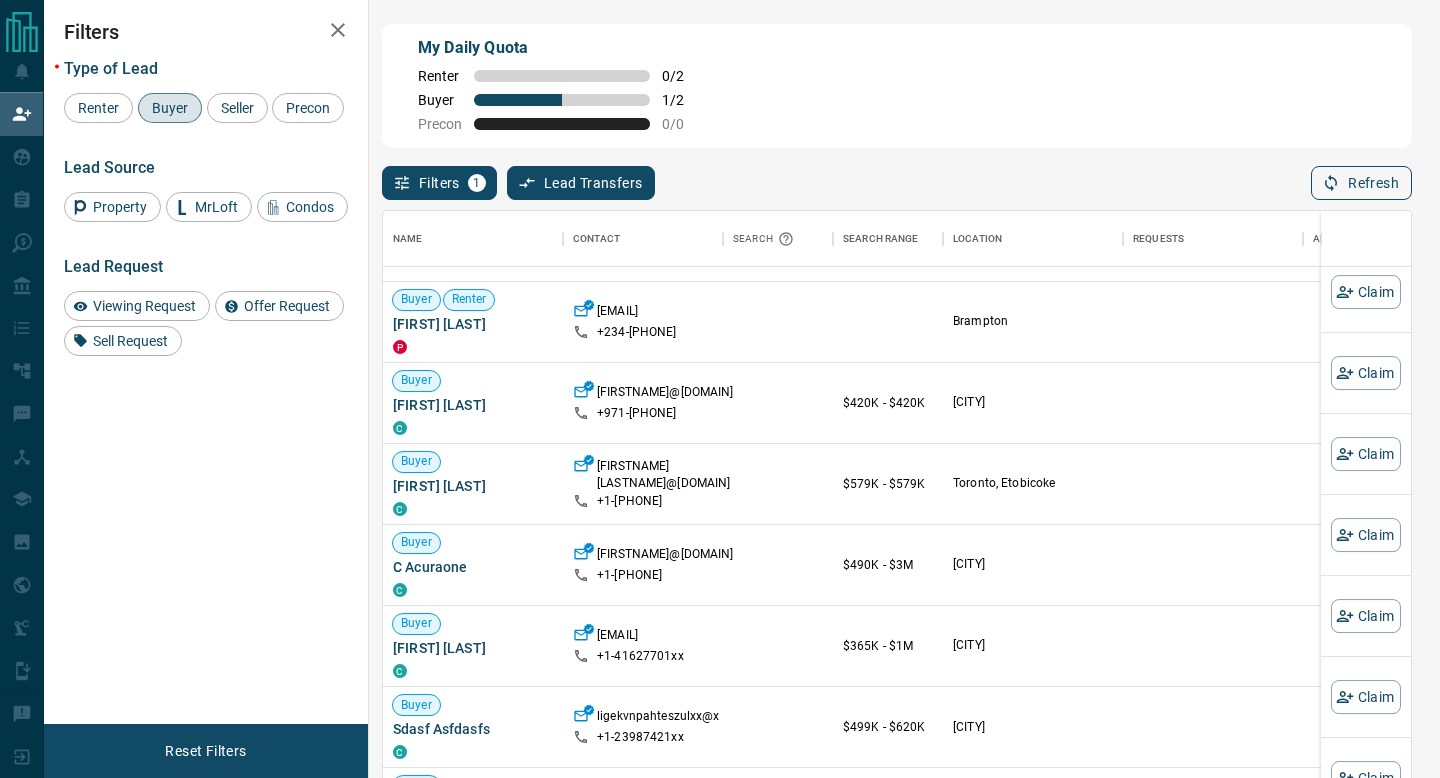 click on "Refresh" at bounding box center (1361, 183) 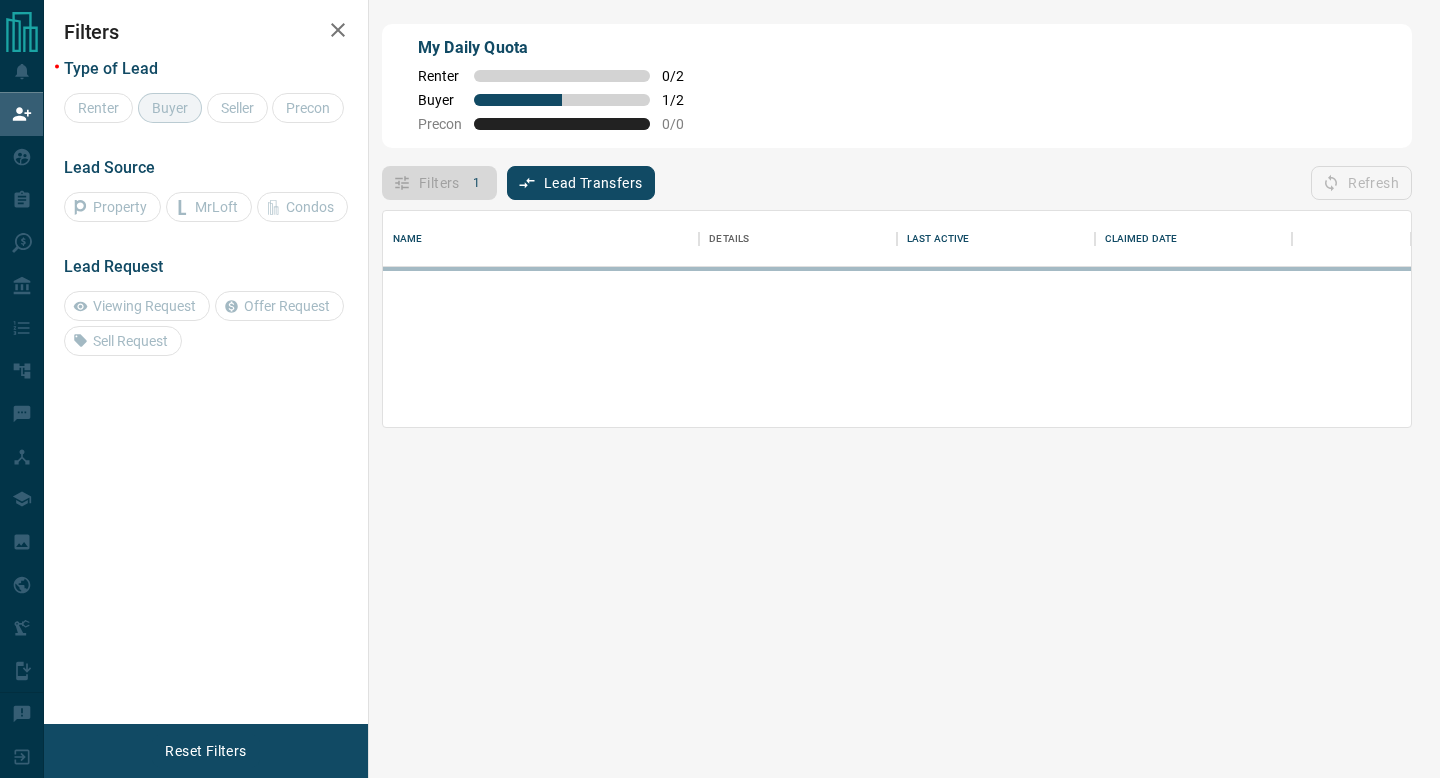 scroll, scrollTop: 0, scrollLeft: 0, axis: both 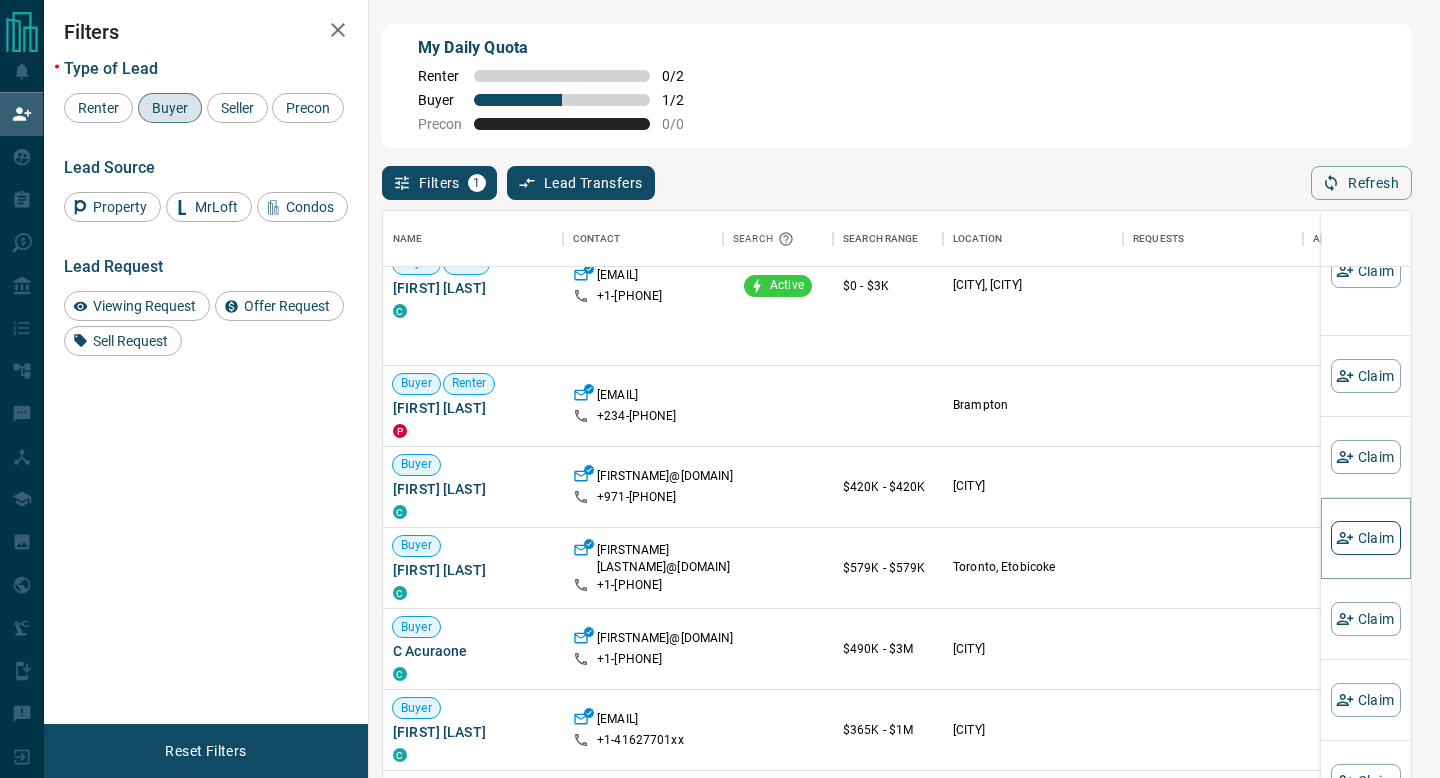 click on "Claim" at bounding box center [1366, 538] 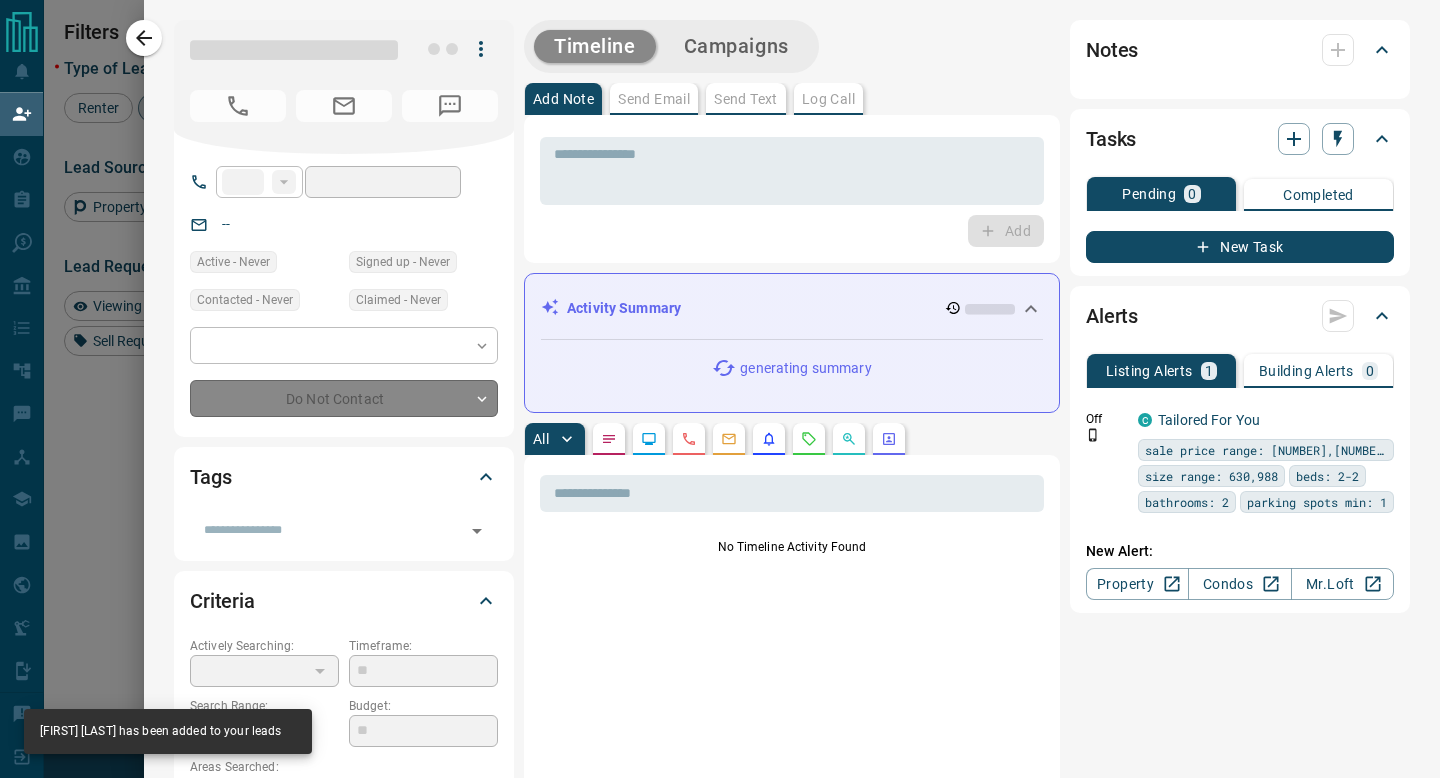 type on "**" 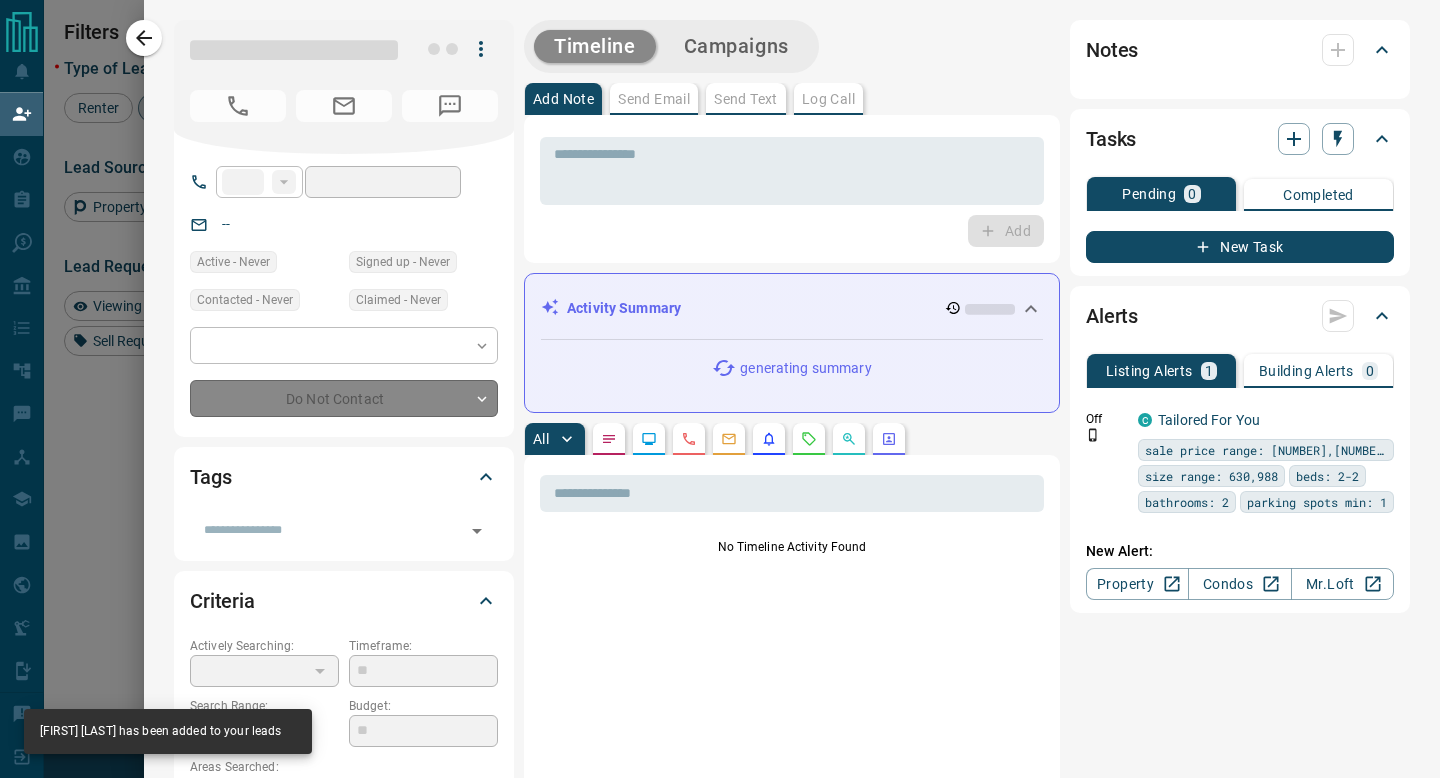 type on "**********" 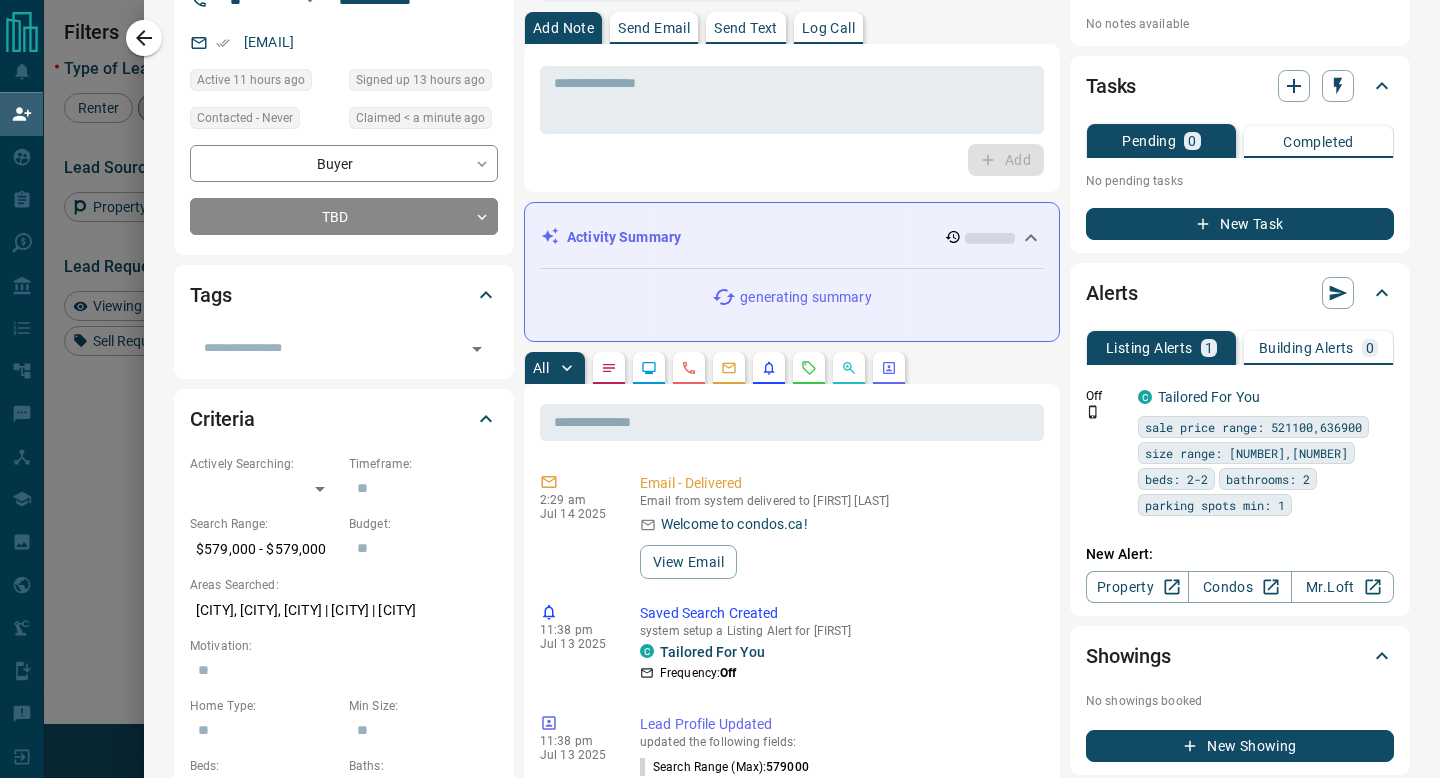 scroll, scrollTop: 0, scrollLeft: 0, axis: both 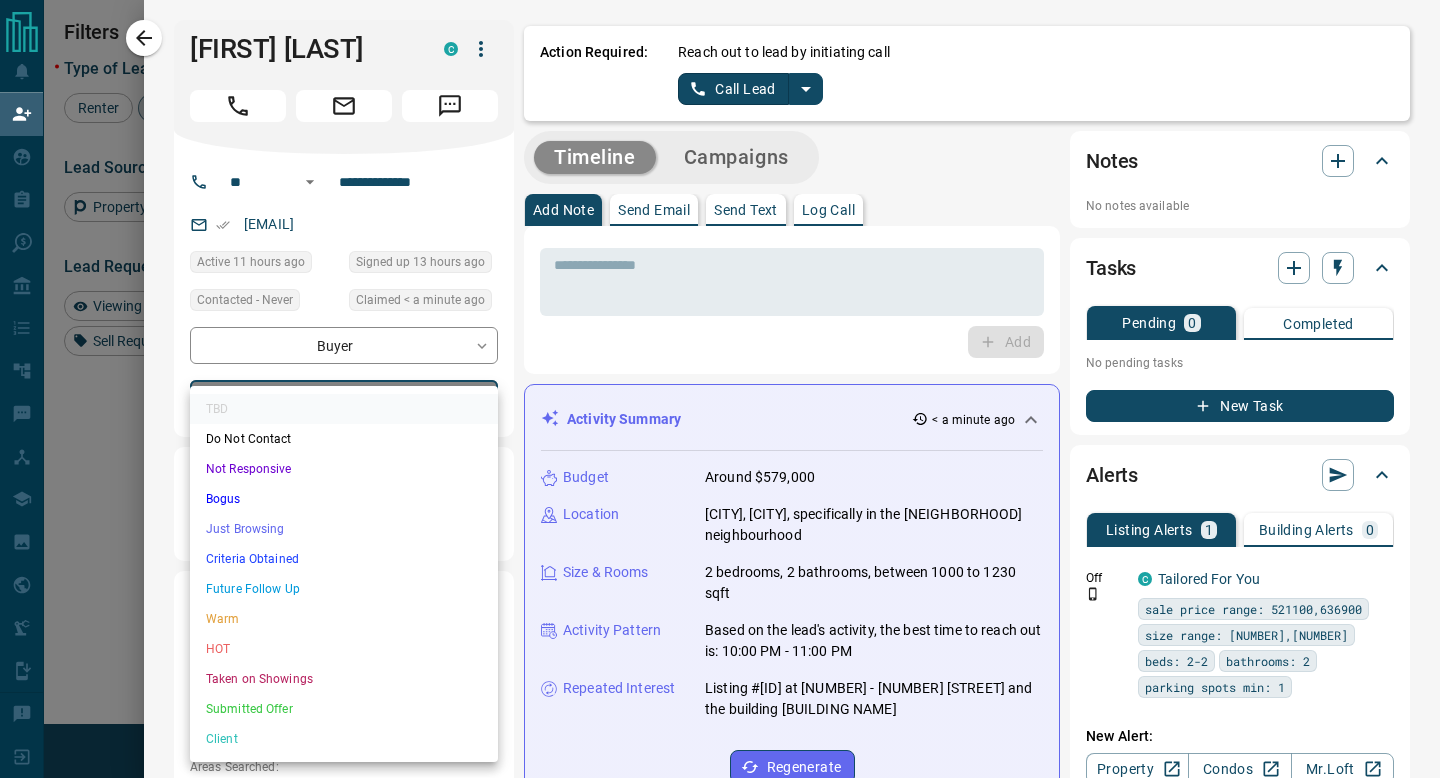 click on "Buyer [FIRST] [LAST] C [EMAIL] +[PHONE] $[PRICE] - $[PRICE] [CITY] Back to Site High Interest Buyer [FIRST] [LAST] C [EMAIL] +[PHONE] $[PRICE] - $[PRICE] [CITY], [CITY] Buyer Seller [FIRST] [LAST] C [EMAIL] +[PHONE] Active $[PRICE] - $[PRICE] [CITY], [CITY] Back to Site Requested a Viewing High Interest Reactivated Favourite Buyer Renter [FIRST] [LAST] P [EMAIL] +[PHONE] [CITY] Buyer [FIRST] [LAST] C [EMAIL] +[PHONE] $[PRICE] - $[PRICE] [CITY], [CITY] Buyer C [FIRST] C [EMAIL] +[PHONE] $[PRICE] - $[PRICE] Buyer C" at bounding box center (720, 331) 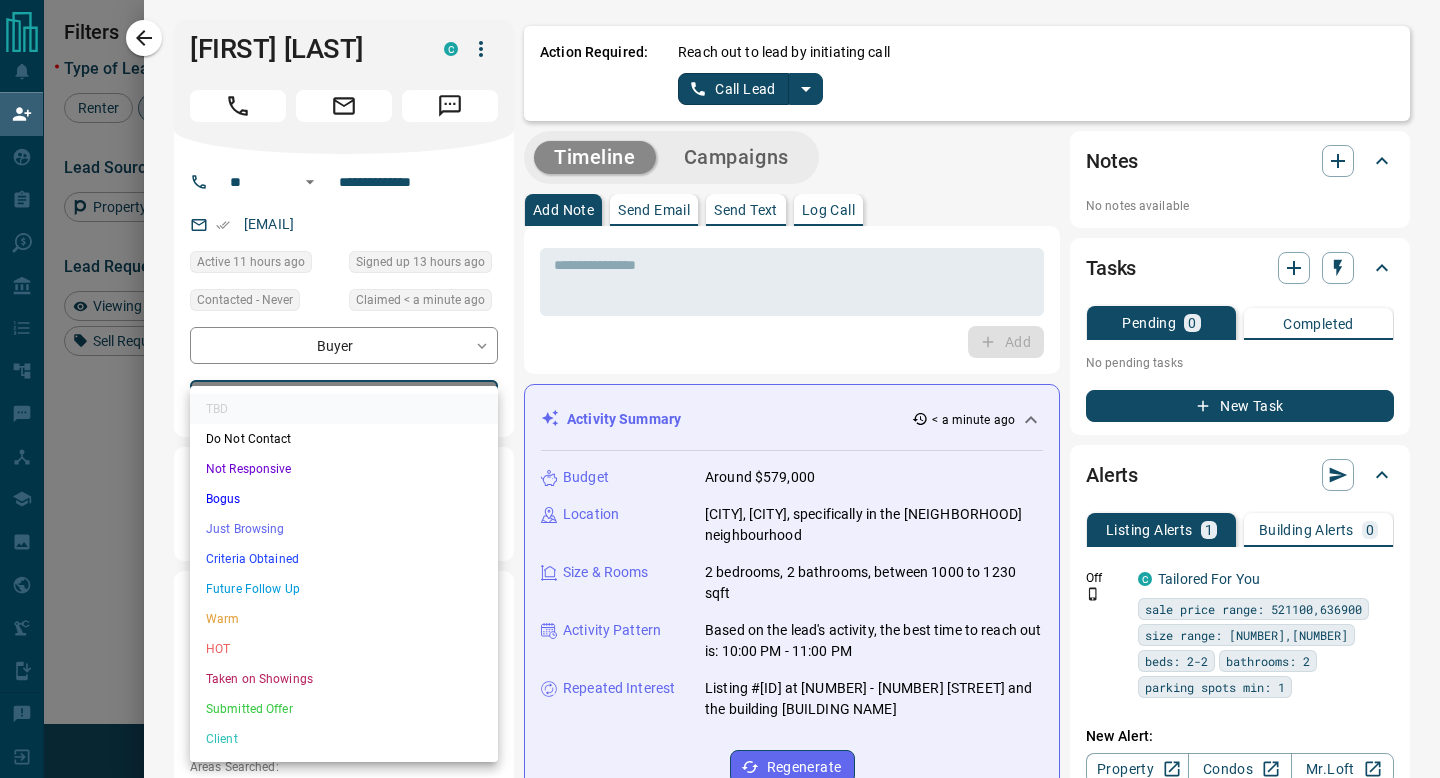 click on "Future Follow Up" at bounding box center (344, 589) 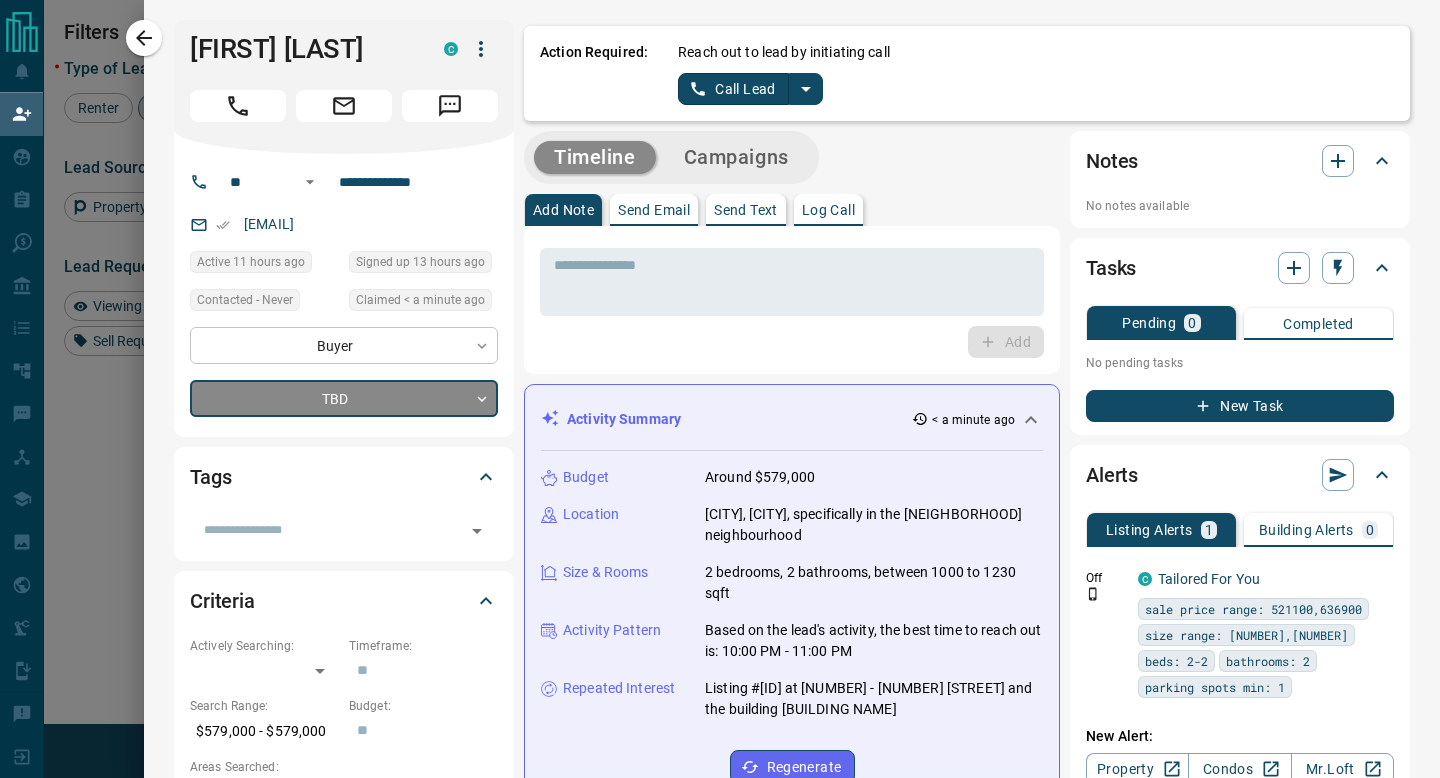 type on "*" 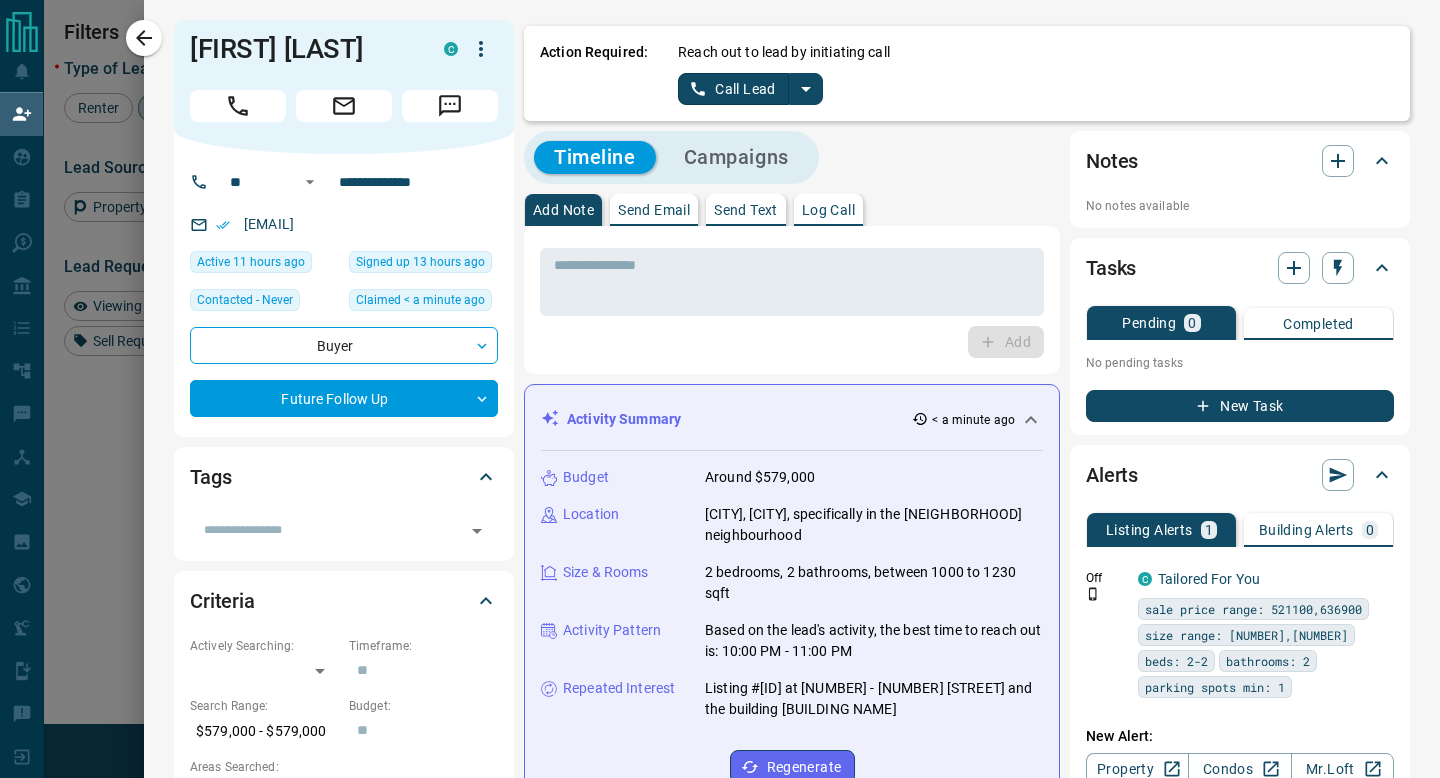 click on "[EMAIL]" at bounding box center (344, 224) 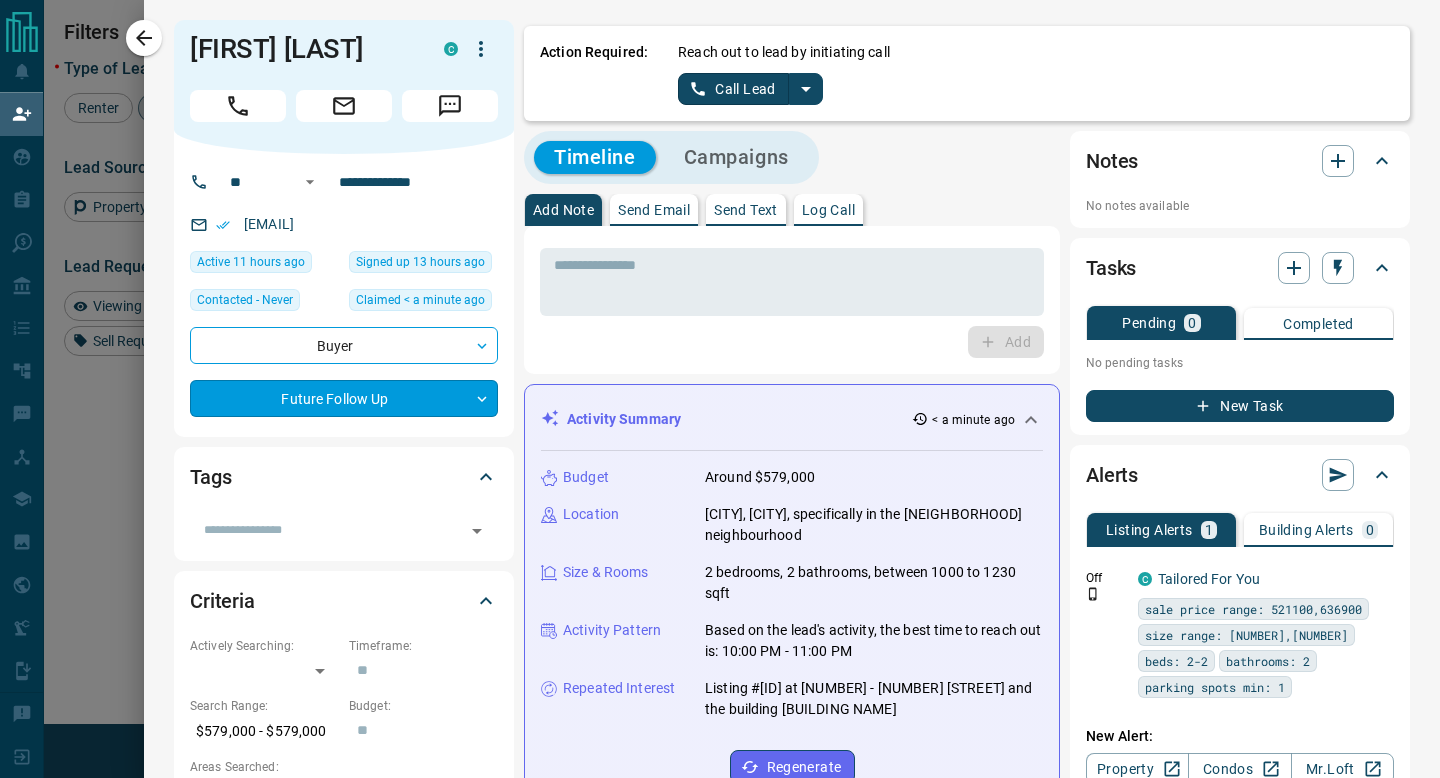 click on "Buyer [FIRST] [LAST] C [EMAIL] +[PHONE] $[PRICE] - $[PRICE] [CITY] Back to Site High Interest Buyer [FIRST] [LAST] C [EMAIL] +[PHONE] $[PRICE] - $[PRICE] [CITY], [CITY] Buyer Seller [FIRST] [LAST] C [EMAIL] +[PHONE] Active $[PRICE] - $[PRICE] [CITY], [CITY] Back to Site Requested a Viewing High Interest Reactivated Favourite Buyer Renter [FIRST] [LAST] P [EMAIL] +[PHONE] [CITY] Buyer [FIRST] [LAST] C [EMAIL] +[PHONE] $[PRICE] - $[PRICE] [CITY], [CITY] Buyer C [FIRST] C [EMAIL] +[PHONE] $[PRICE] - $[PRICE] Buyer C" at bounding box center [720, 331] 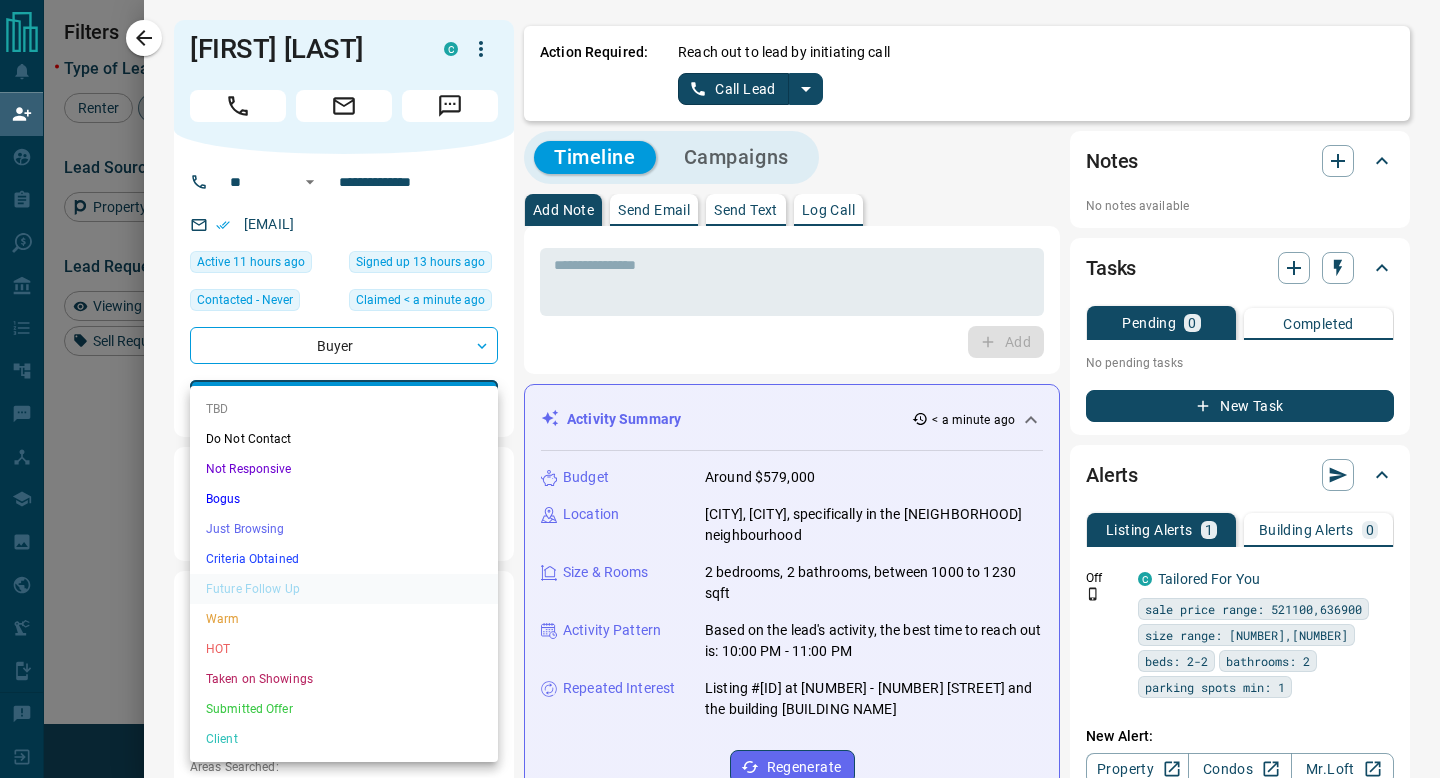 click at bounding box center (720, 389) 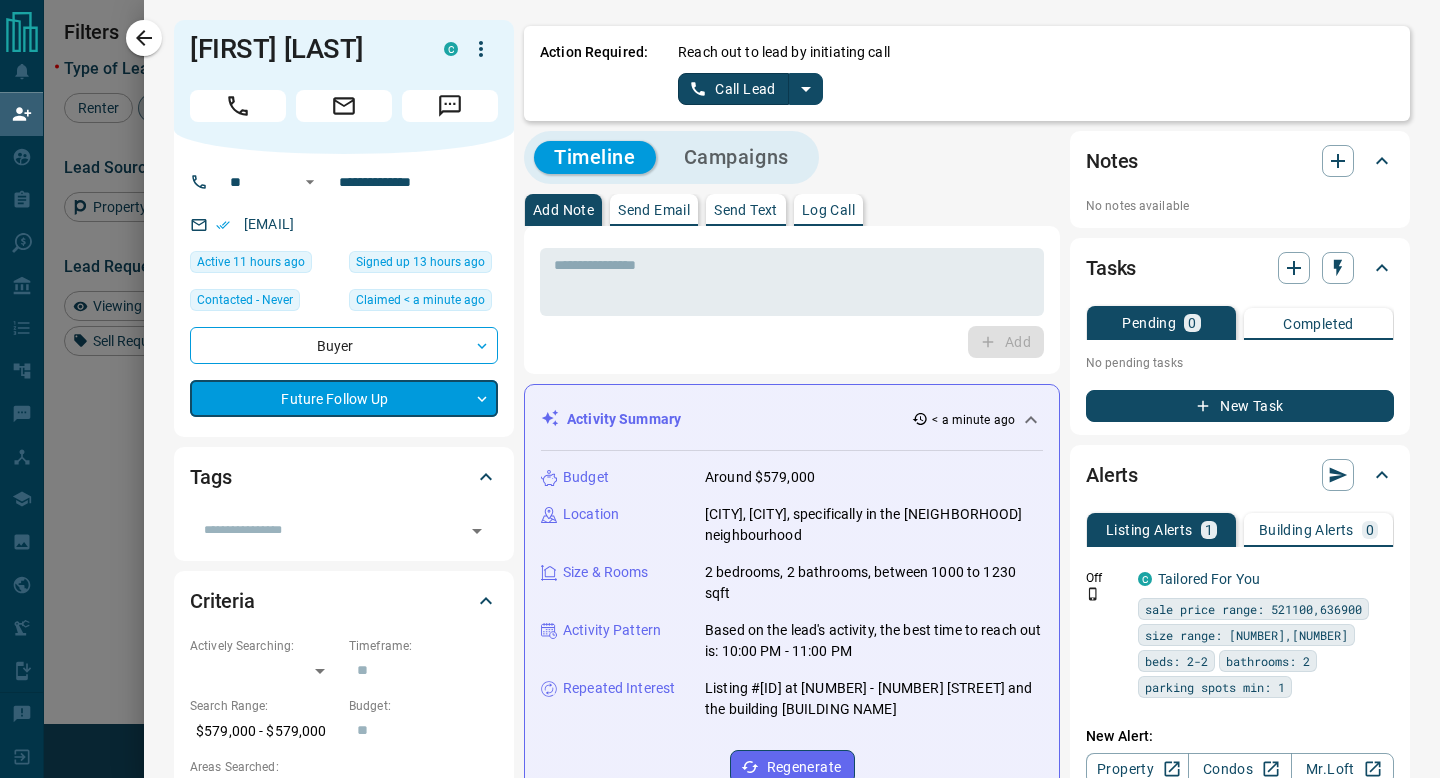 click on "Log Call" at bounding box center [828, 210] 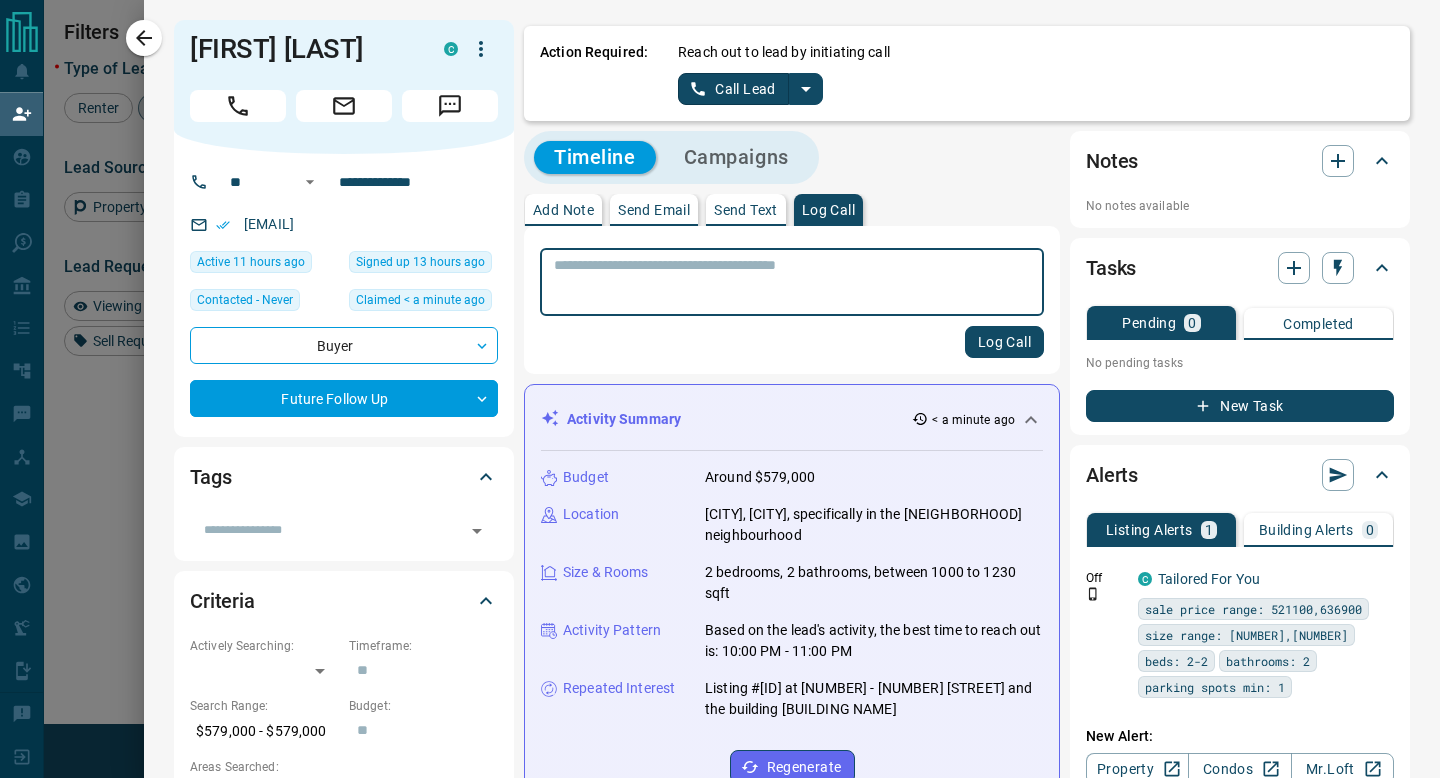 click on "* ​" at bounding box center [792, 282] 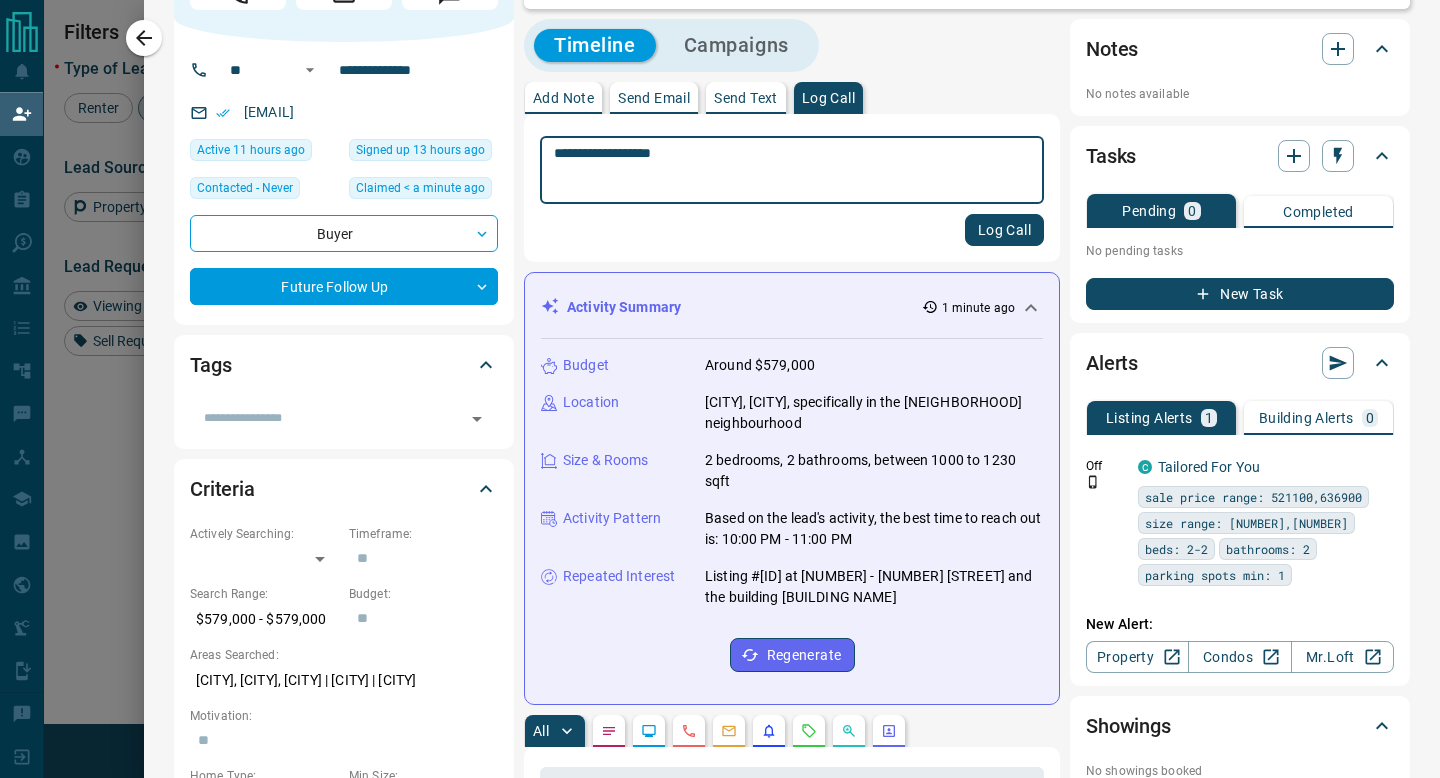 scroll, scrollTop: 74, scrollLeft: 0, axis: vertical 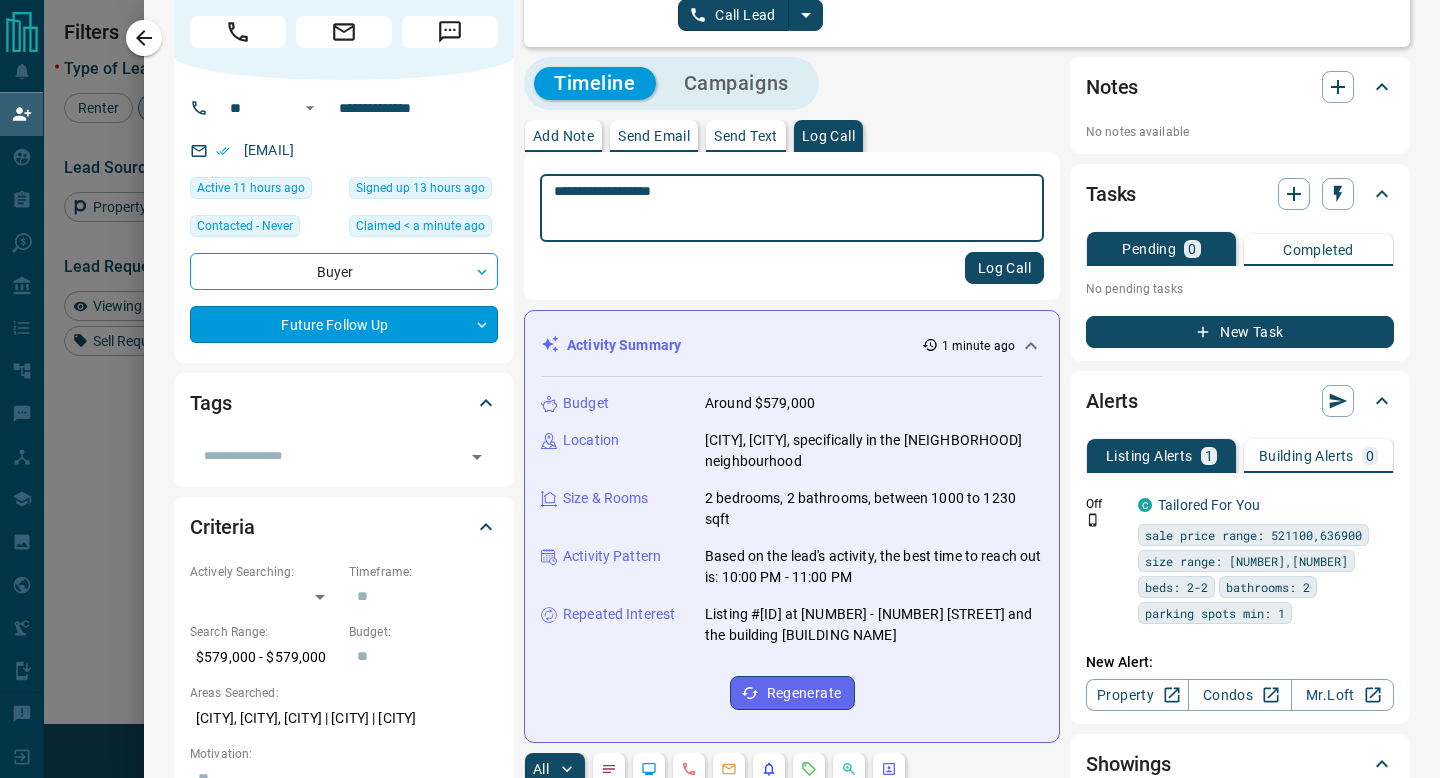 click on "Buyer [FIRST] [LAST] C [EMAIL] +[PHONE] $[PRICE] - $[PRICE] [CITY] Back to Site High Interest Buyer [FIRST] [LAST] C [EMAIL] +[PHONE] $[PRICE] - $[PRICE] [CITY], [CITY] Buyer Seller [FIRST] [LAST] C [EMAIL] +[PHONE] Active $[PRICE] - $[PRICE] [CITY], [CITY] Back to Site Requested a Viewing High Interest Reactivated Favourite Buyer Renter [FIRST] [LAST] P [EMAIL] +[PHONE] [CITY] Buyer [FIRST] [LAST] C [EMAIL] +[PHONE] $[PRICE] - $[PRICE] [CITY], [CITY] Buyer C [FIRST] C [EMAIL] +[PHONE] $[PRICE] - $[PRICE] Buyer C" at bounding box center (720, 331) 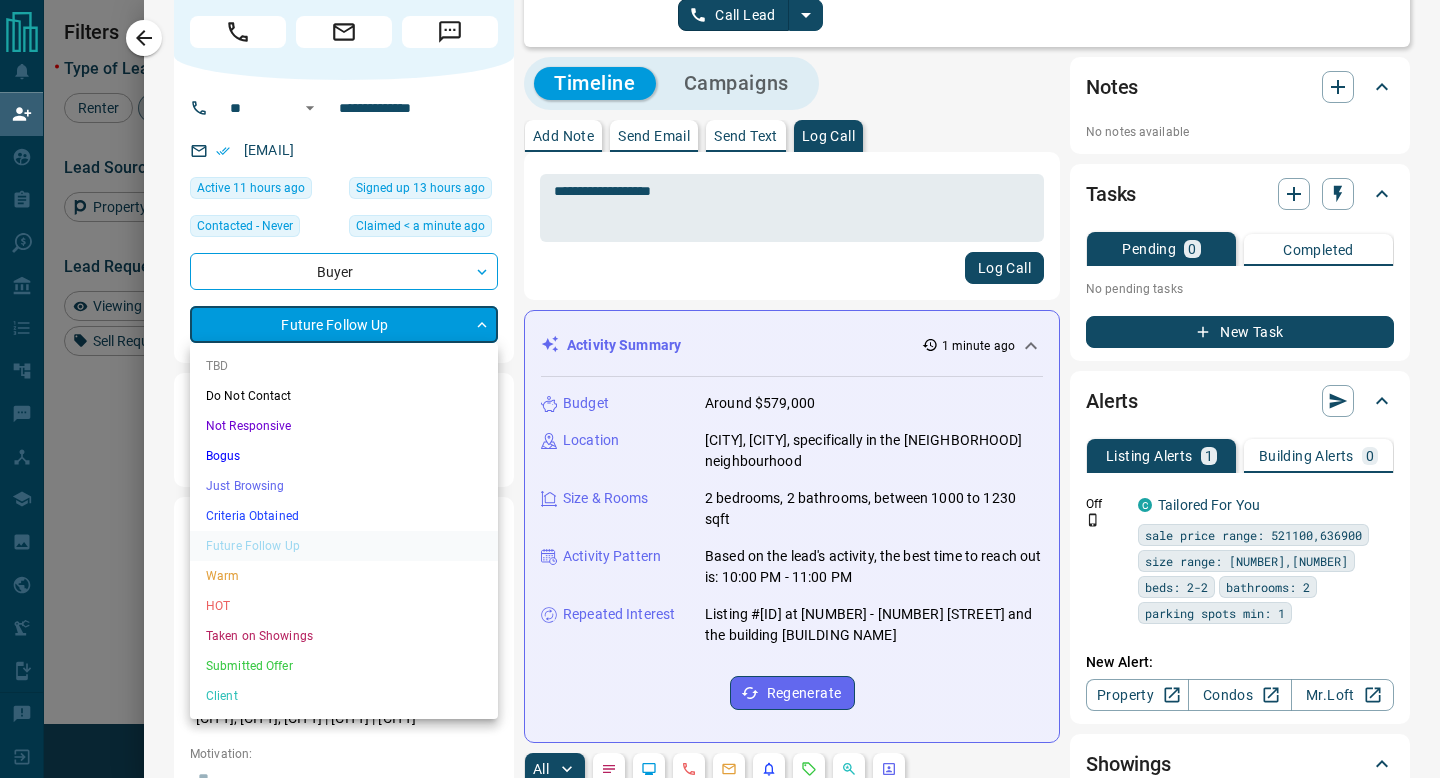 drag, startPoint x: 685, startPoint y: 188, endPoint x: 637, endPoint y: 196, distance: 48.6621 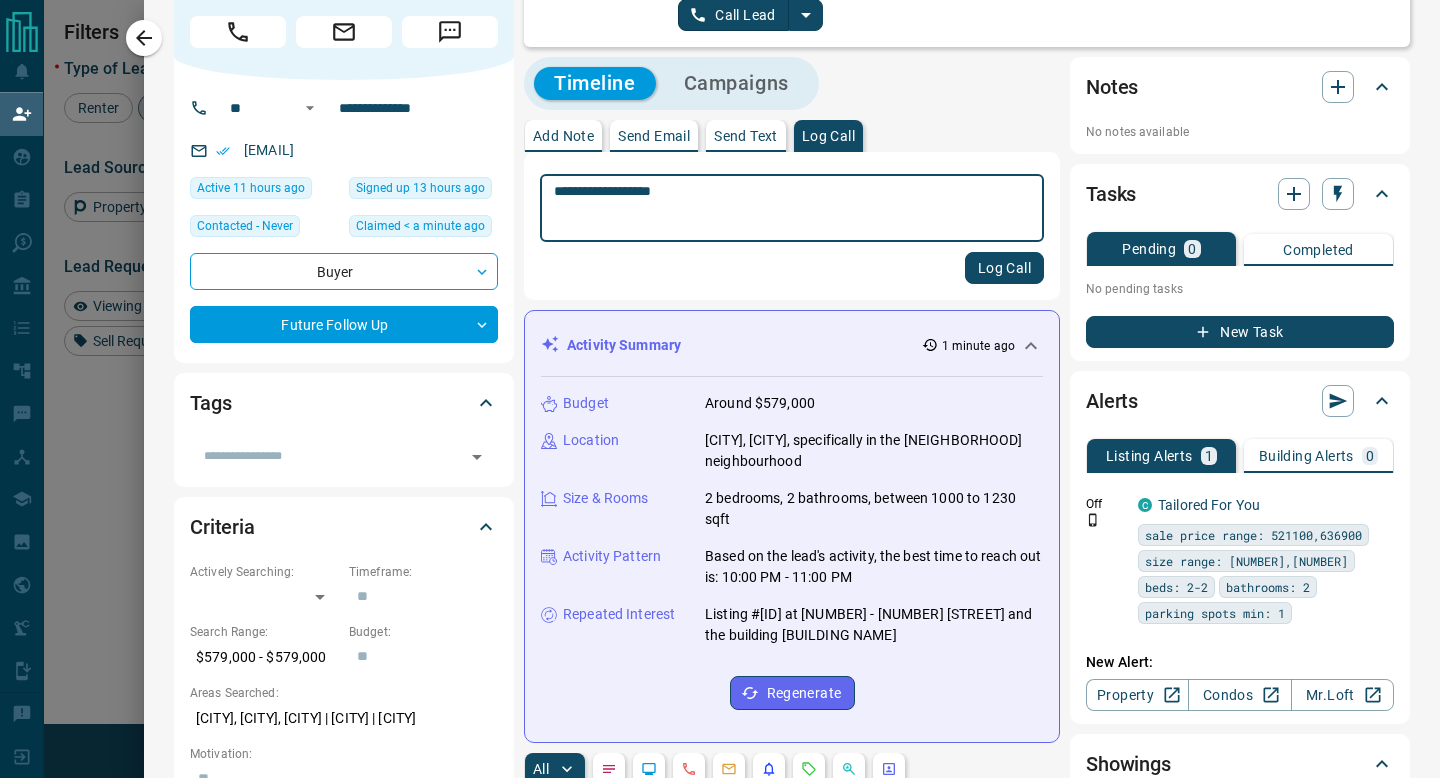 click on "**********" at bounding box center (792, 208) 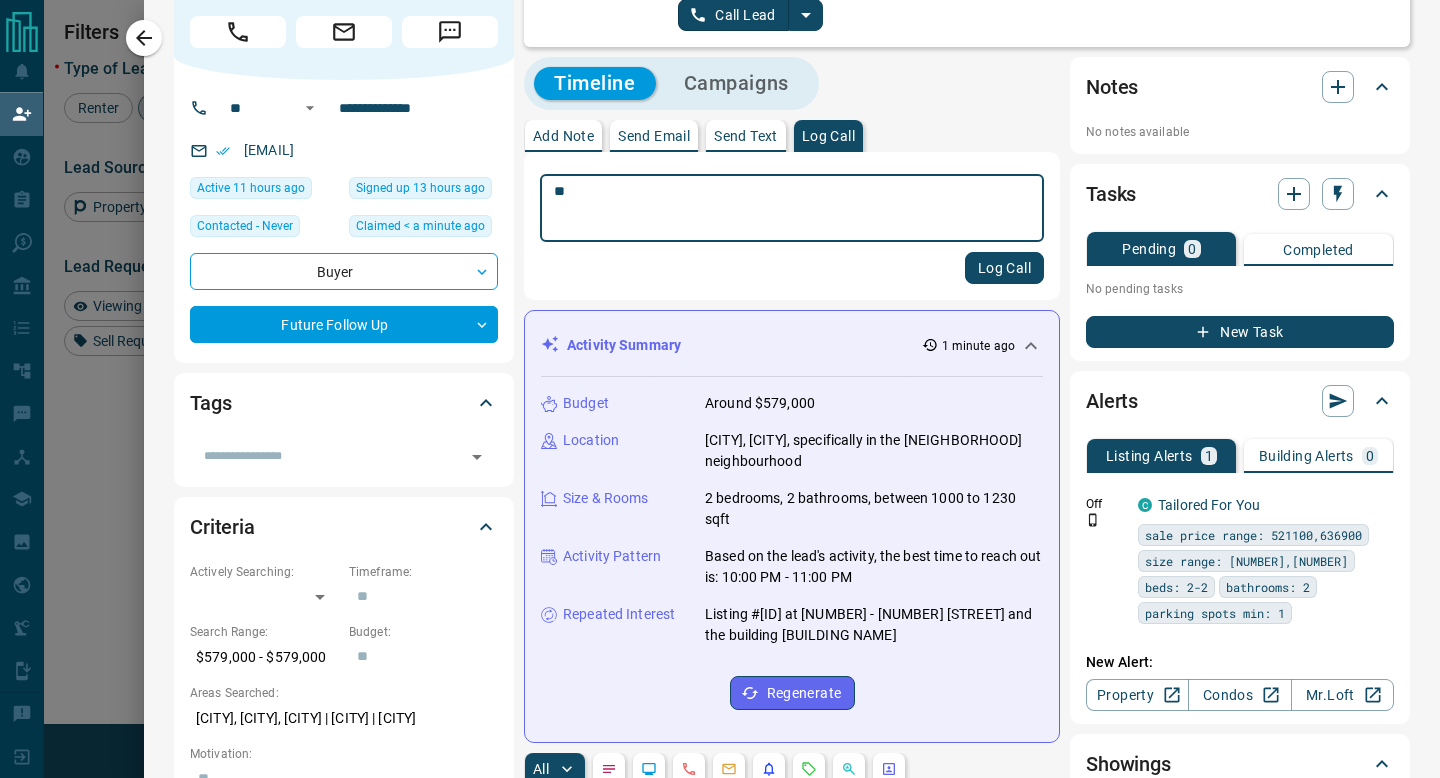type on "*" 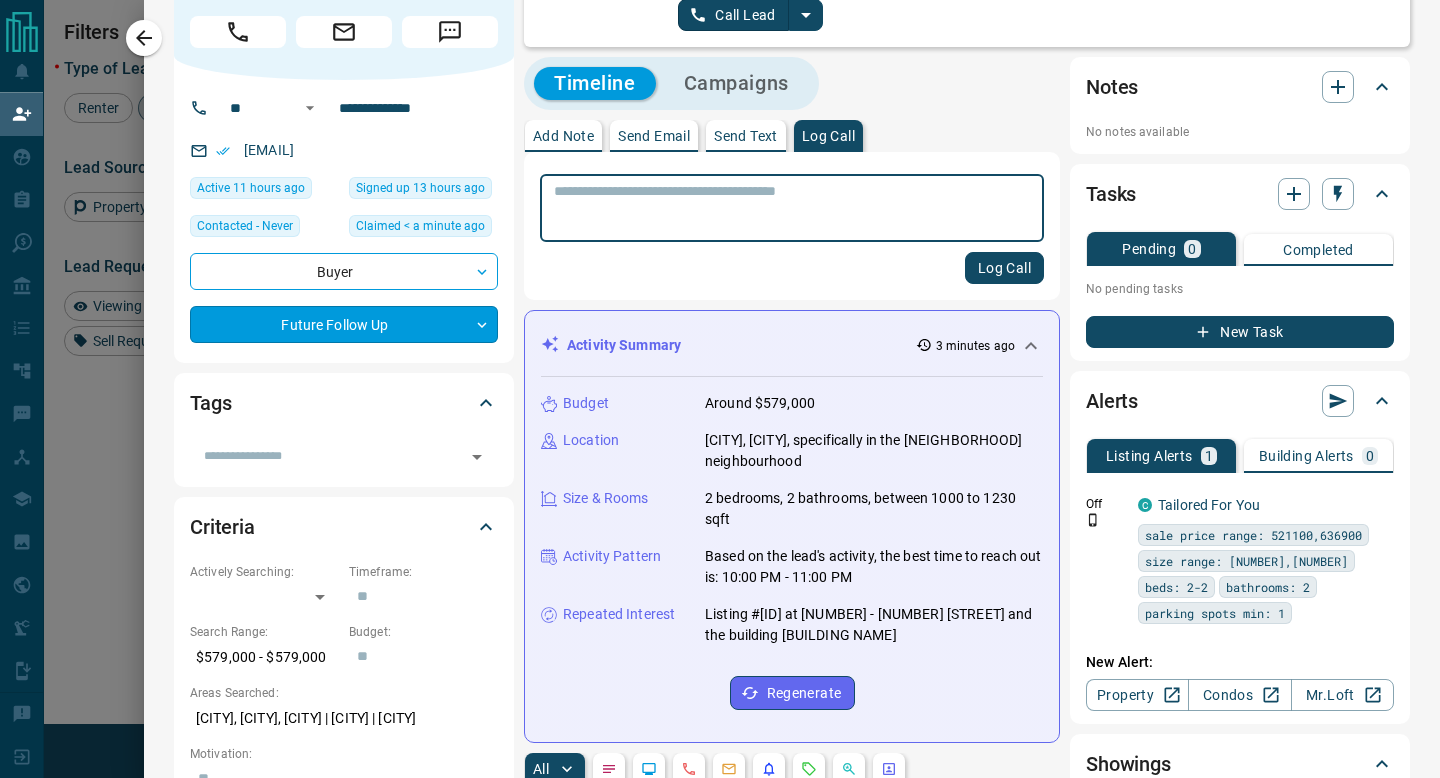 type 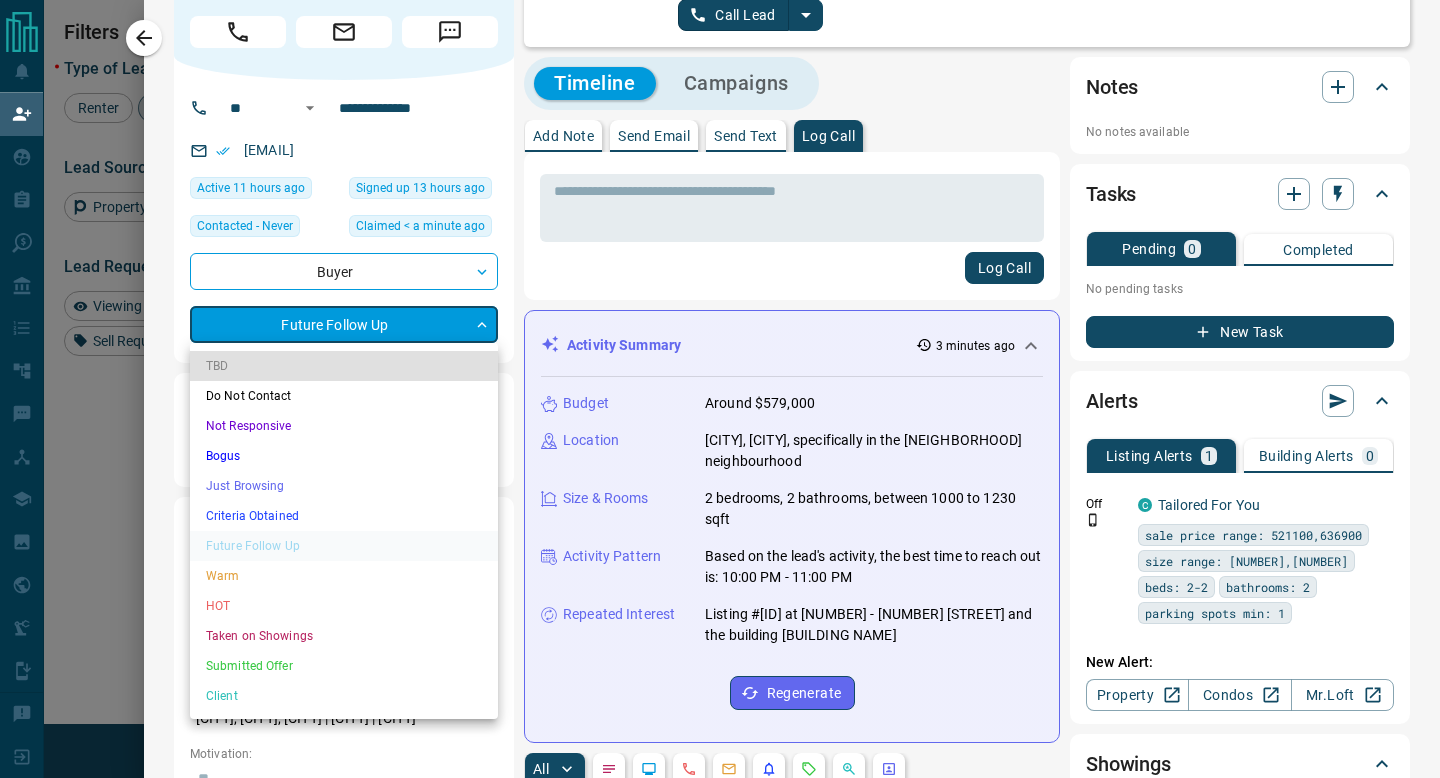 click on "Not Responsive" at bounding box center (344, 426) 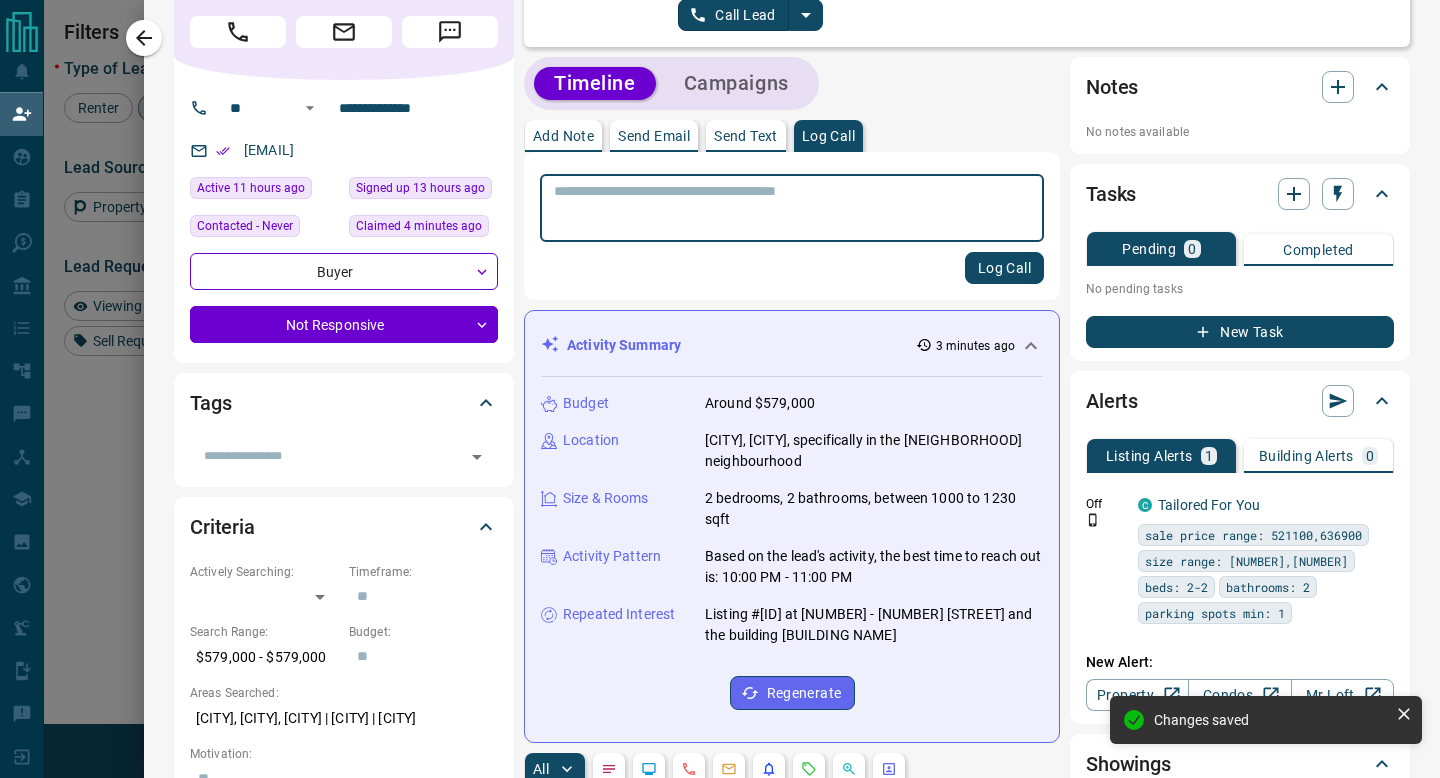 click at bounding box center [792, 208] 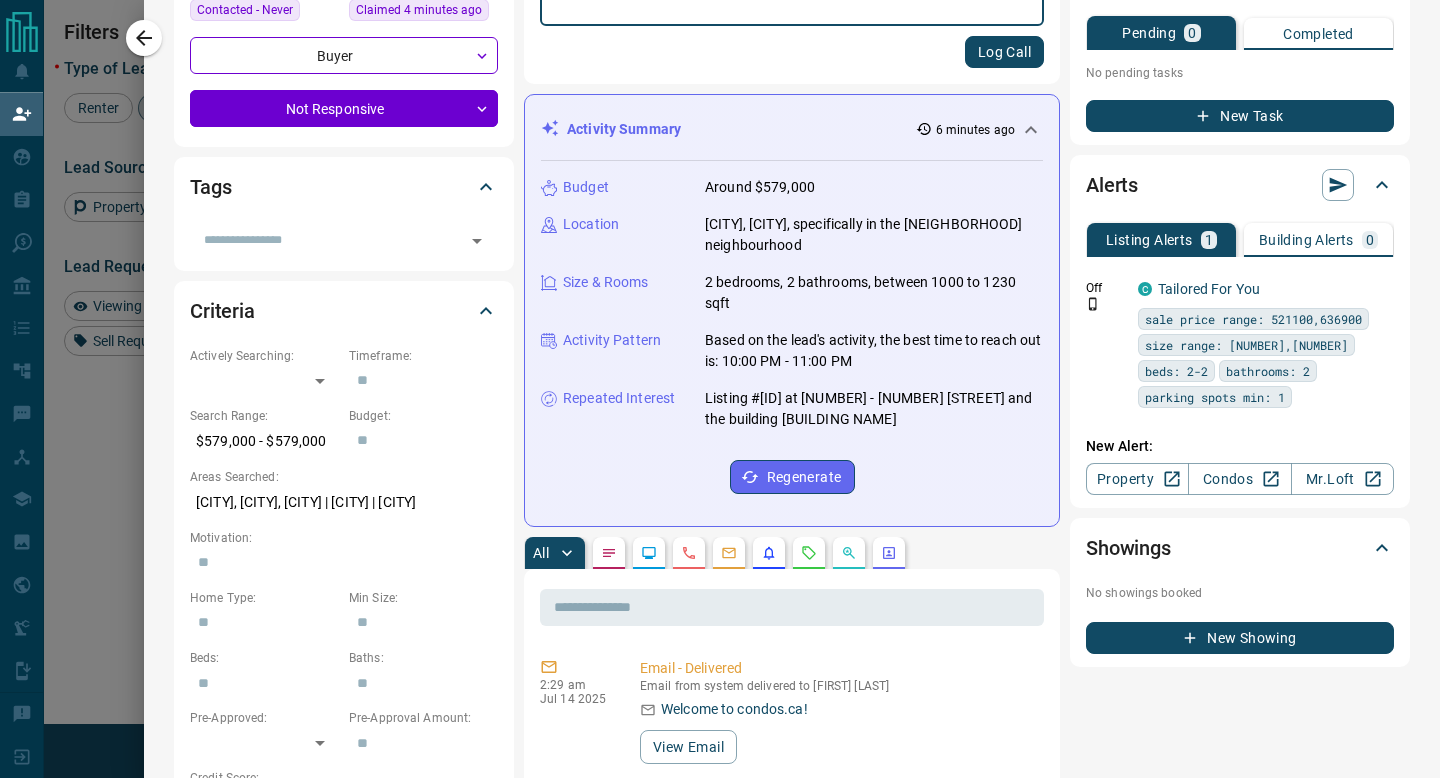 scroll, scrollTop: 294, scrollLeft: 0, axis: vertical 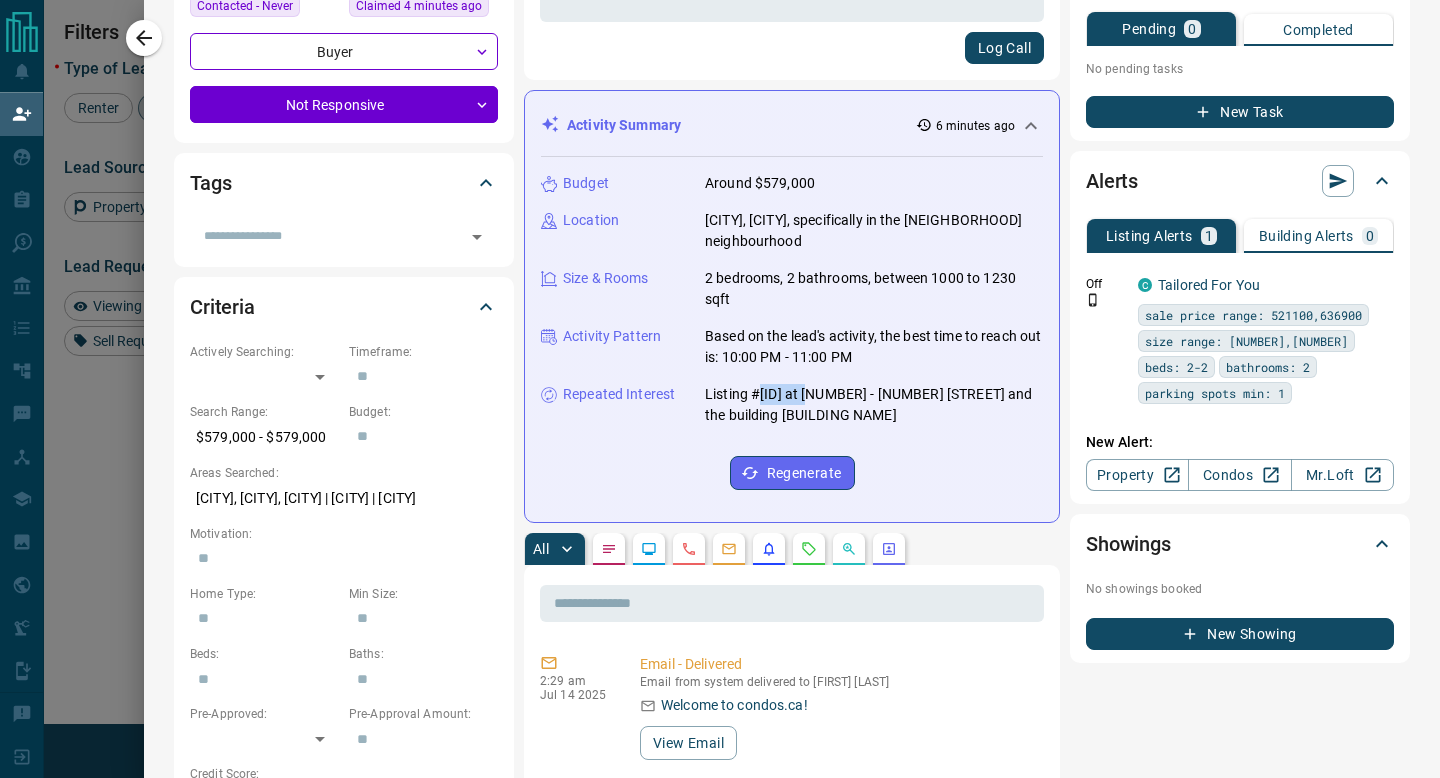 drag, startPoint x: 833, startPoint y: 391, endPoint x: 758, endPoint y: 387, distance: 75.10659 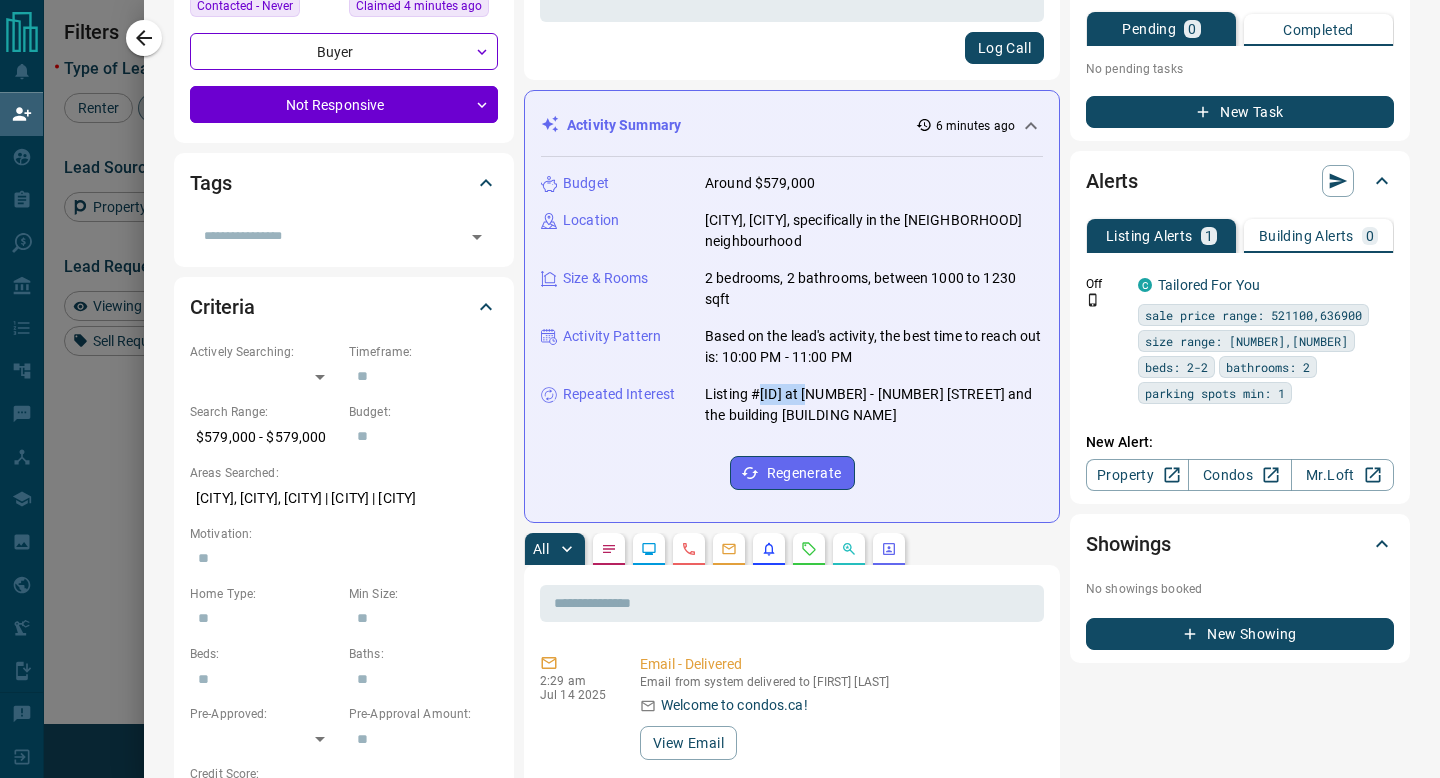click on "Listing #[ID] at [NUMBER] - [NUMBER] [STREET] and the building [BUILDING NAME]" at bounding box center (874, 405) 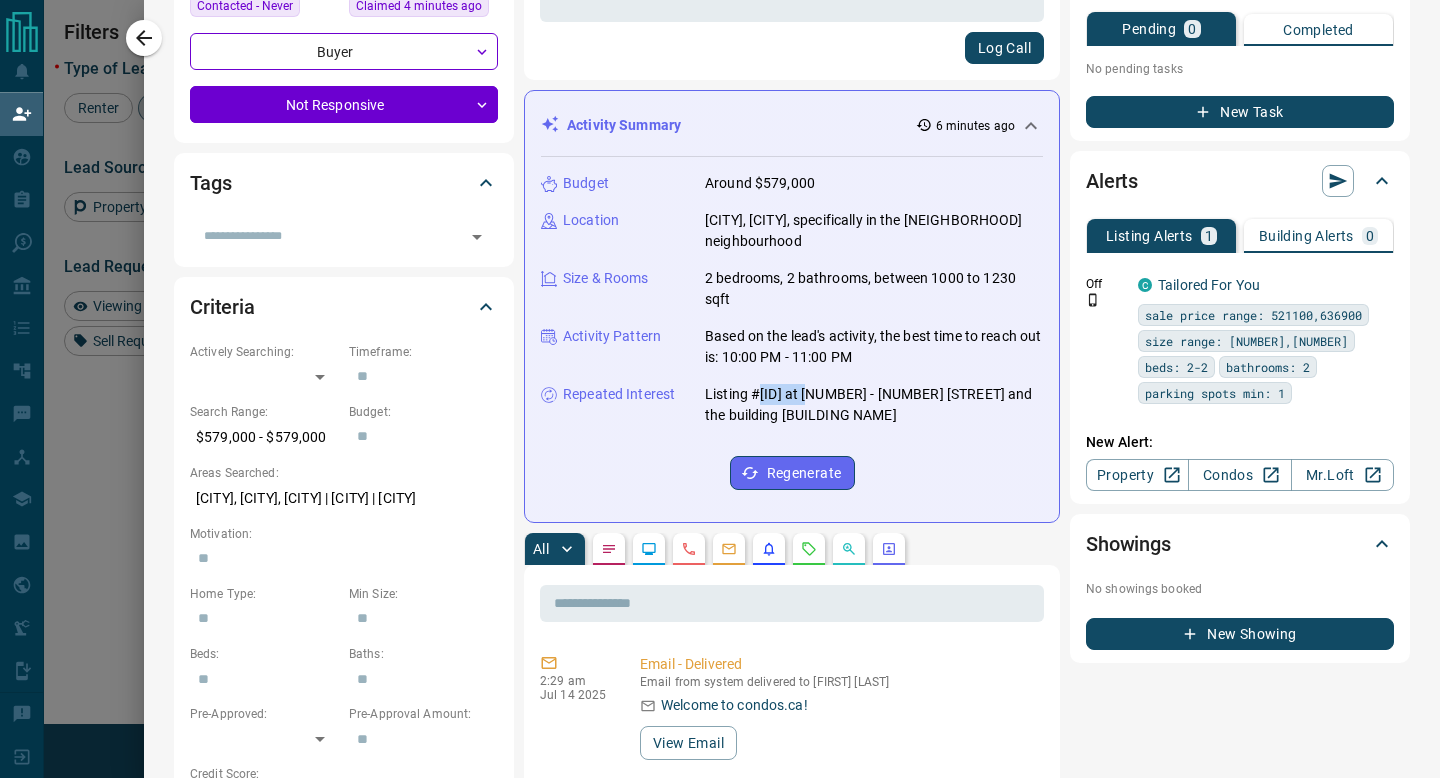 copy on "W12255709" 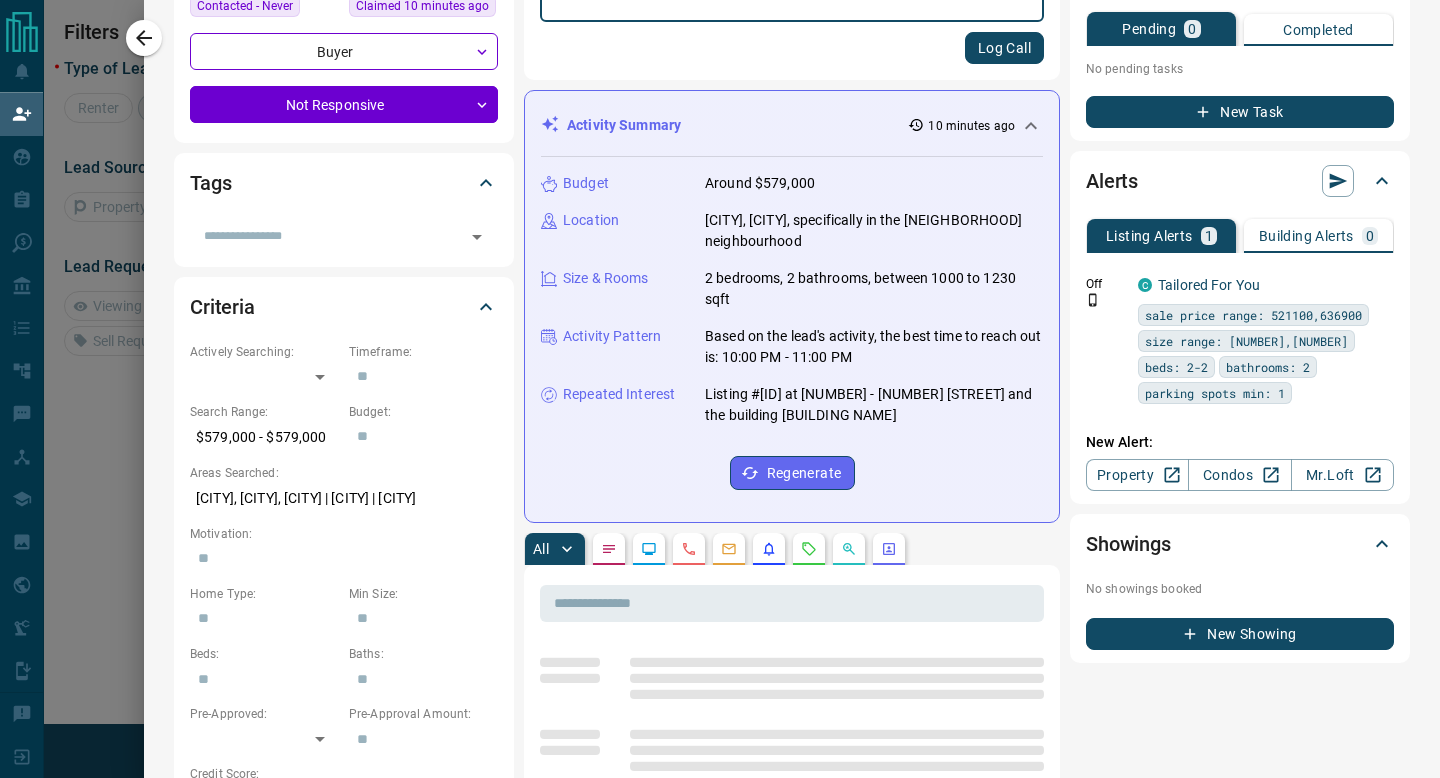 scroll, scrollTop: 0, scrollLeft: 0, axis: both 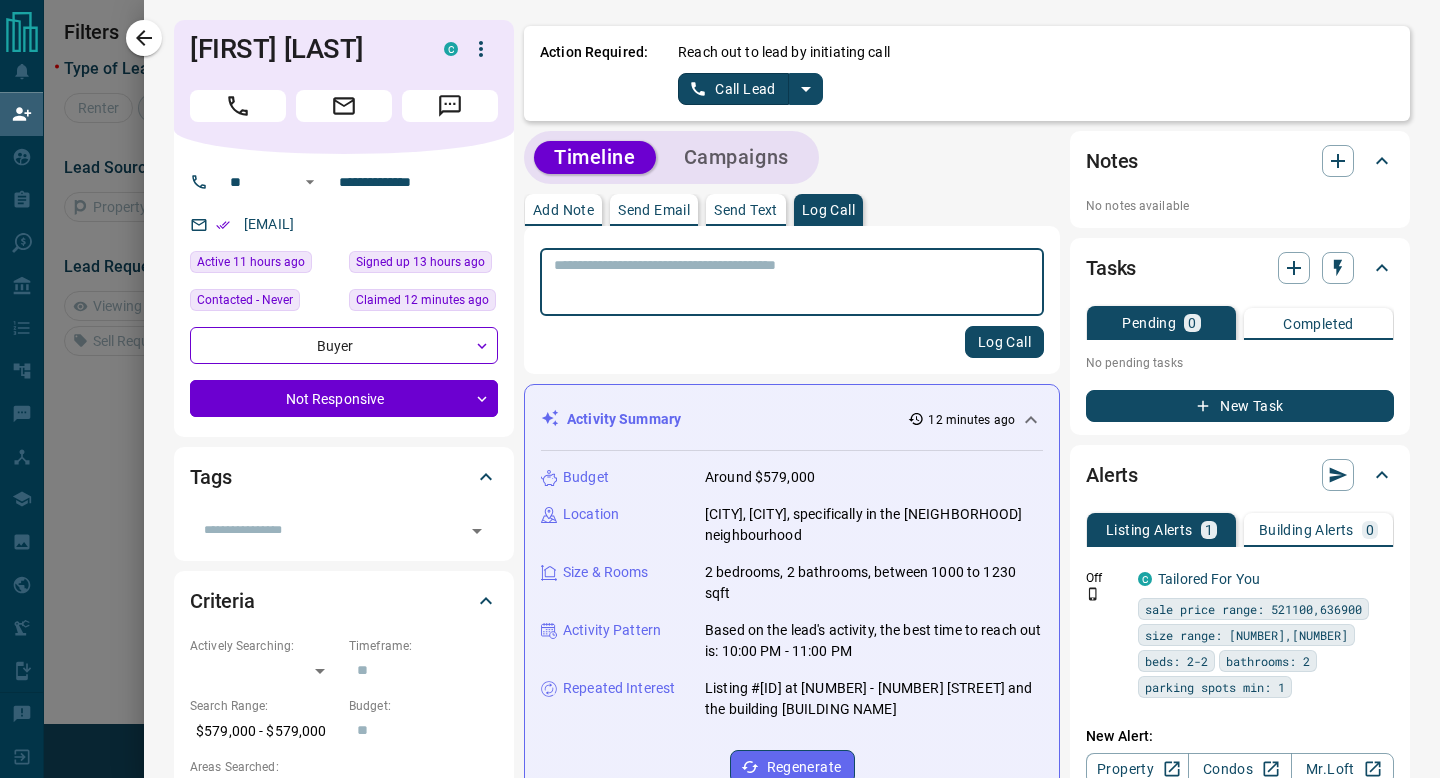 click at bounding box center (792, 282) 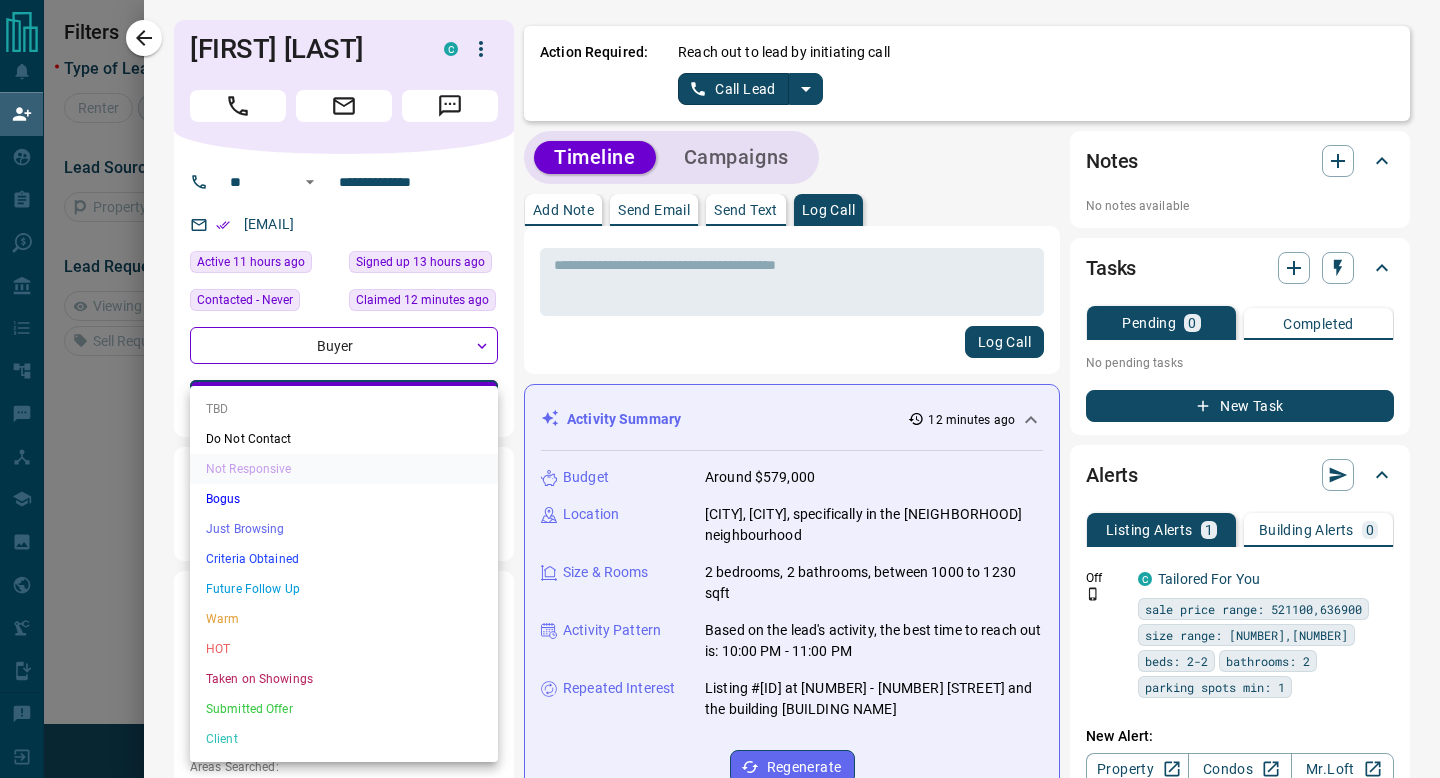 click on "**********" at bounding box center [720, 331] 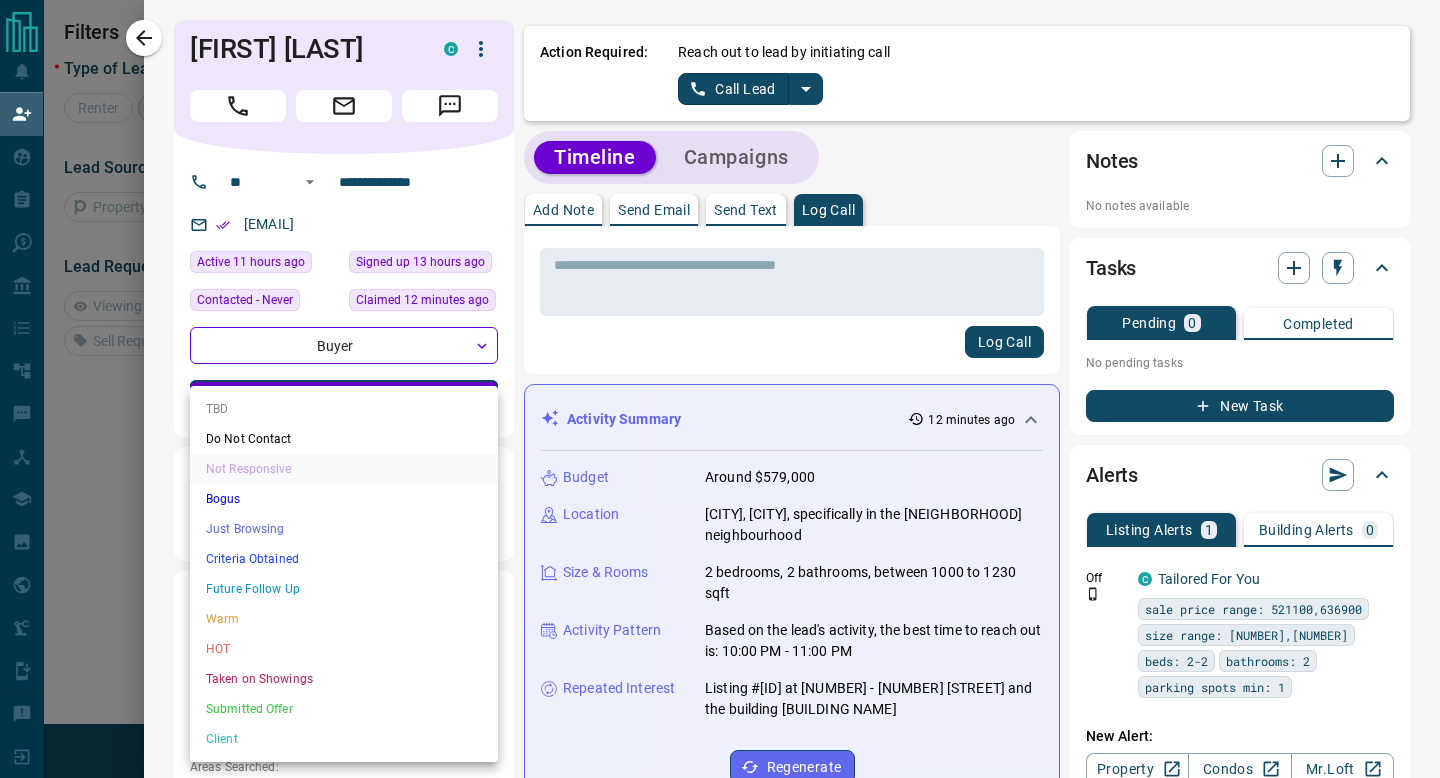 click on "Criteria Obtained" at bounding box center [344, 559] 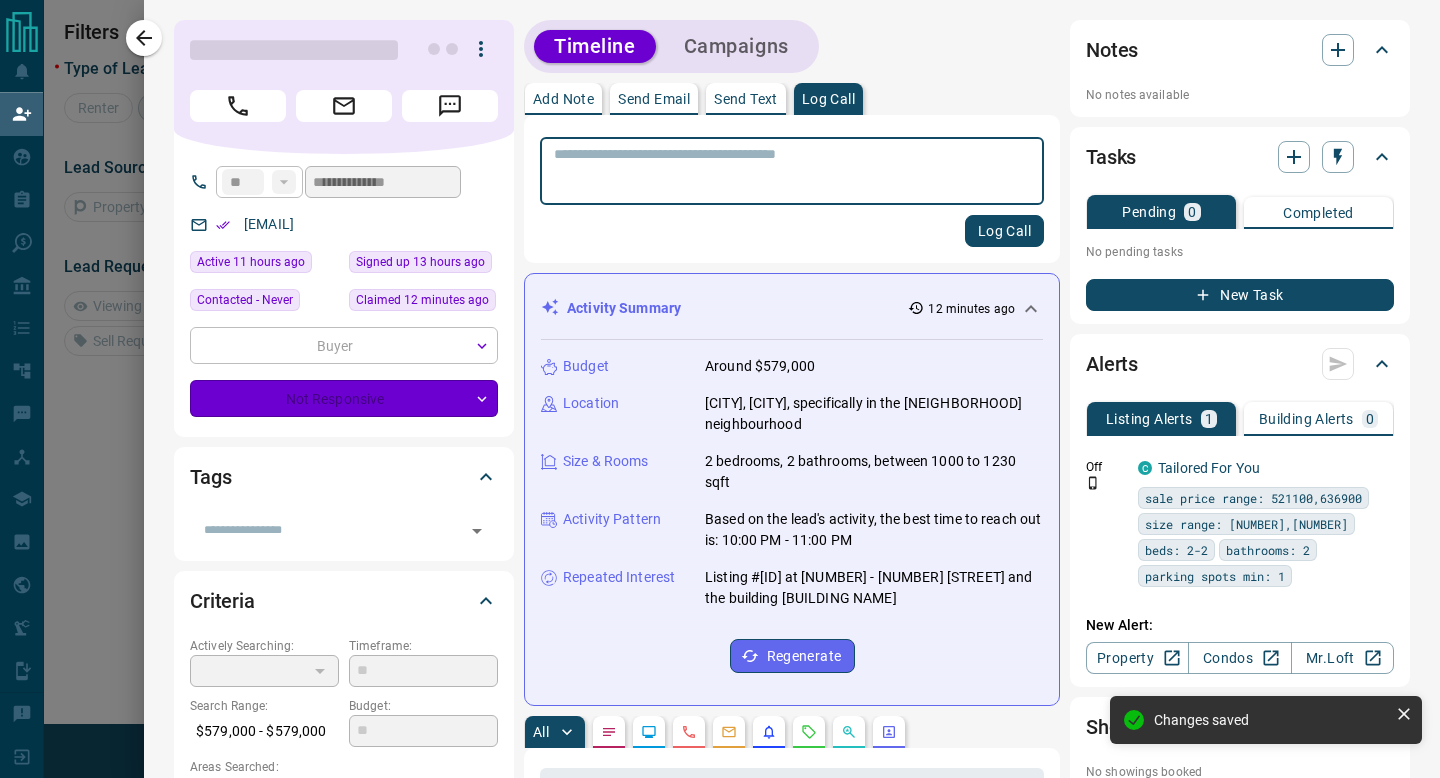 type on "*" 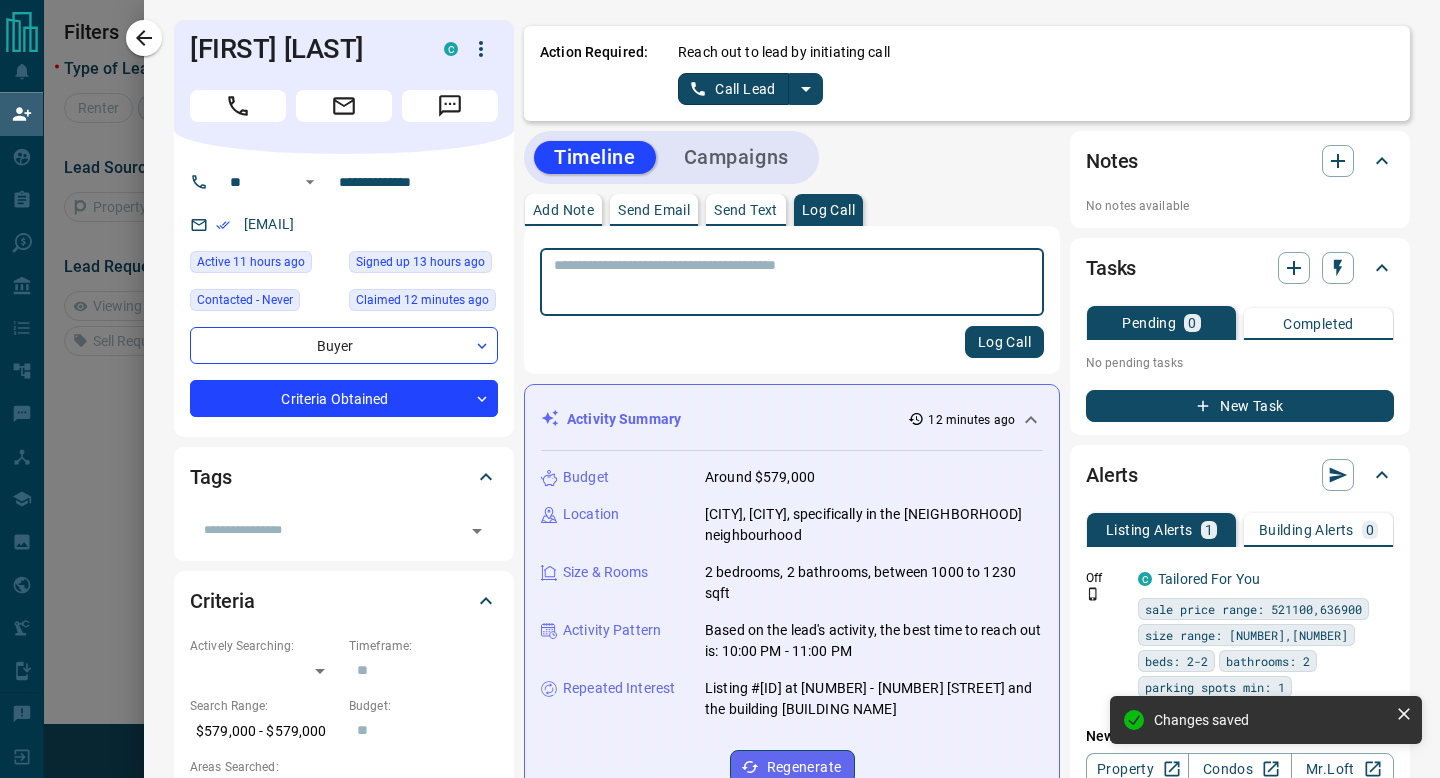 click at bounding box center (792, 282) 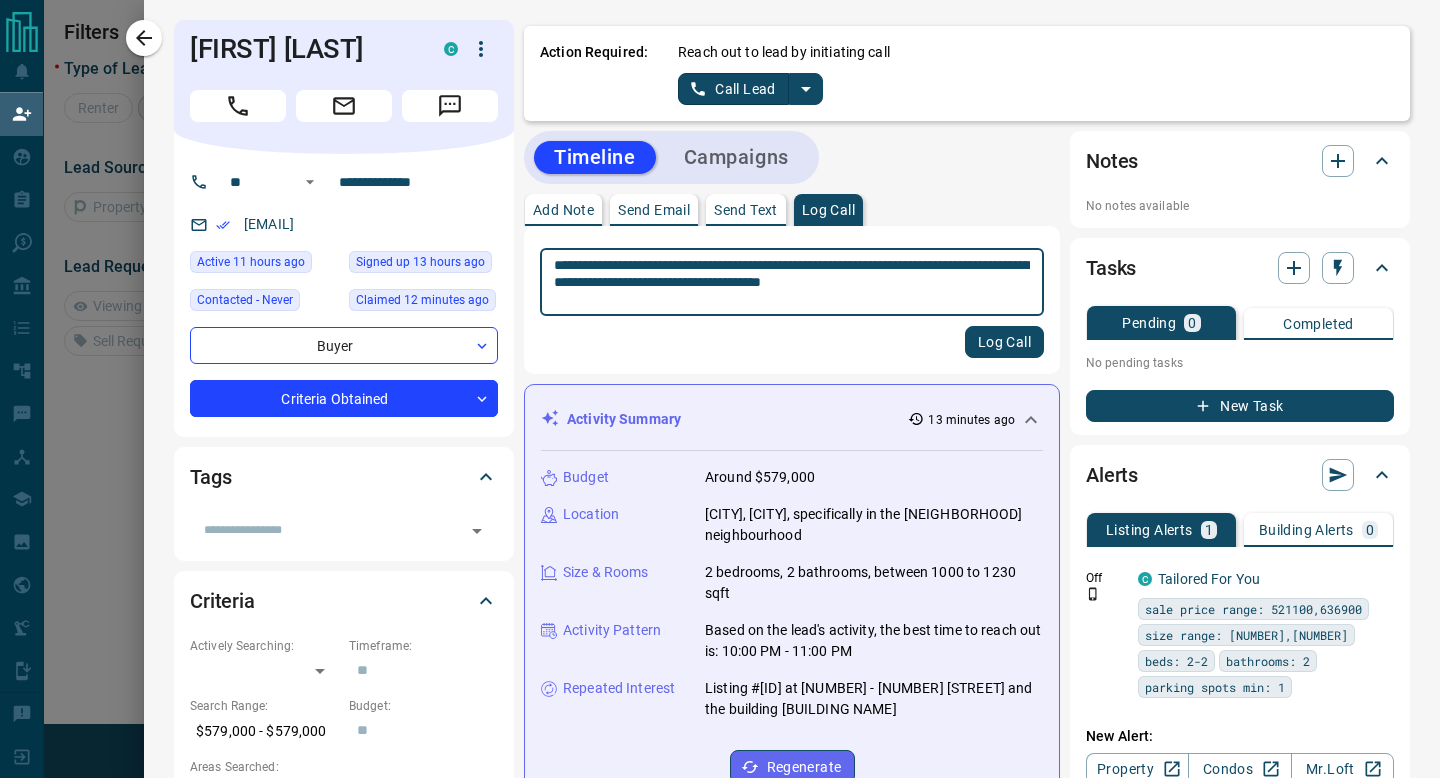 type on "**********" 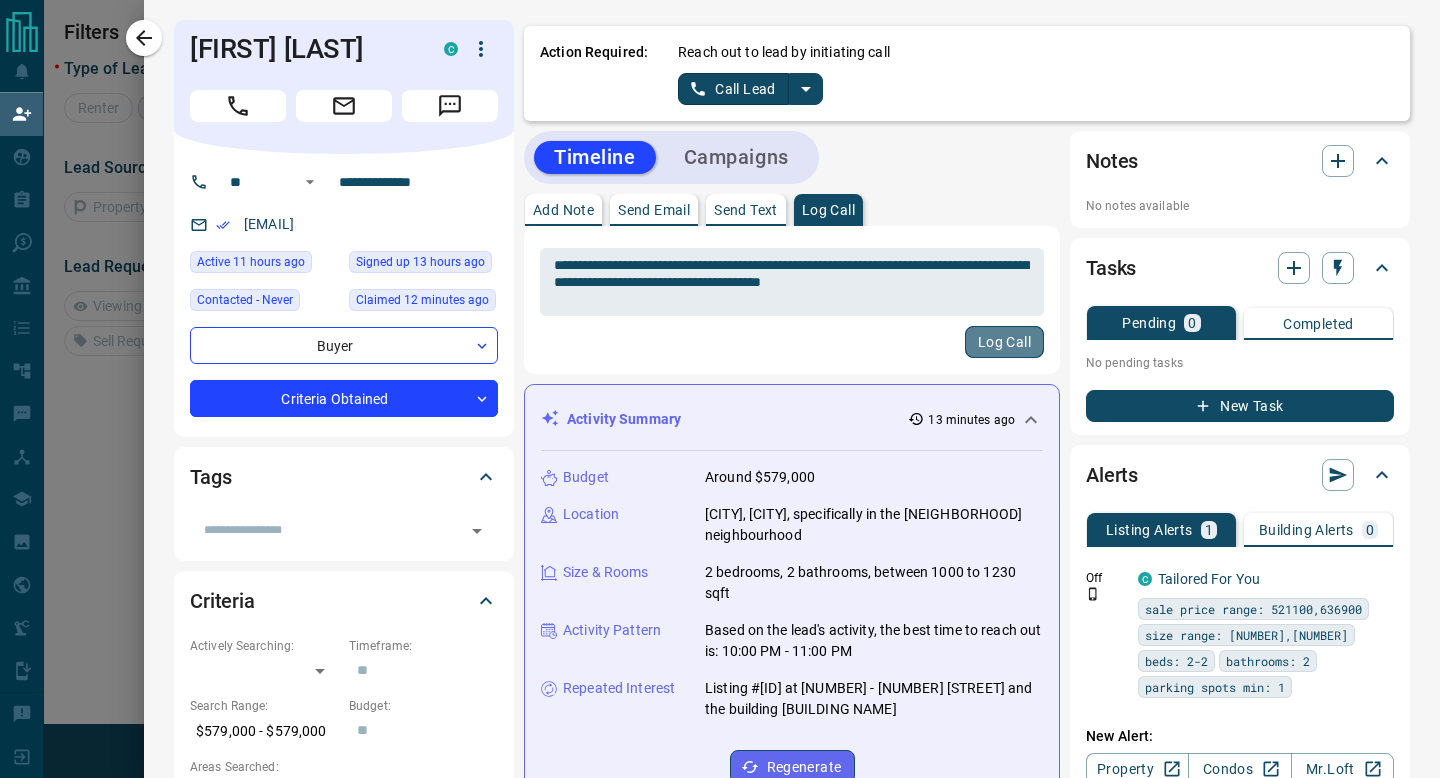 click on "Log Call" at bounding box center (1004, 342) 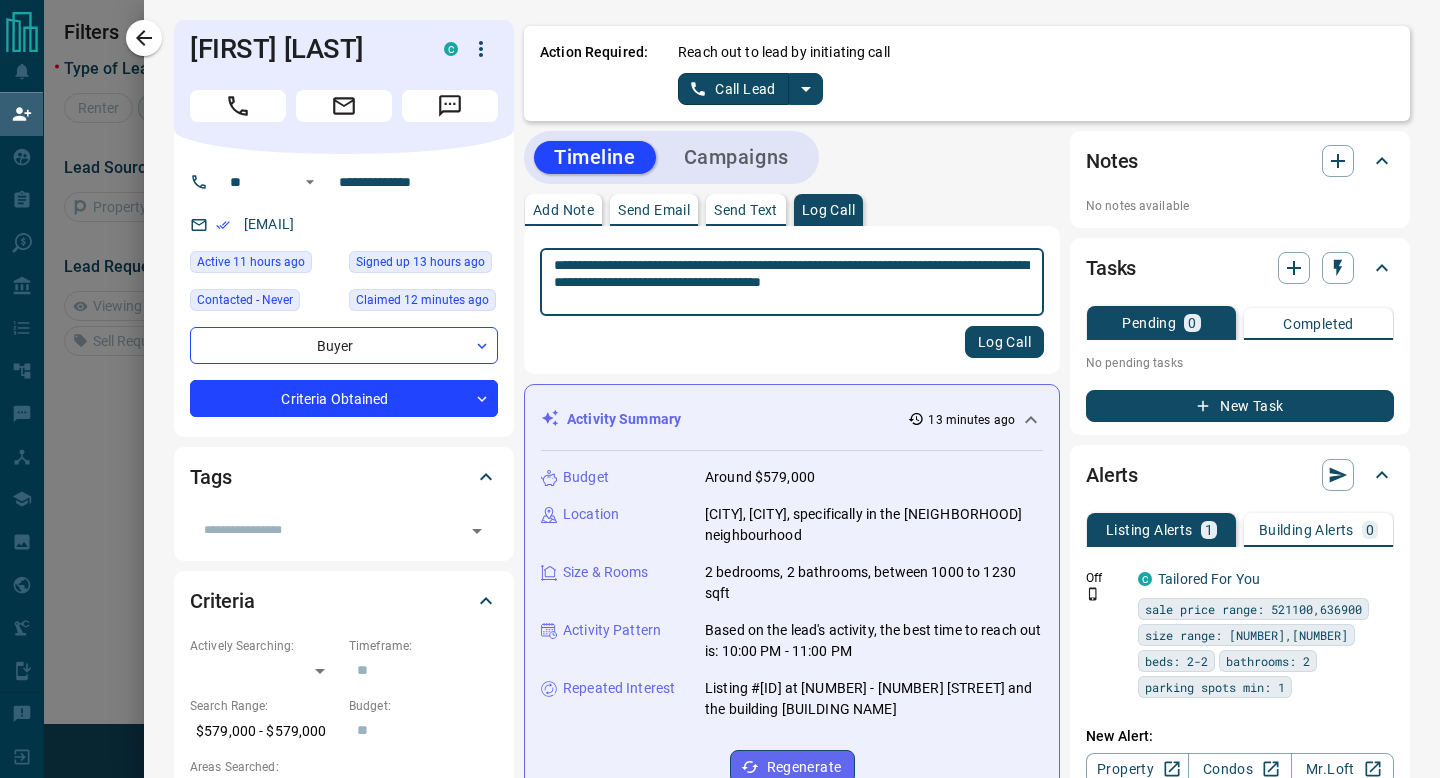 type 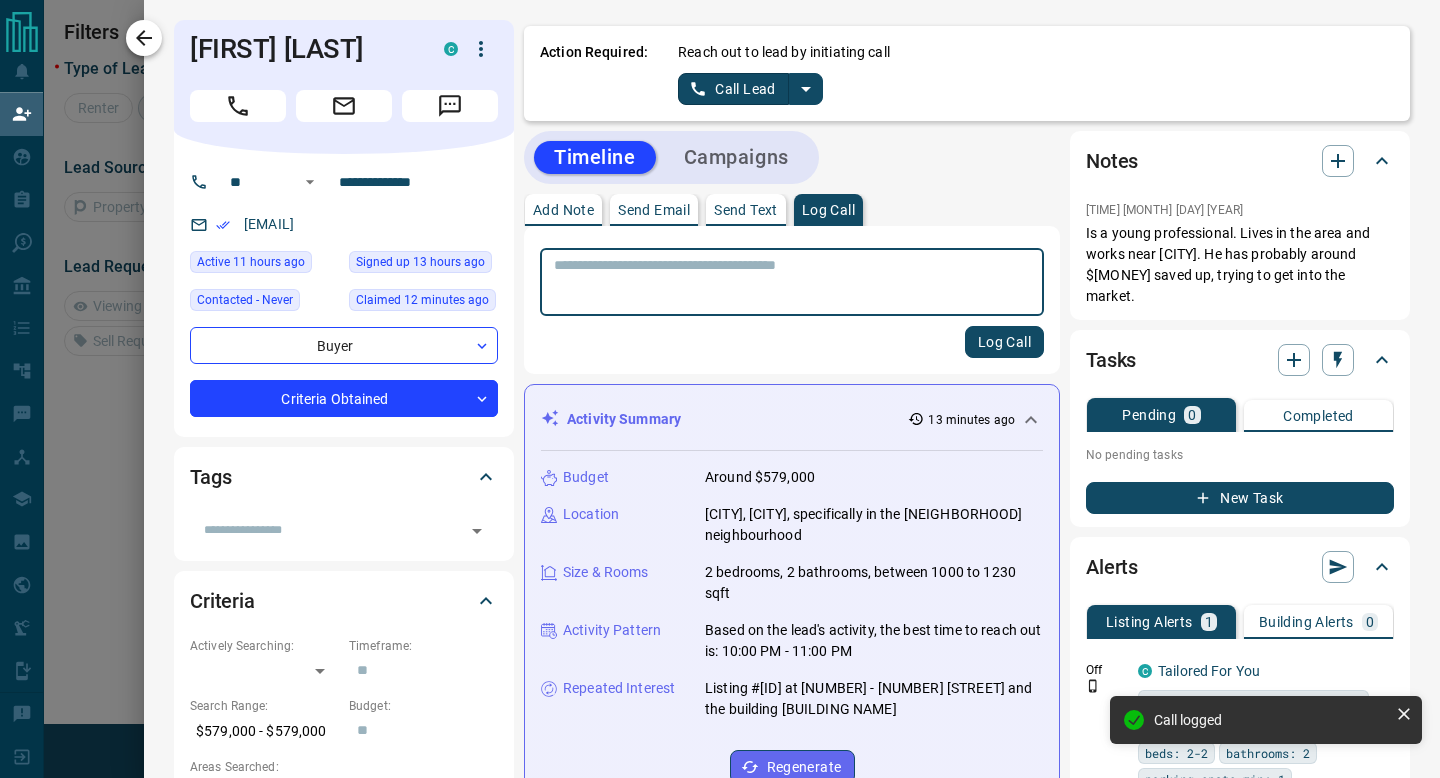 click 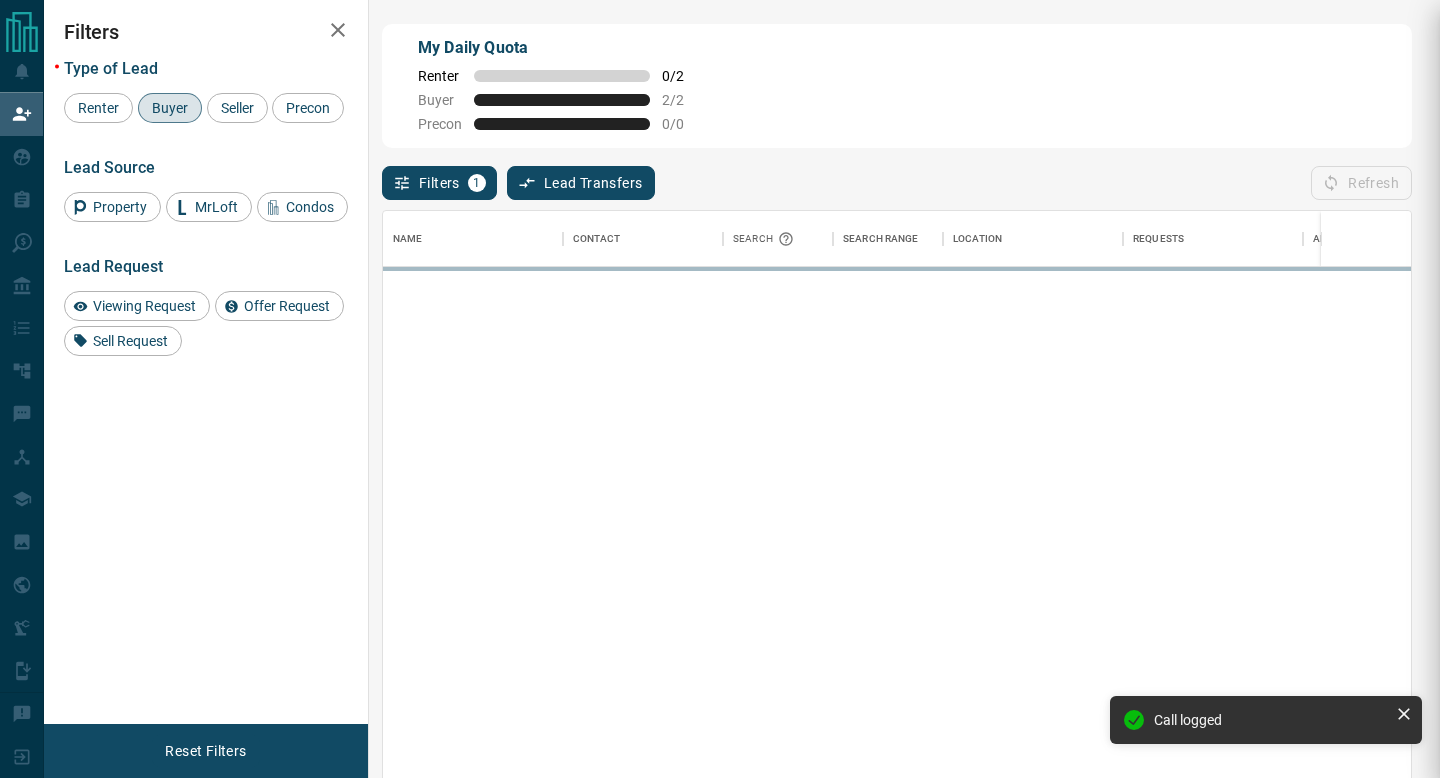 scroll, scrollTop: 0, scrollLeft: 1, axis: horizontal 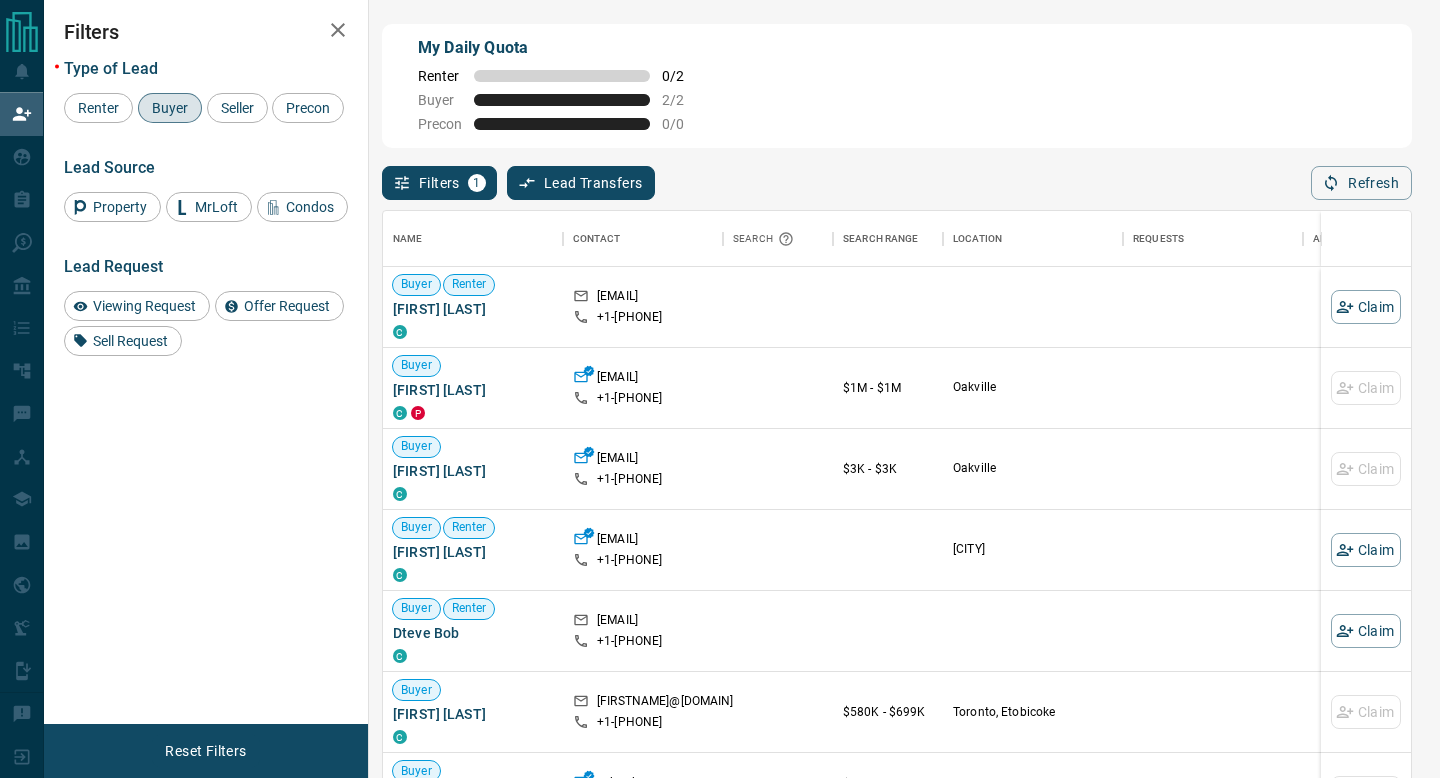 click on "Type of Lead Renter Buyer Seller Precon Lead Source Property MrLoft Condos Lead Request Viewing Request Offer Request Sell Request" at bounding box center (206, 200) 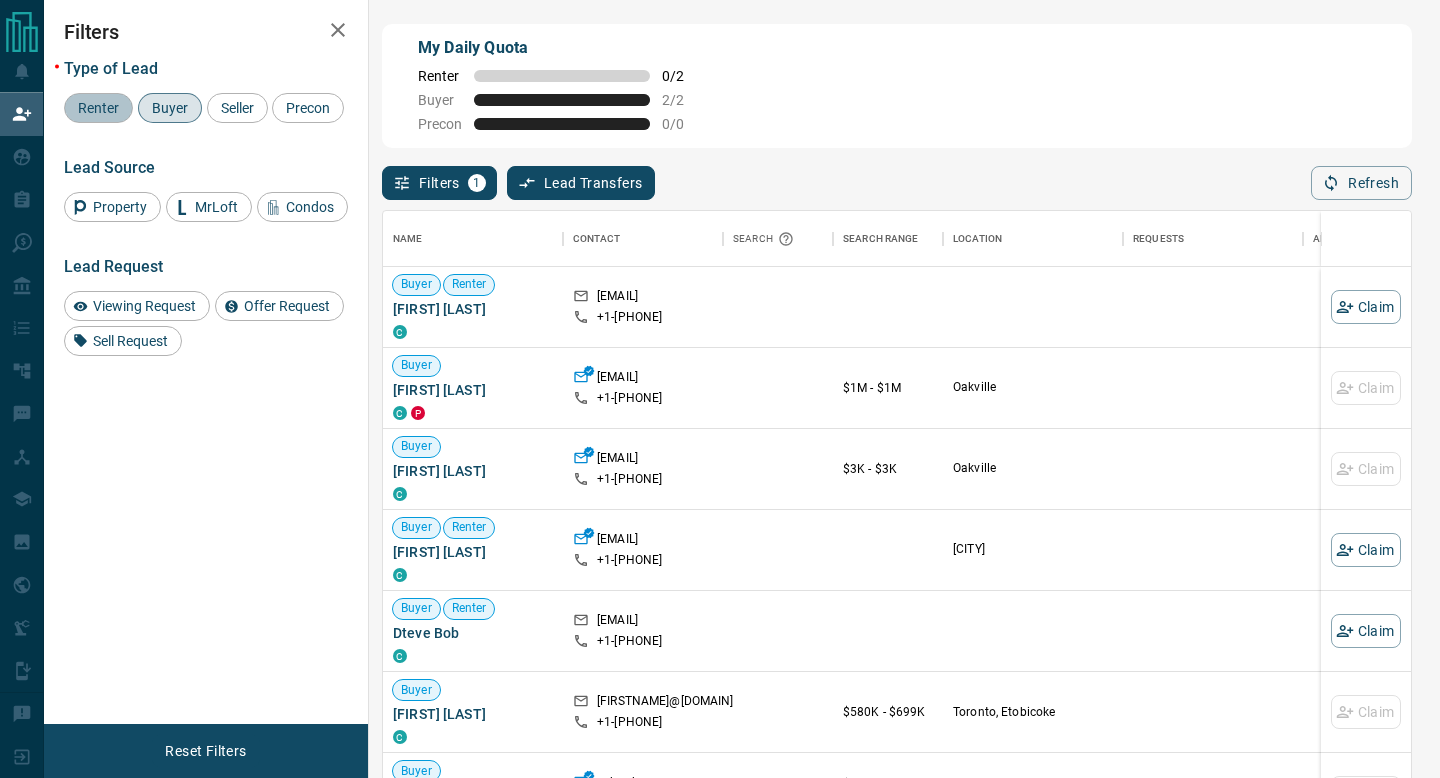 click on "Renter" at bounding box center (98, 108) 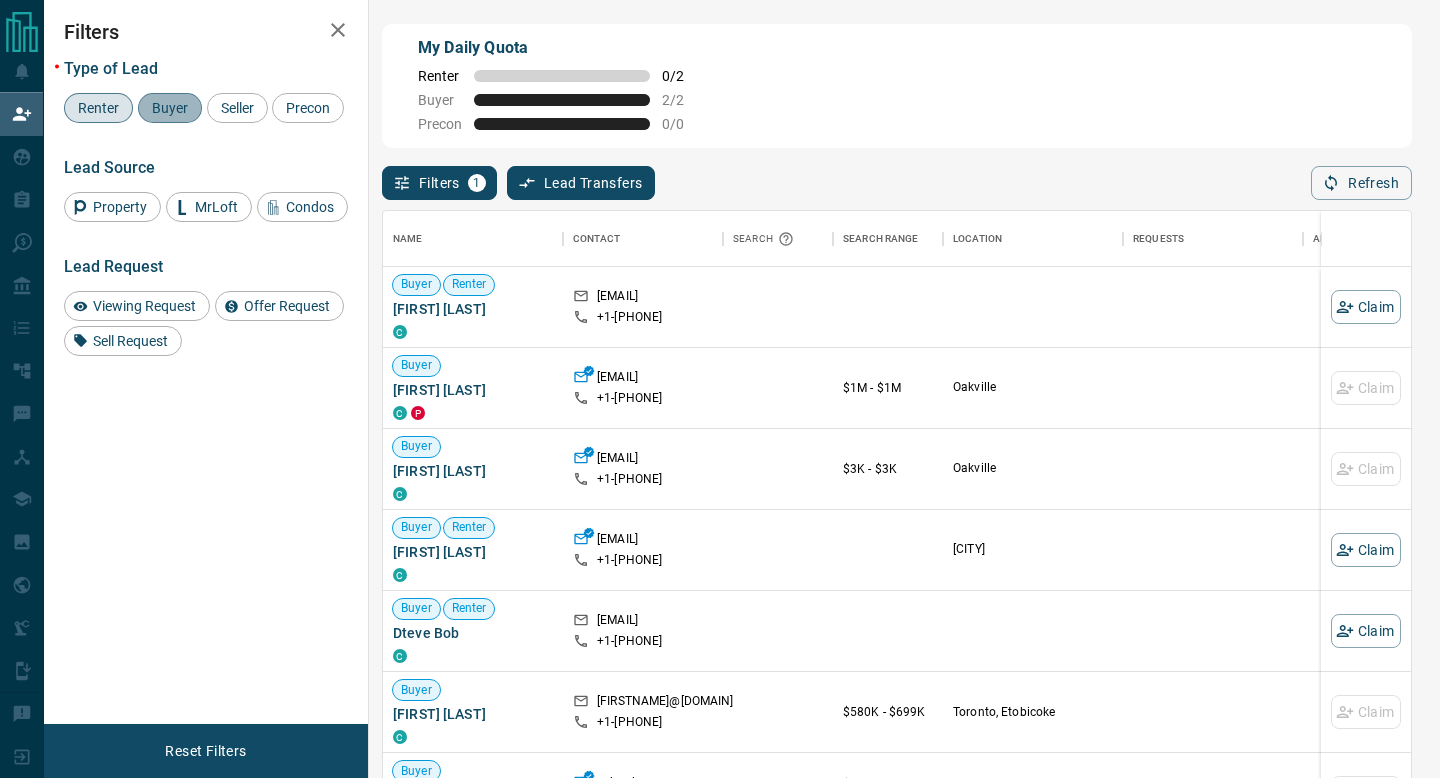 click on "Buyer" at bounding box center [170, 108] 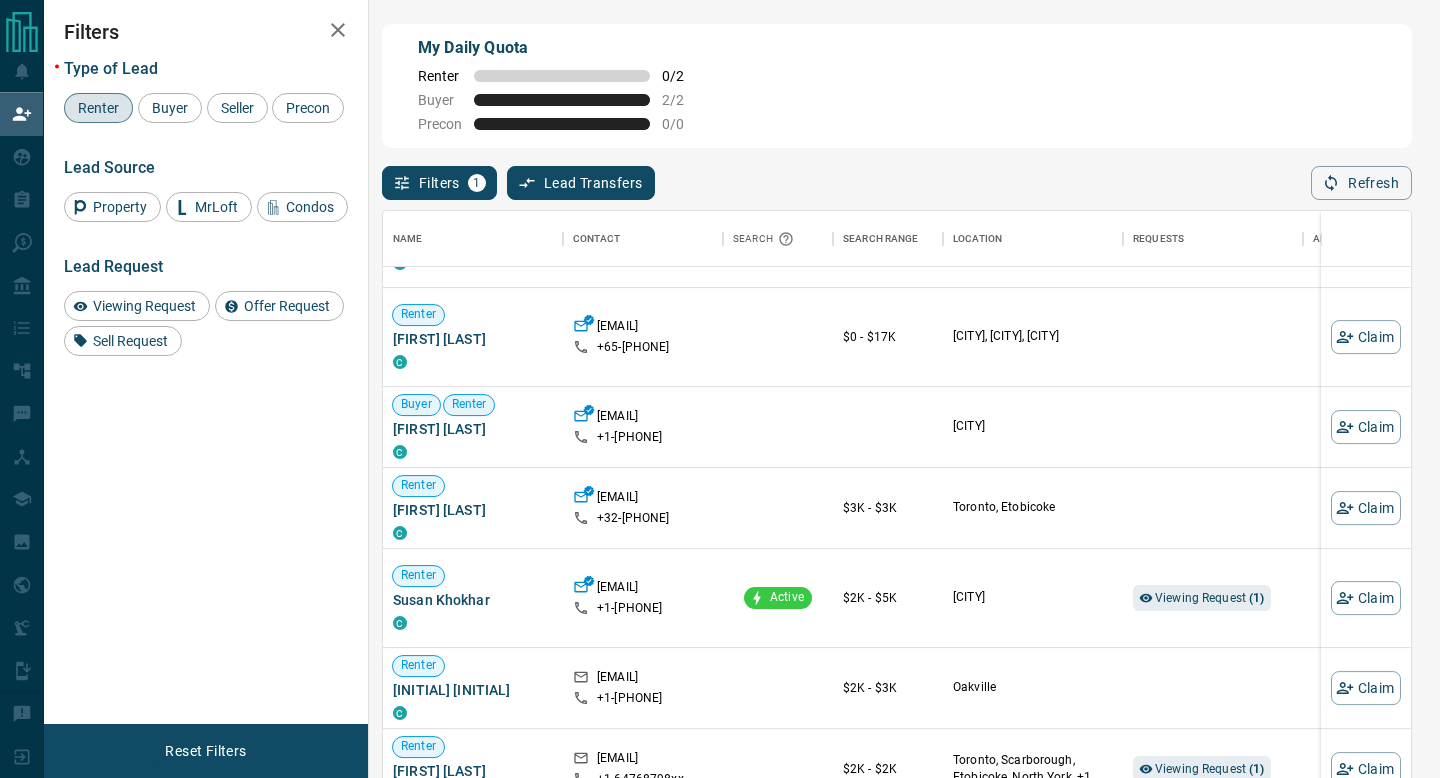 scroll, scrollTop: 802, scrollLeft: 0, axis: vertical 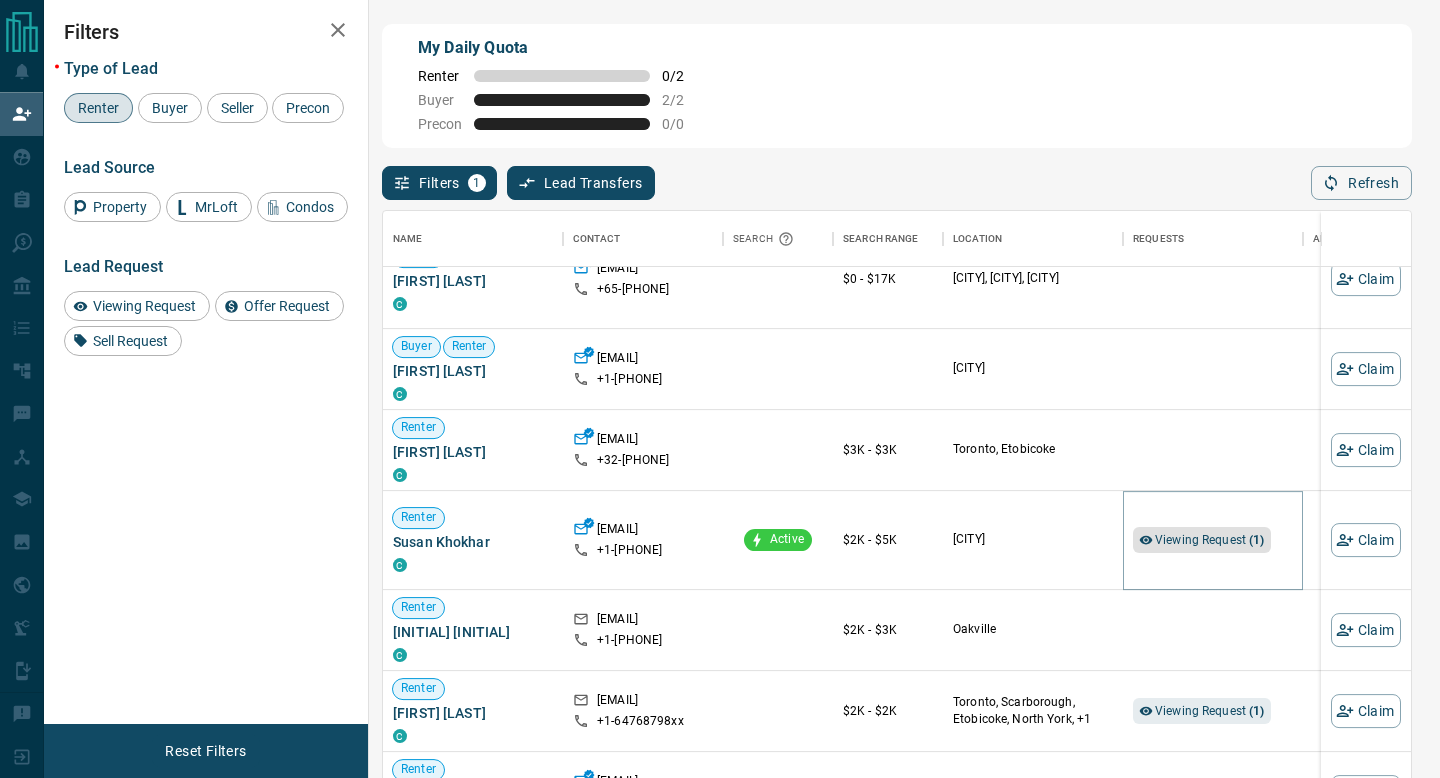 click on "Viewing Request   ( 1 )" at bounding box center [1210, 540] 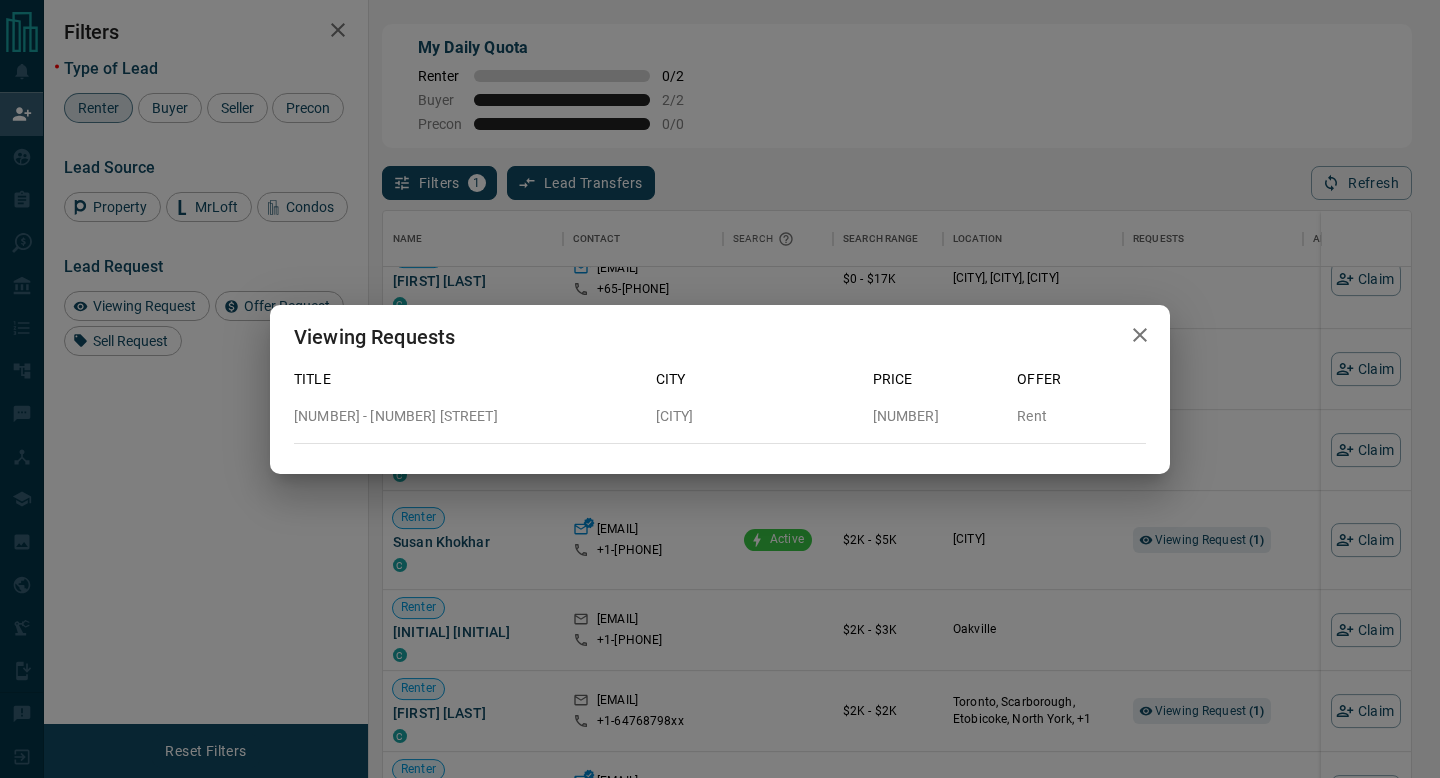 click at bounding box center (1140, 335) 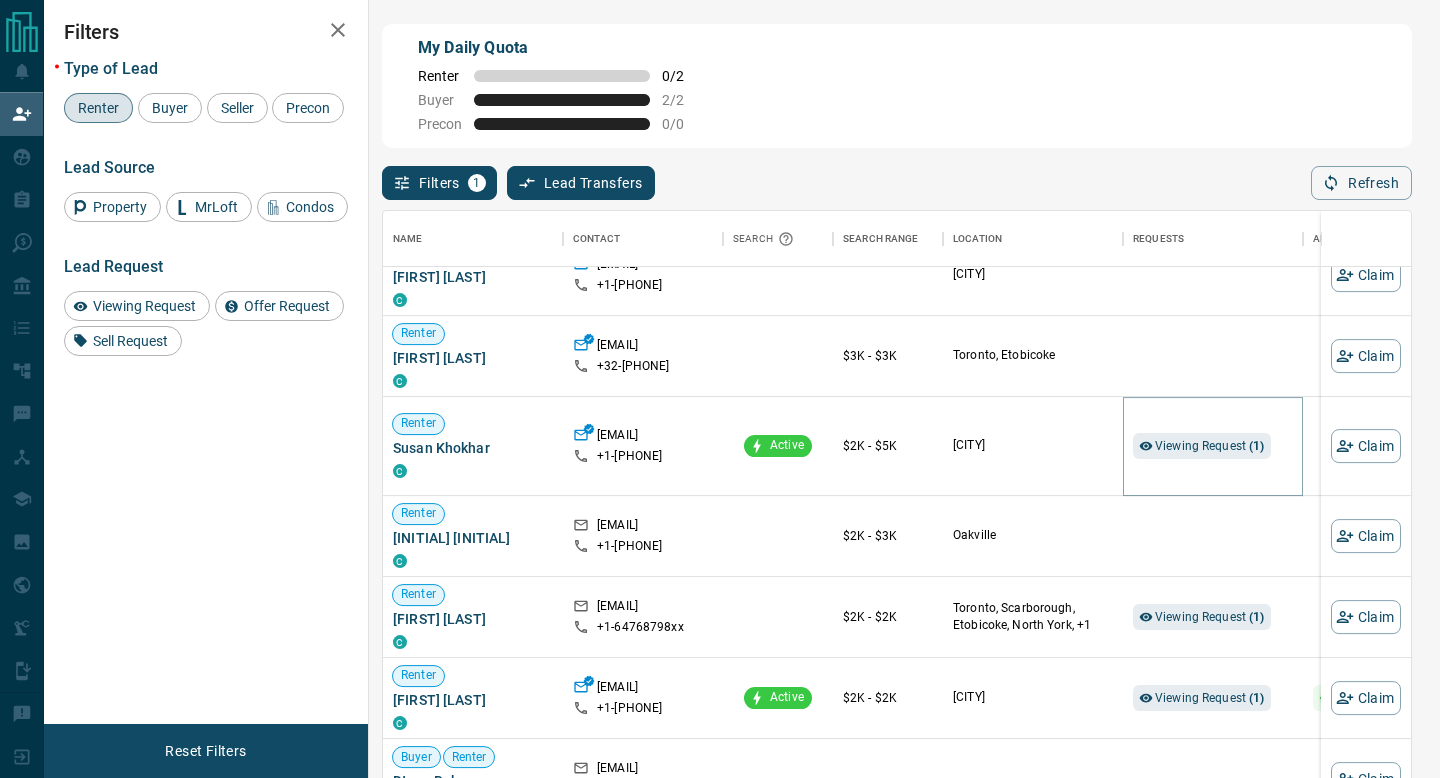 scroll, scrollTop: 910, scrollLeft: 0, axis: vertical 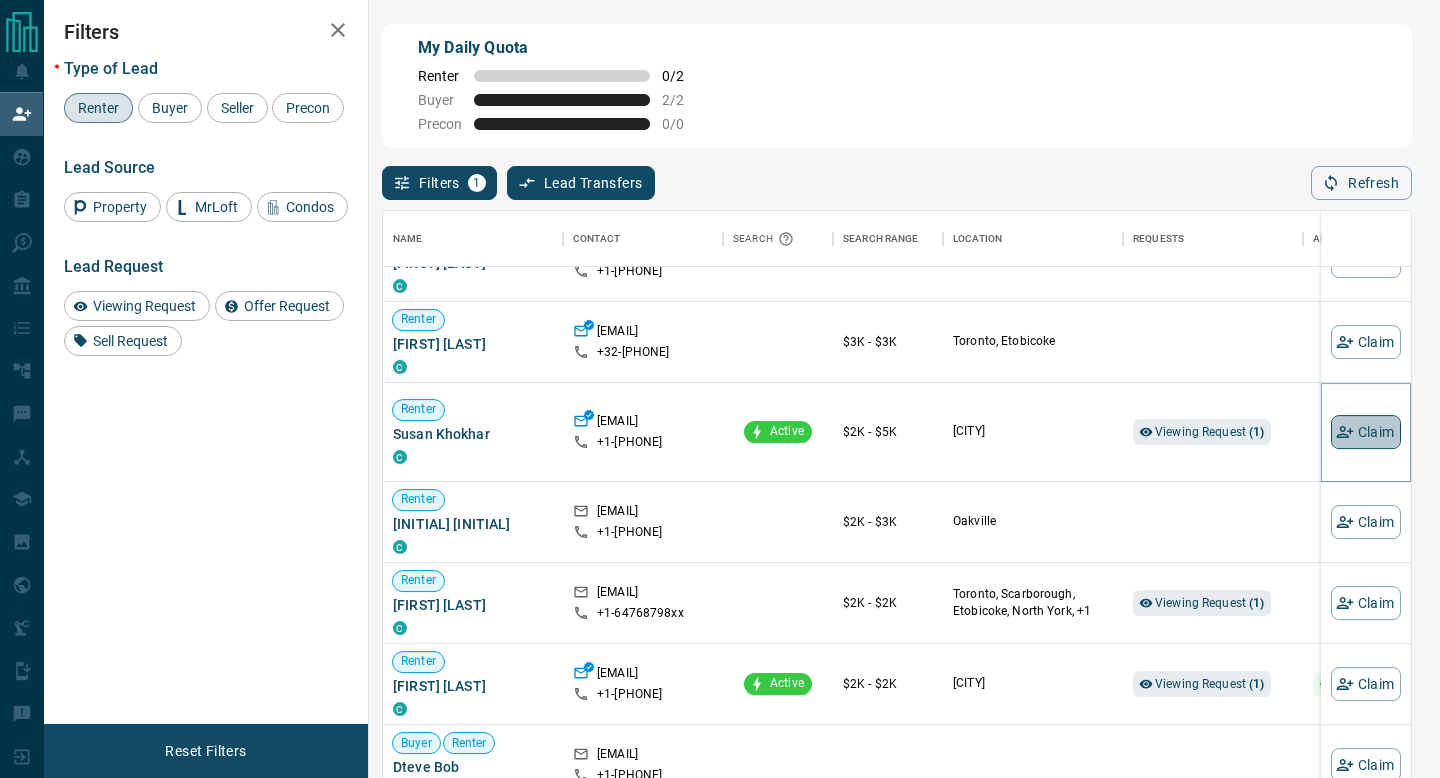 click on "Claim" at bounding box center (1366, 432) 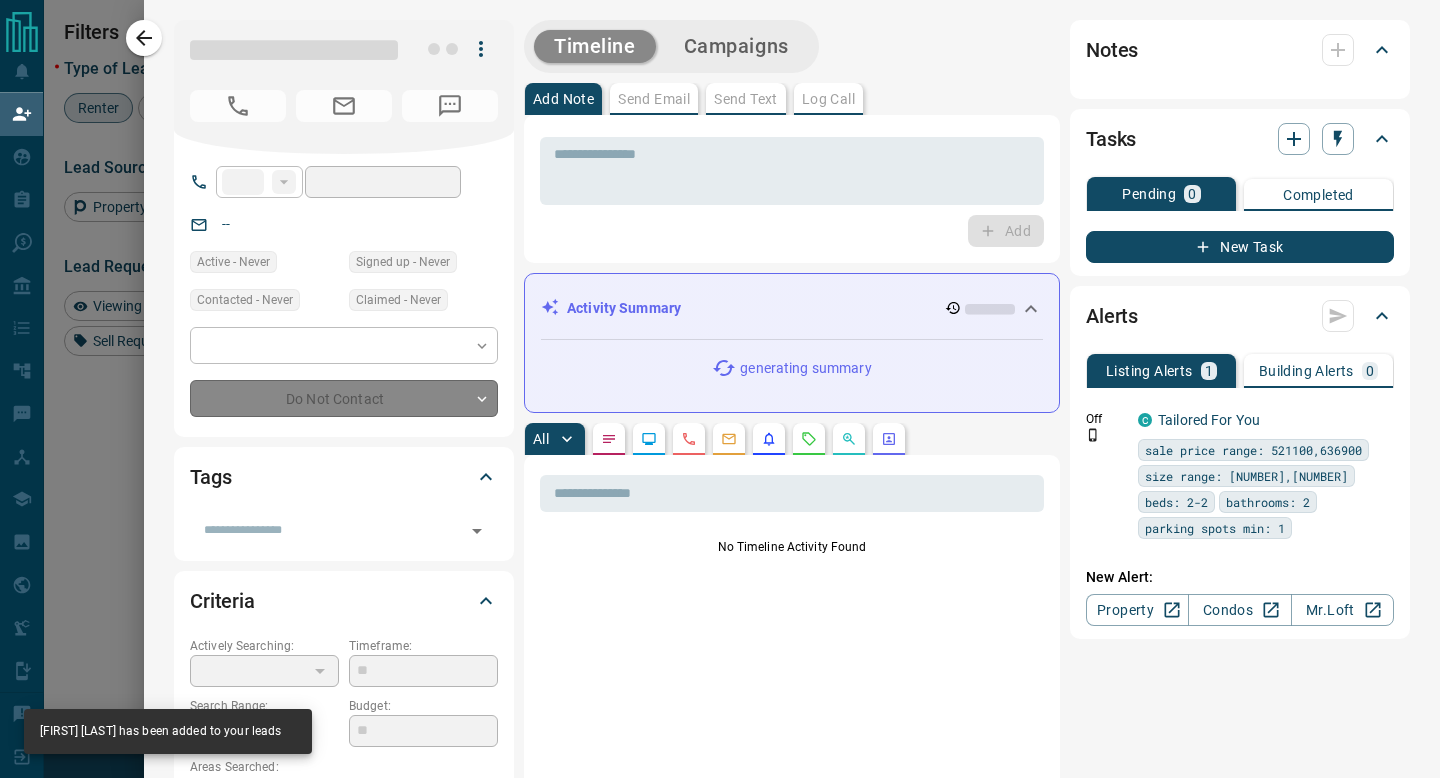 type on "**" 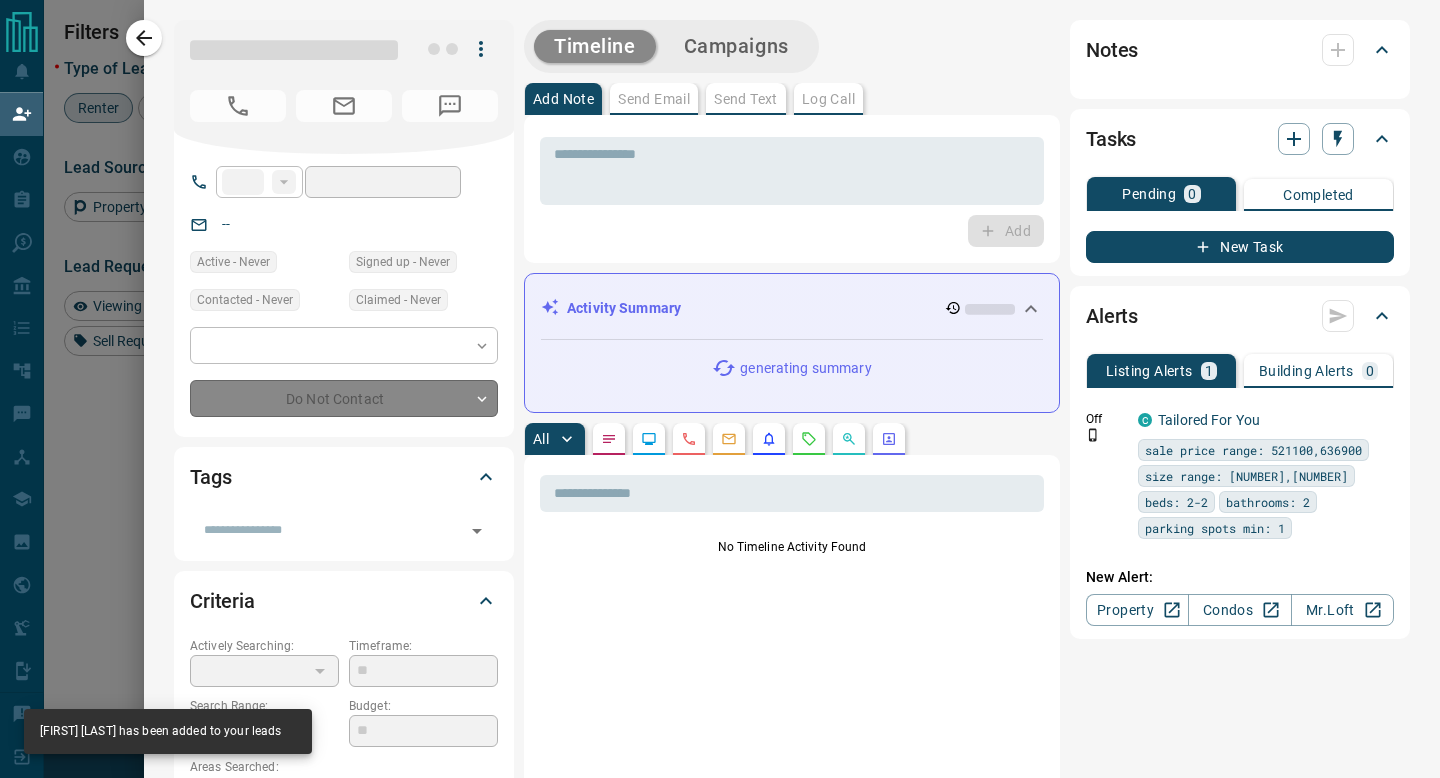 type on "**********" 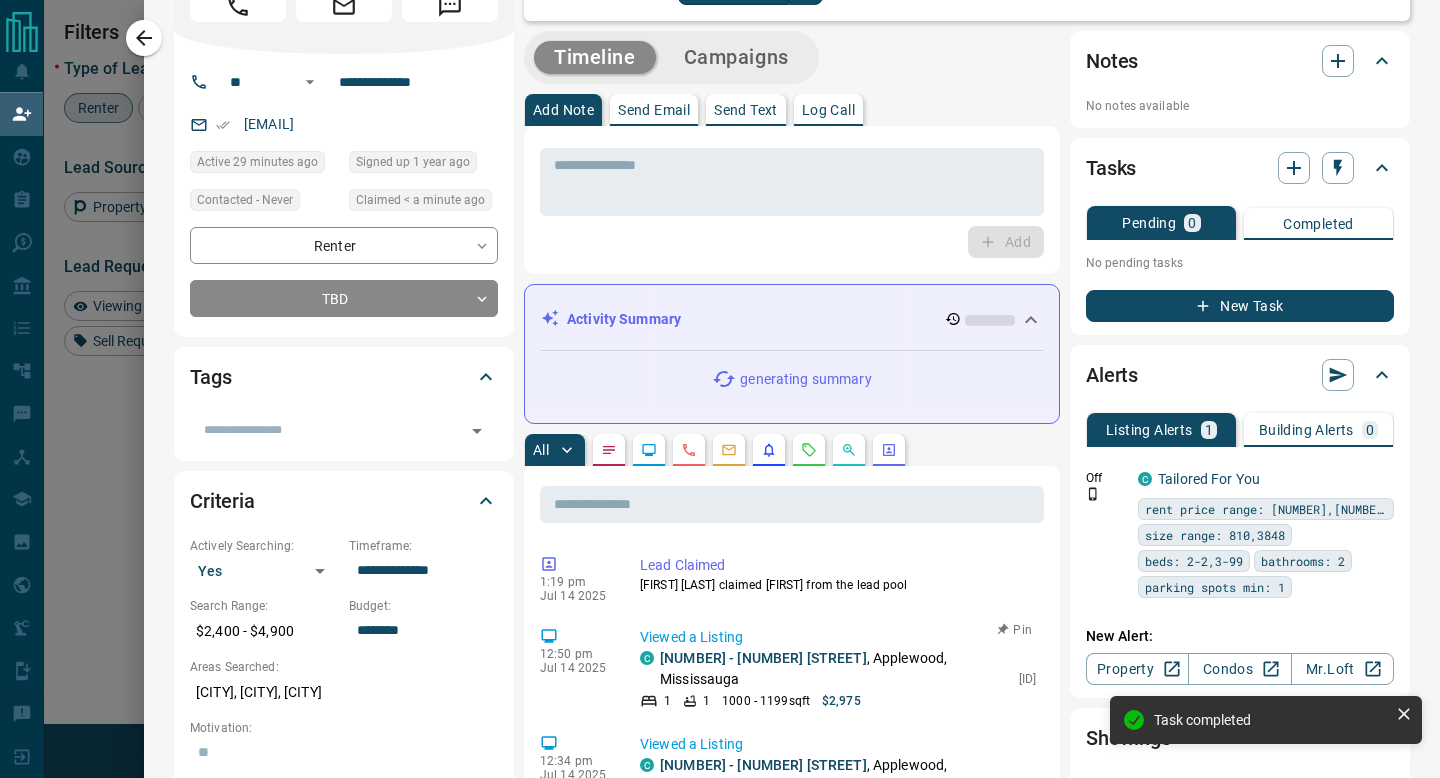 scroll, scrollTop: 256, scrollLeft: 0, axis: vertical 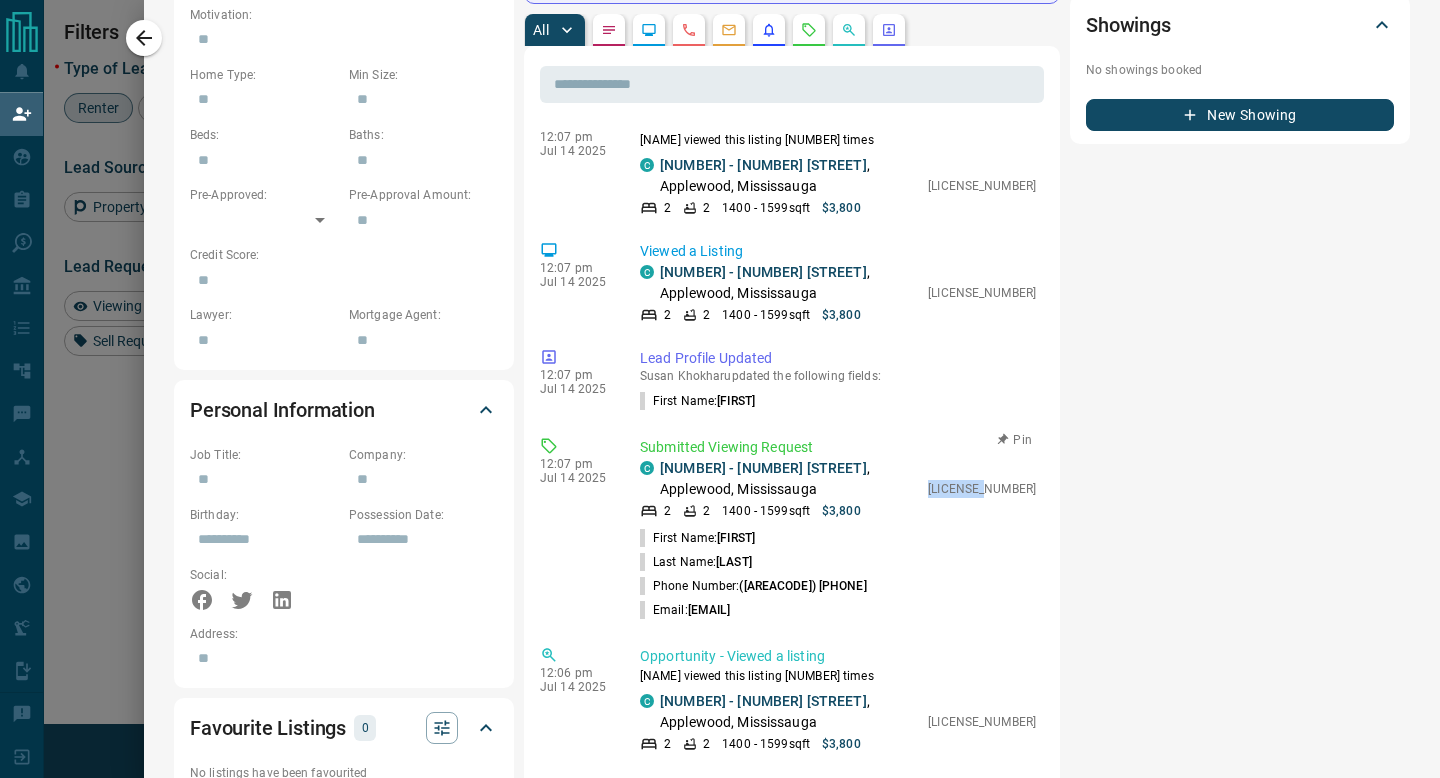 drag, startPoint x: 1045, startPoint y: 492, endPoint x: 970, endPoint y: 489, distance: 75.059975 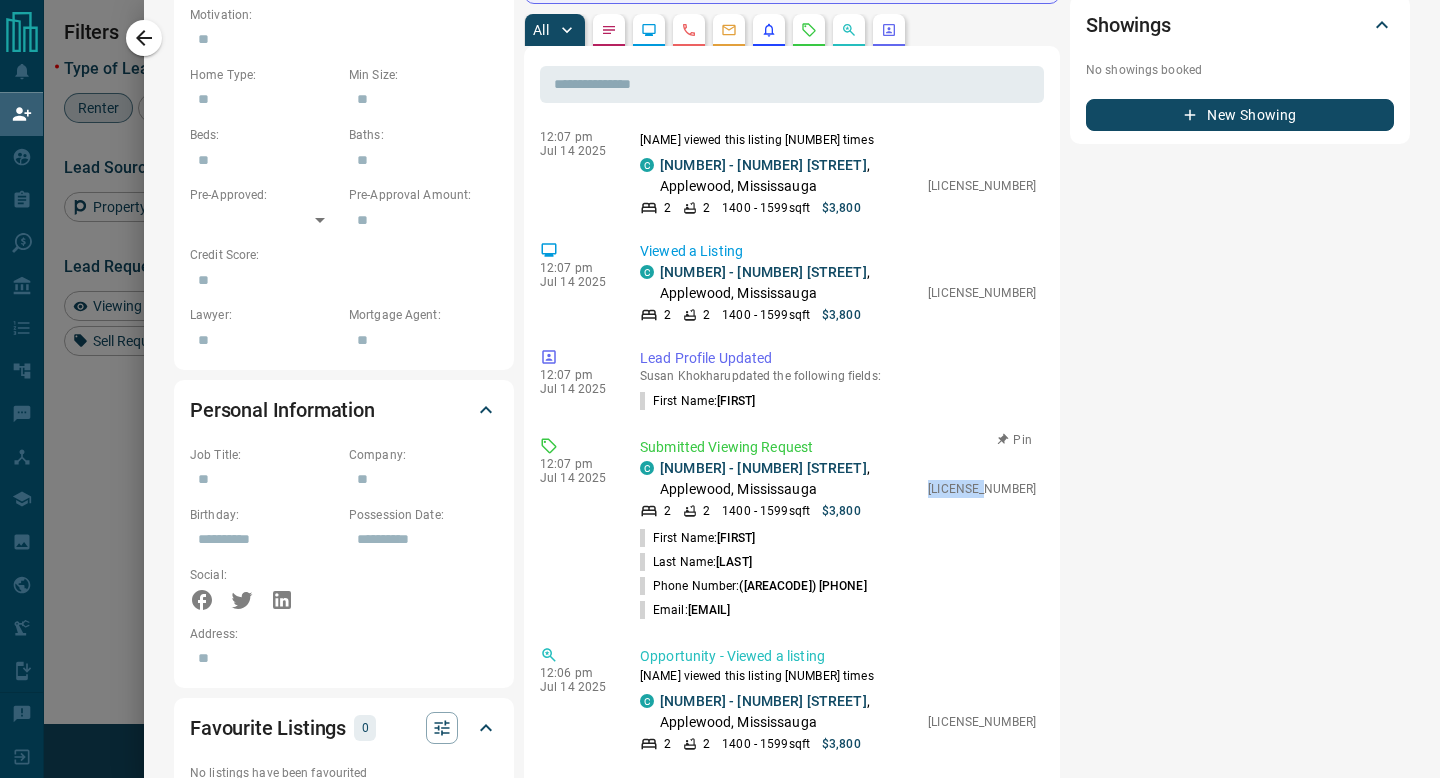 click on "​ [TIME] [MONTH] [DAY] [YEAR] Lead Claimed [FIRST] [LAST] claimed [FIRST] from the lead pool   [TIME] [MONTH] [DAY] [YEAR] Viewed a Listing C [NUMBER] - [NUMBER] [STREET] , [CITY], [CITY] [NUMBER] [NUMBER] [NUMBER] - [NUMBER]  sqft $[NUMBER] [LICENSE_NUMBER] [TIME] [MONTH] [DAY] [YEAR] Viewed a Listing C [NUMBER] - [NUMBER] [STREET] , [CITY], [CITY] [NUMBER] [NUMBER] [NUMBER] - [NUMBER]  sqft $[NUMBER] [LICENSE_NUMBER] [TIME] [MONTH] [DAY] [YEAR] Viewed a Listing C [NUMBER] - [NUMBER] [STREET] [STREET] , [CITY], [CITY] [NUMBER] [NUMBER] [NUMBER] - [NUMBER]  sqft $[NUMBER] [LICENSE_NUMBER] [TIME] [MONTH] [DAY] [YEAR] Viewed a Listing C [NUMBER] - [NUMBER] [STREET] , [CITY], [CITY] [NUMBER] [NUMBER] [NUMBER] - [NUMBER]  sqft $[NUMBER] [LICENSE_NUMBER] [TIME] [MONTH] [DAY] [YEAR] Lead Profile Updated  updated the following fields: Search Range (Max) :  [NUMBER] [TIME] [MONTH] [DAY] [YEAR] Viewed a Listing C [NUMBER] - [NUMBER] [STREET] [STREET] , [CITY], [CITY] [NUMBER] [NUMBER] [NUMBER] - [NUMBER]  sqft $[NUMBER] [LICENSE_NUMBER] [TIME] [MONTH] [DAY] [YEAR] Viewed a Building  C [BUILDING_NAME] [NUMBER] [STREET], [CITY], [STATE] [BUILDING_NAME] | [YEAR] | [NUMBER] floors | [NUMBER] units [TIME] [MONTH] [DAY] [YEAR] Viewed a Building  C [TIME] [MONTH] [DAY] [YEAR] C [NUMBER] [NUMBER]" at bounding box center [792, 897] 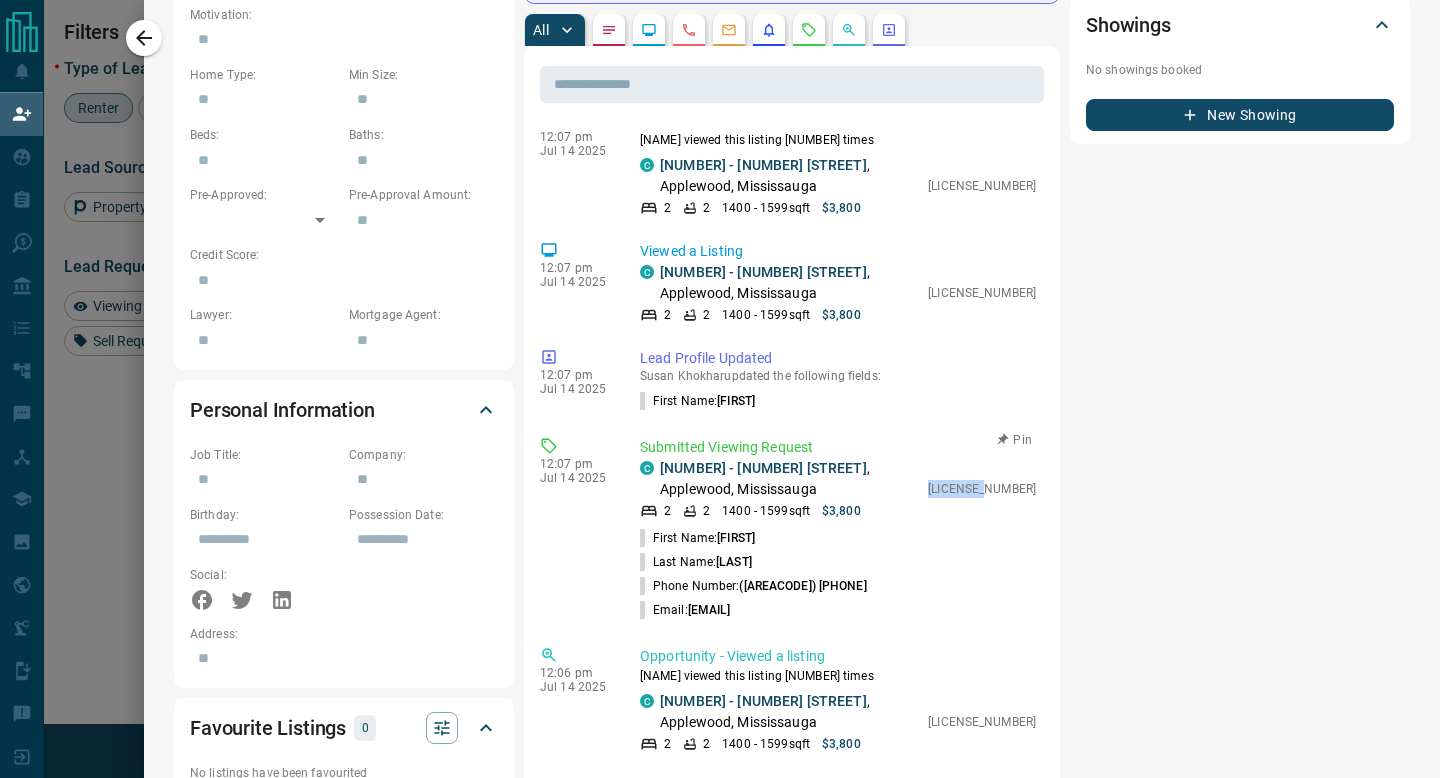 copy on "[LICENSE_NUMBER]" 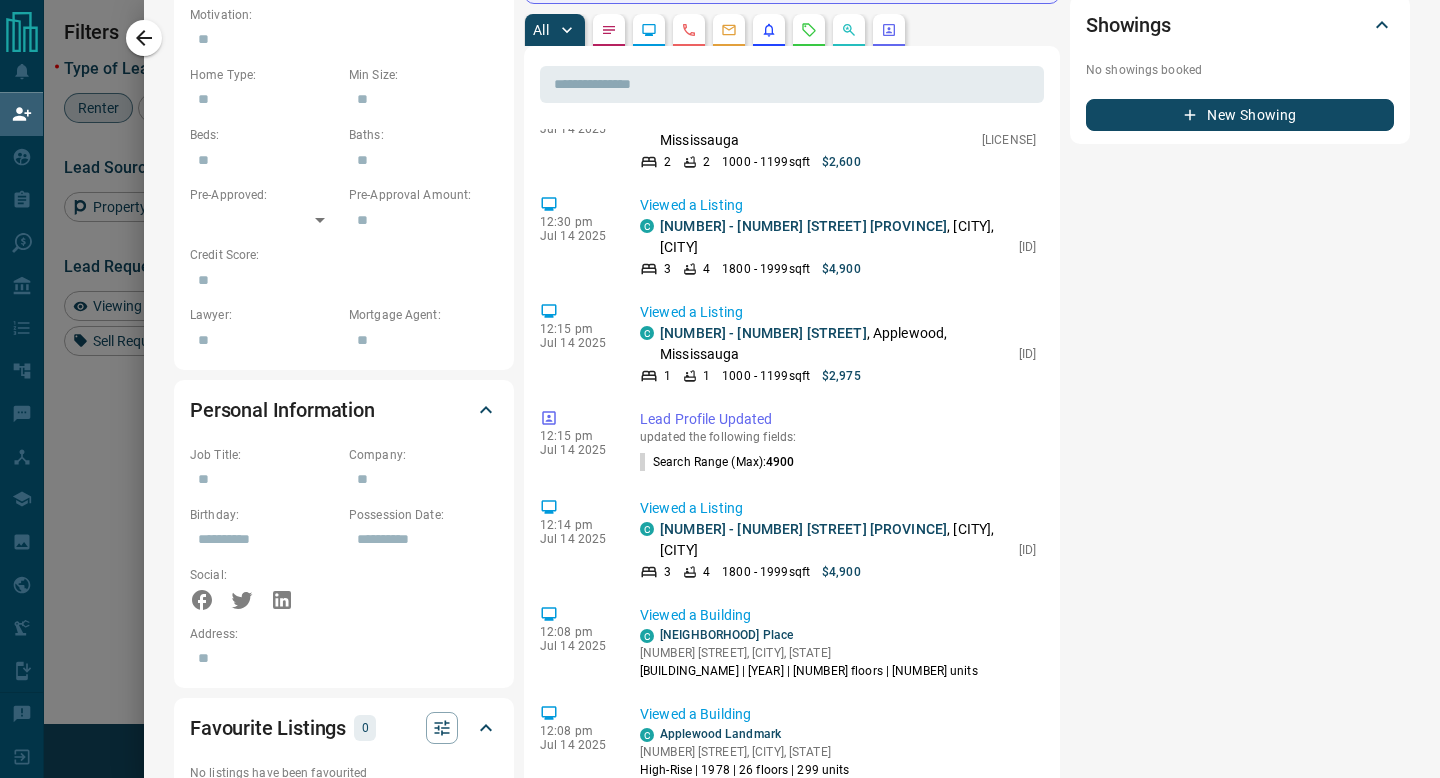 scroll, scrollTop: 0, scrollLeft: 0, axis: both 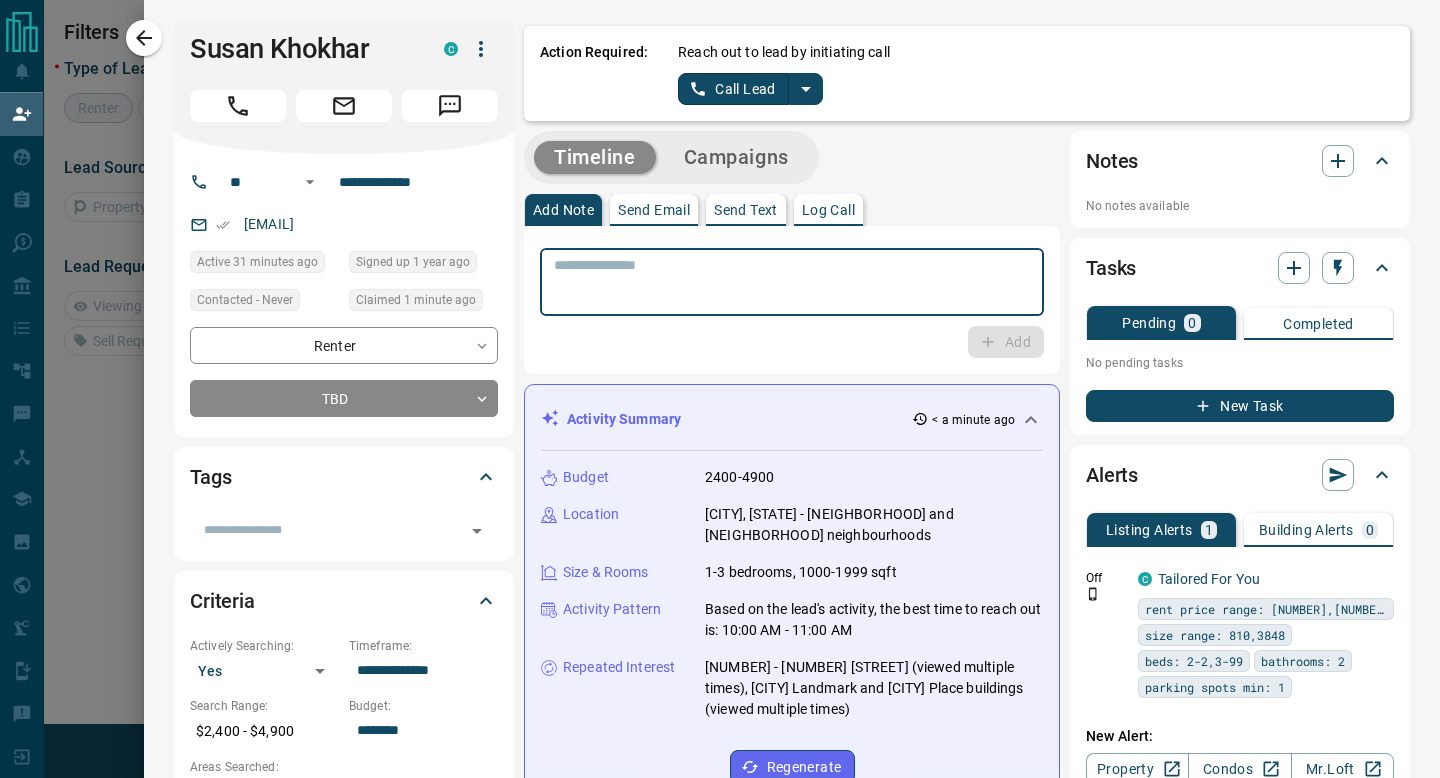 click at bounding box center [792, 282] 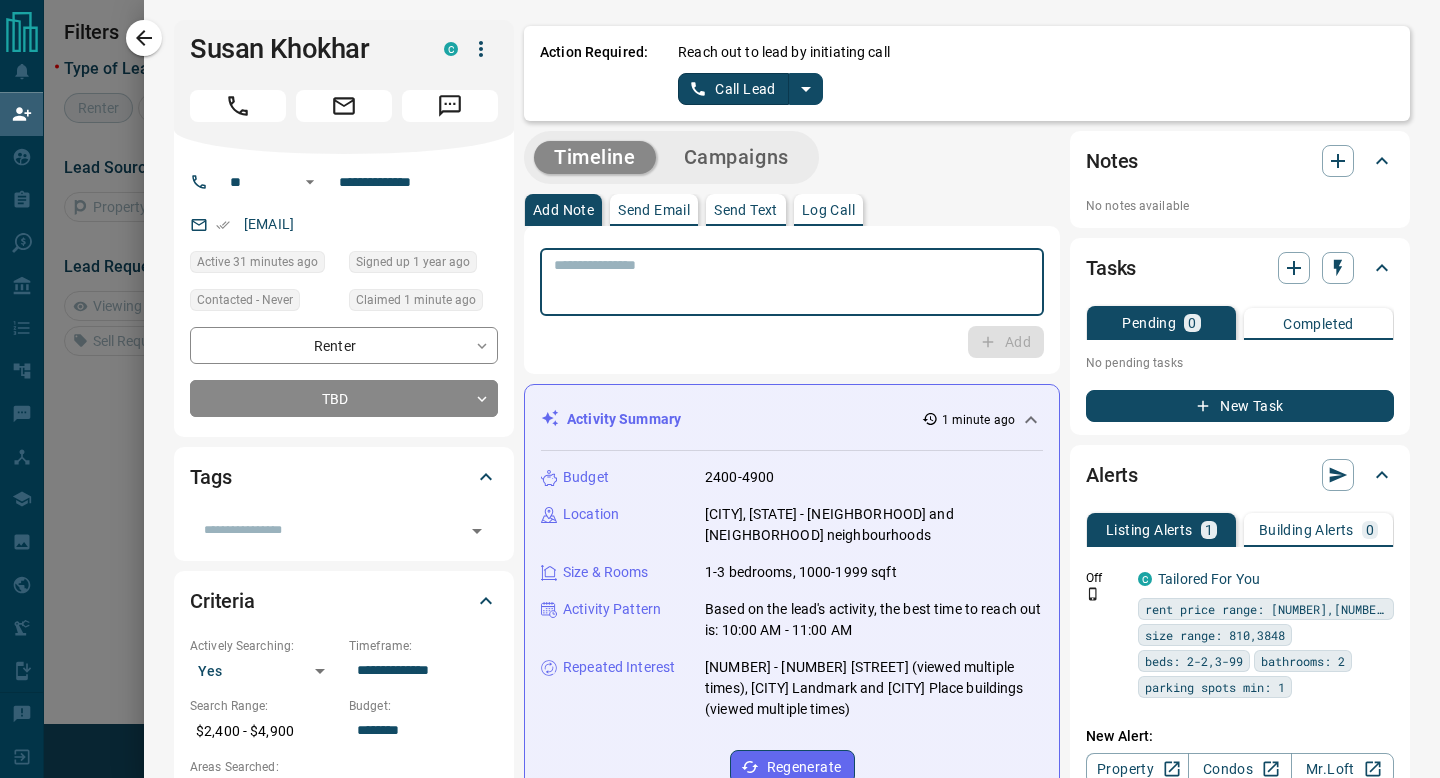 click on "Log Call" at bounding box center (828, 210) 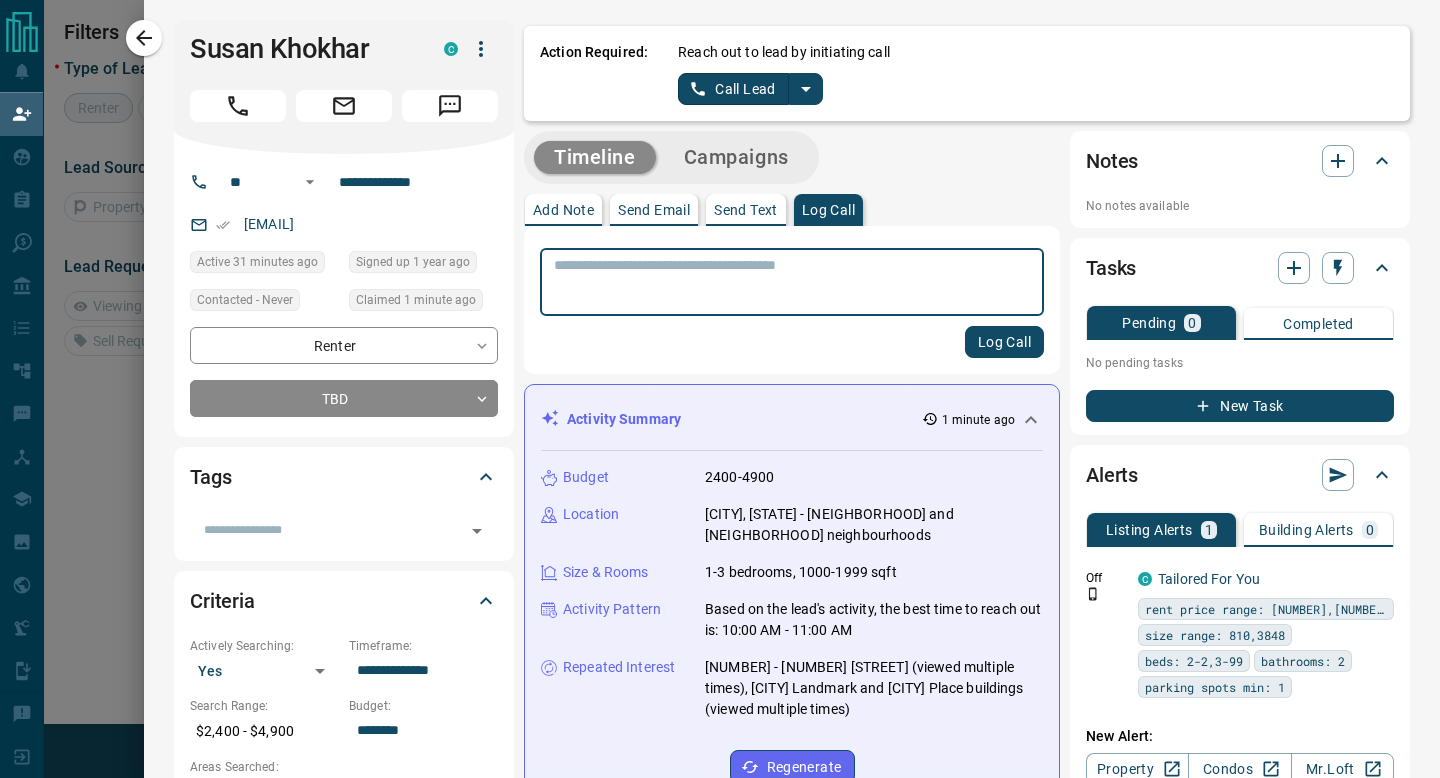 click at bounding box center [792, 282] 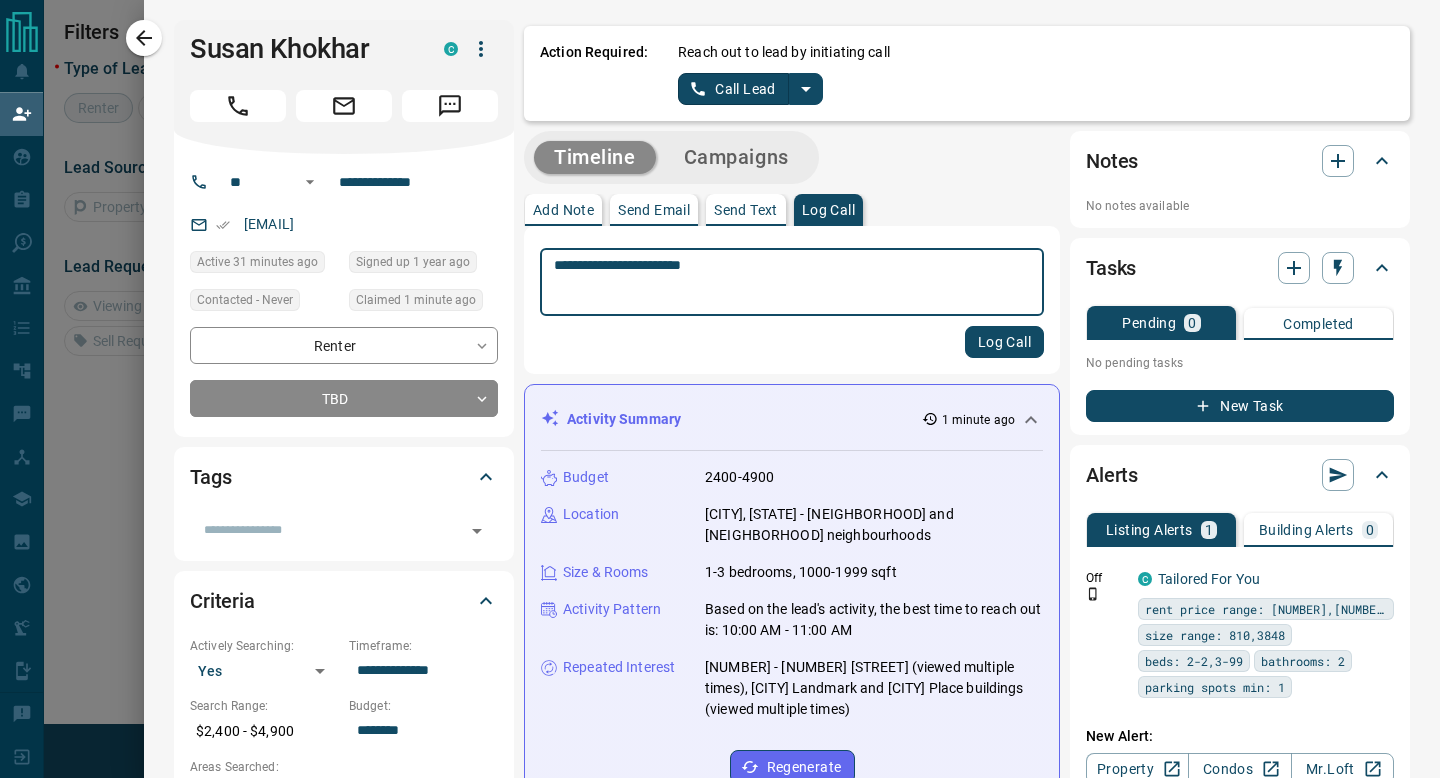 type on "**********" 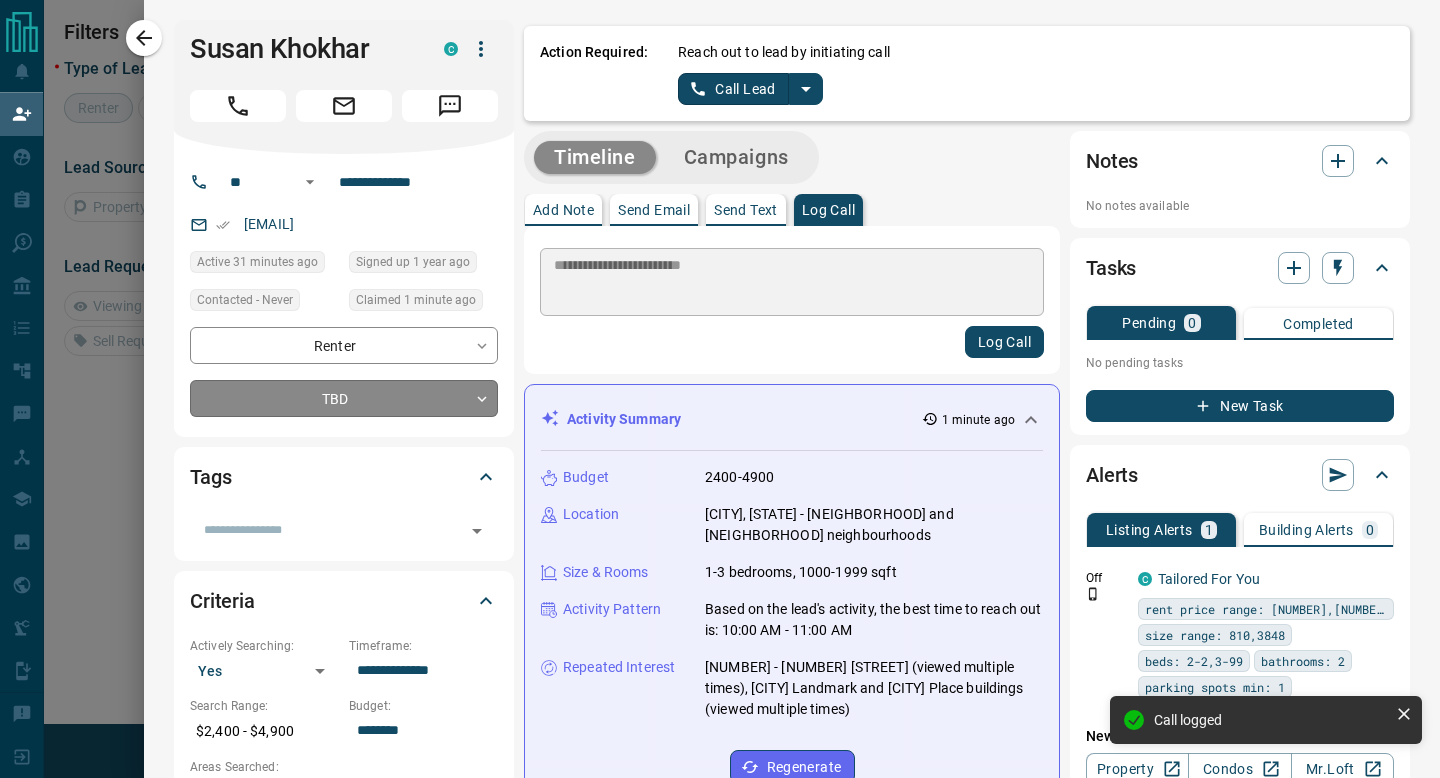 type 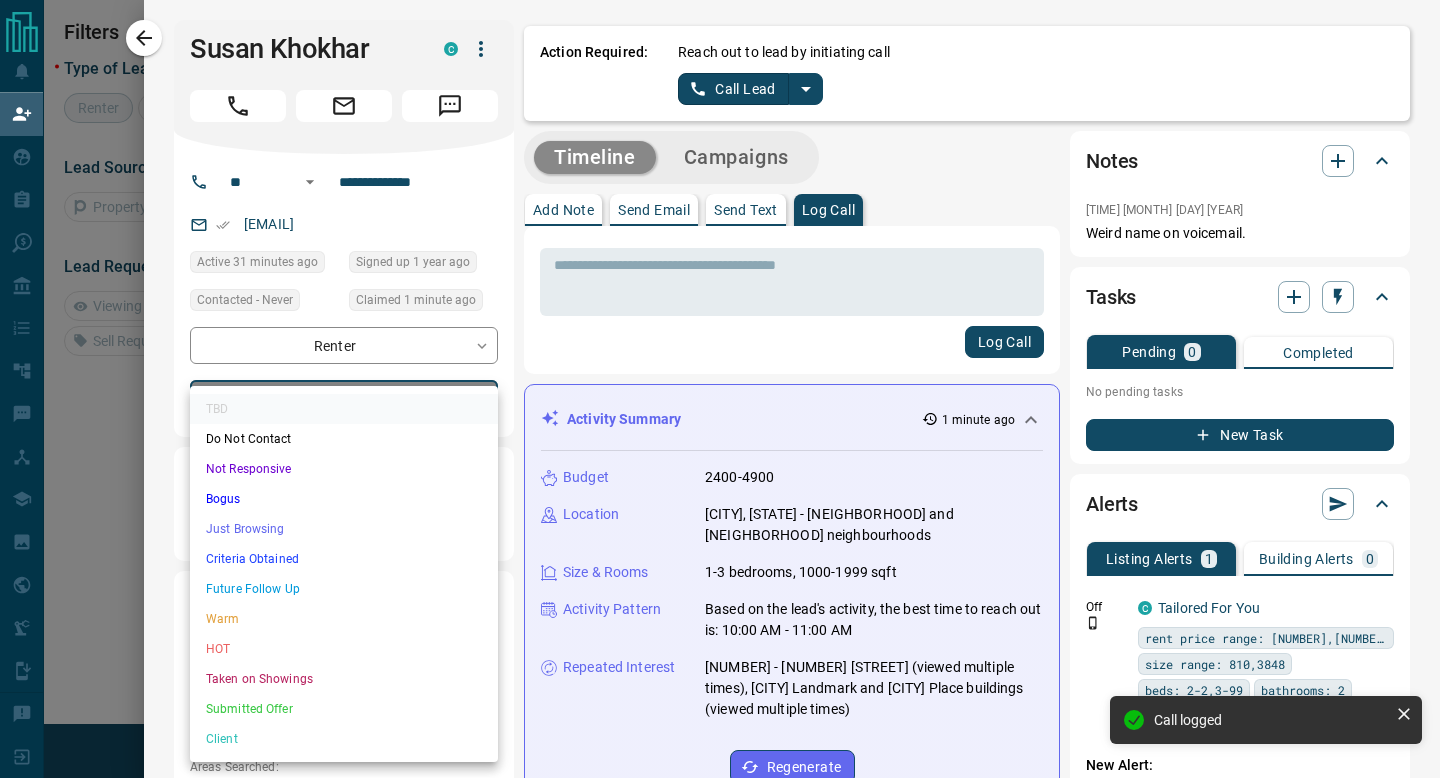 click on "**********" at bounding box center (720, 331) 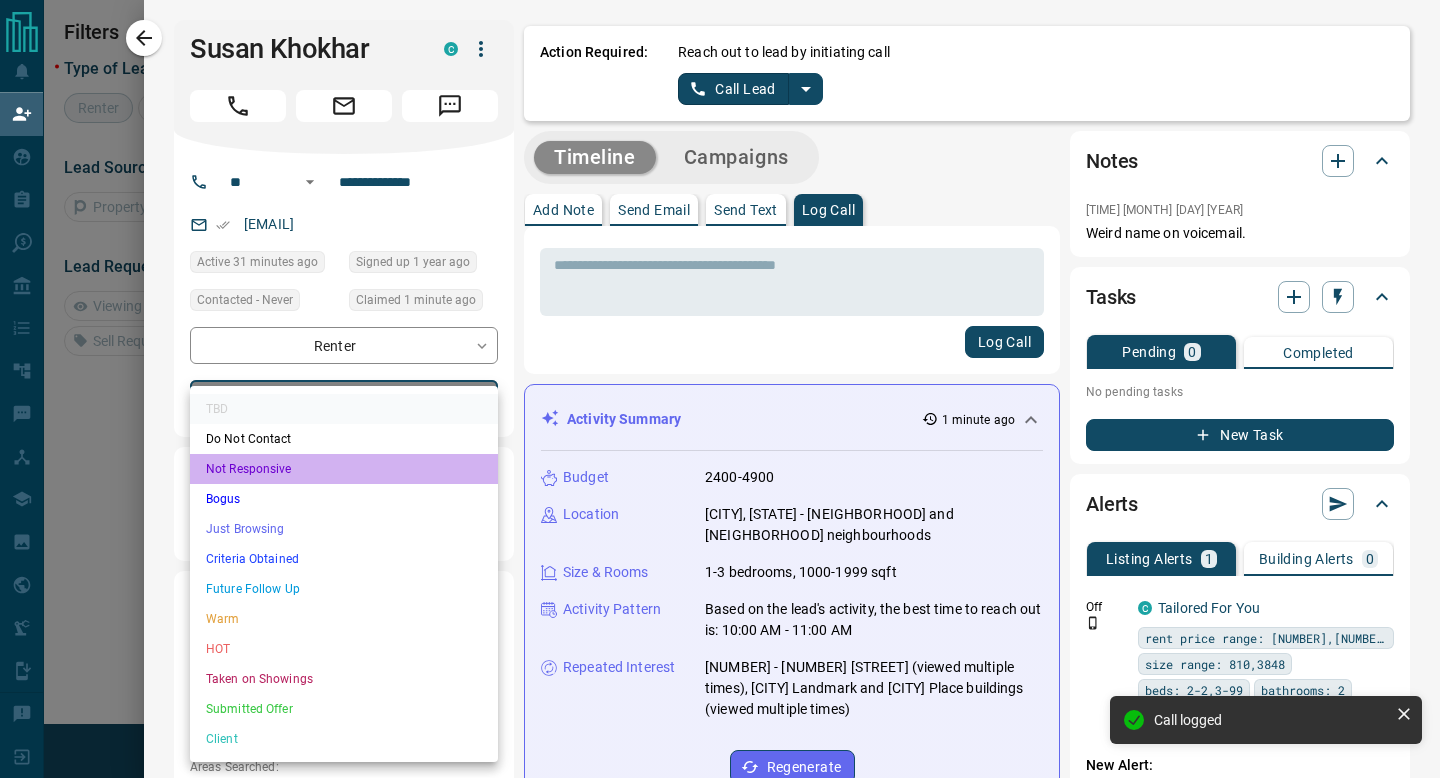 click on "Not Responsive" at bounding box center (344, 469) 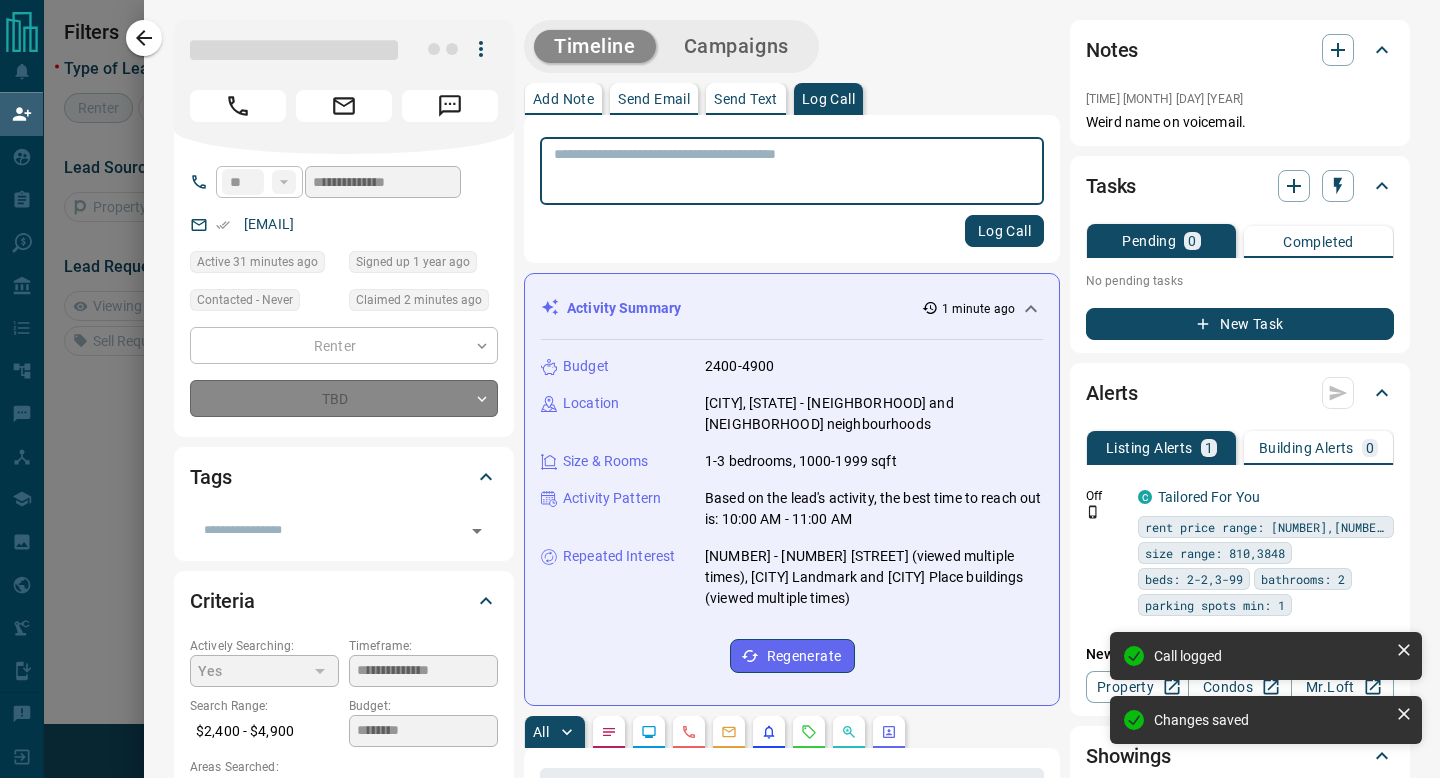 type on "*" 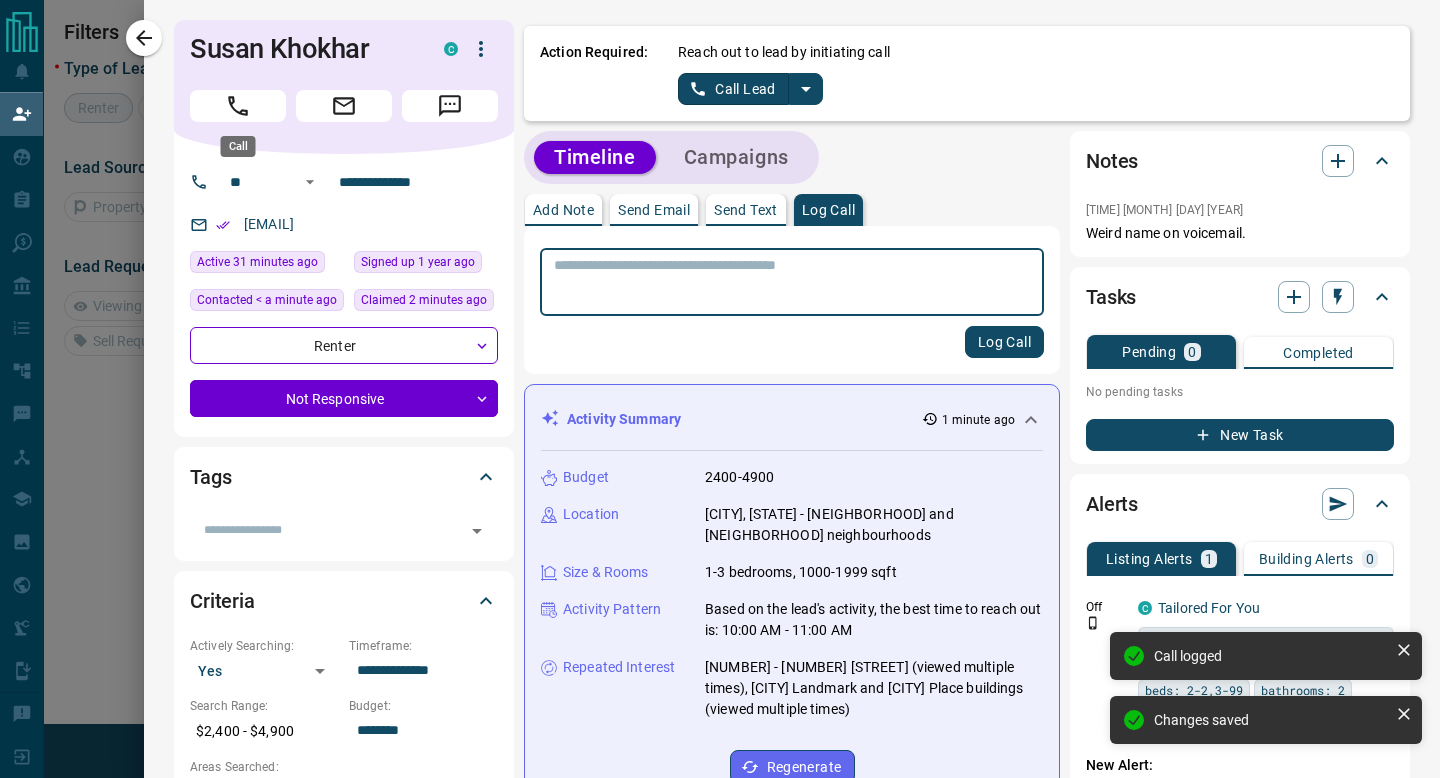click at bounding box center (238, 106) 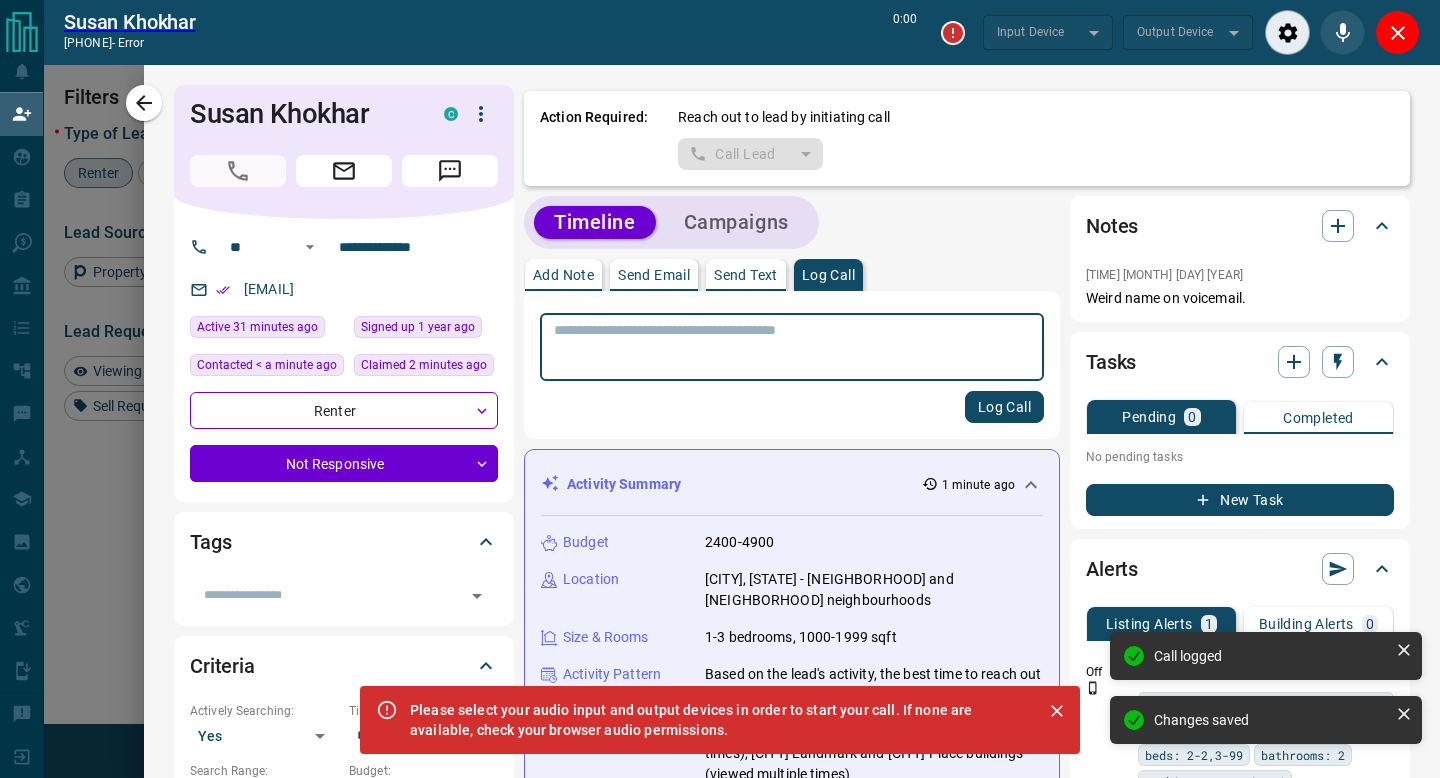 scroll, scrollTop: 0, scrollLeft: 1, axis: horizontal 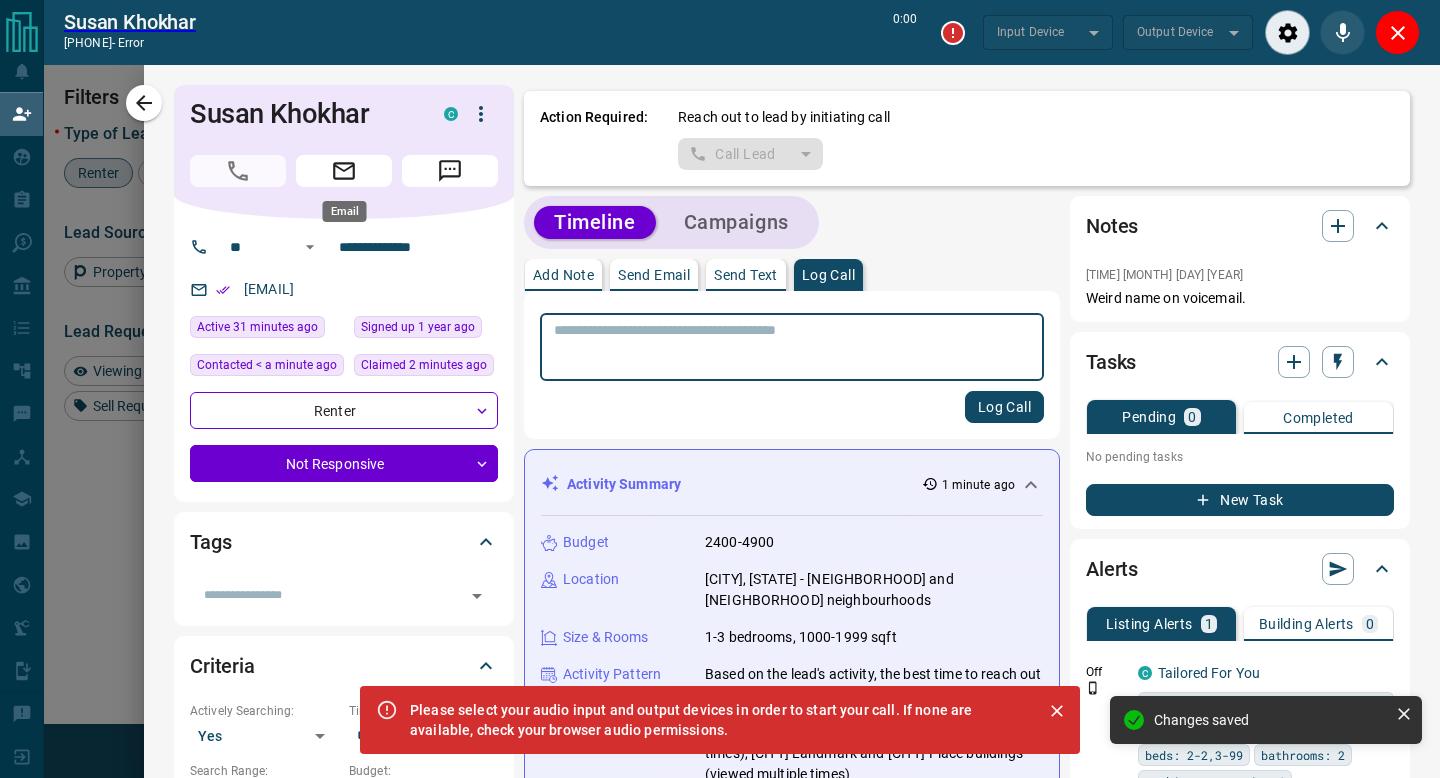 click 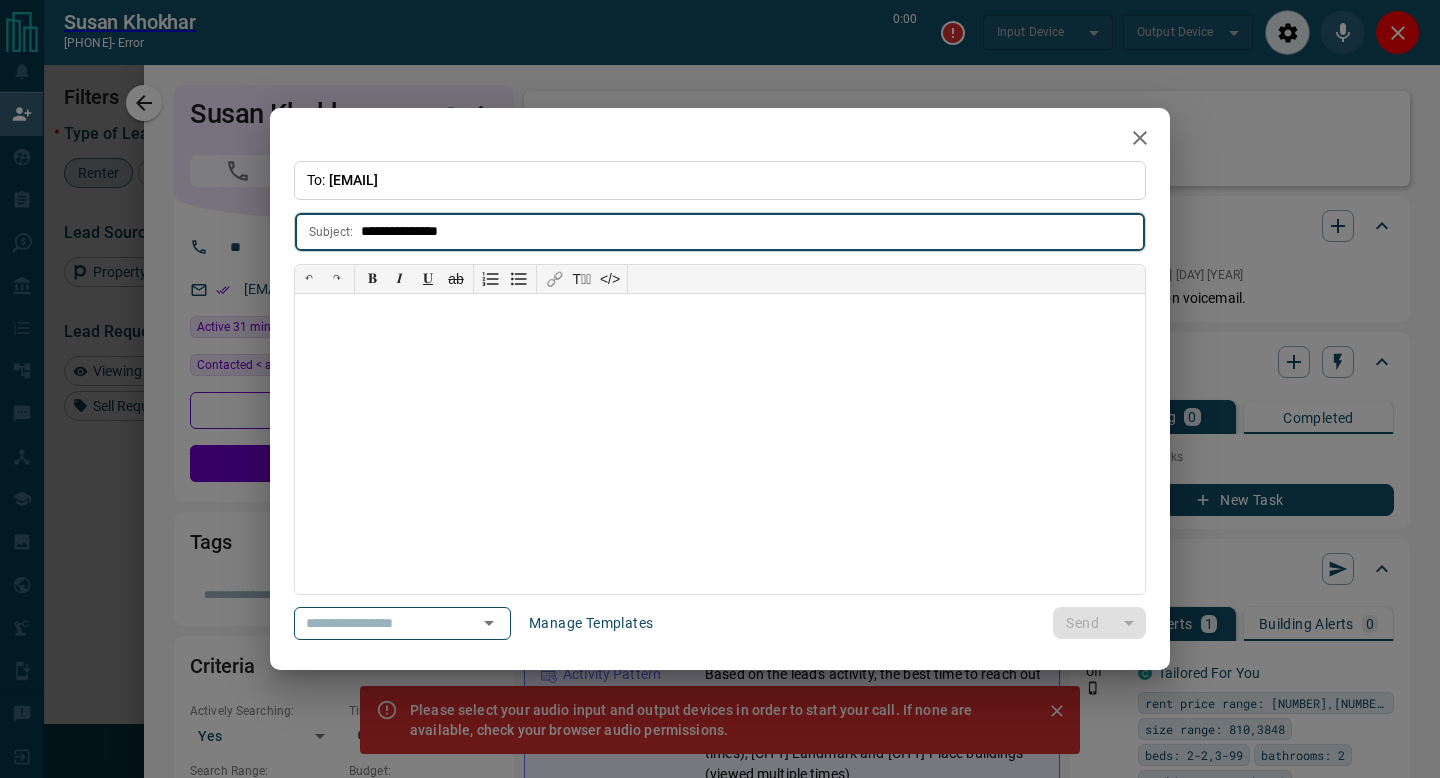 type on "**********" 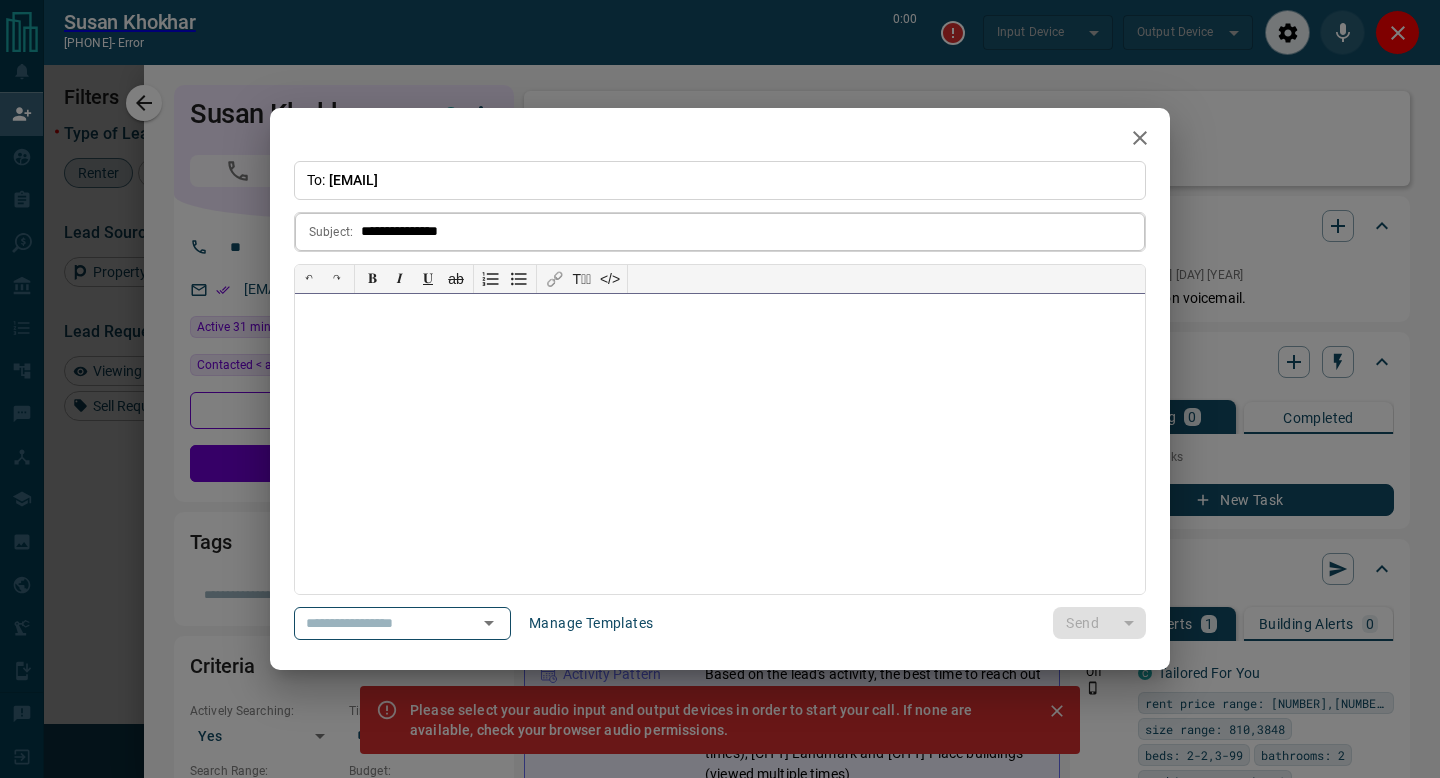 type 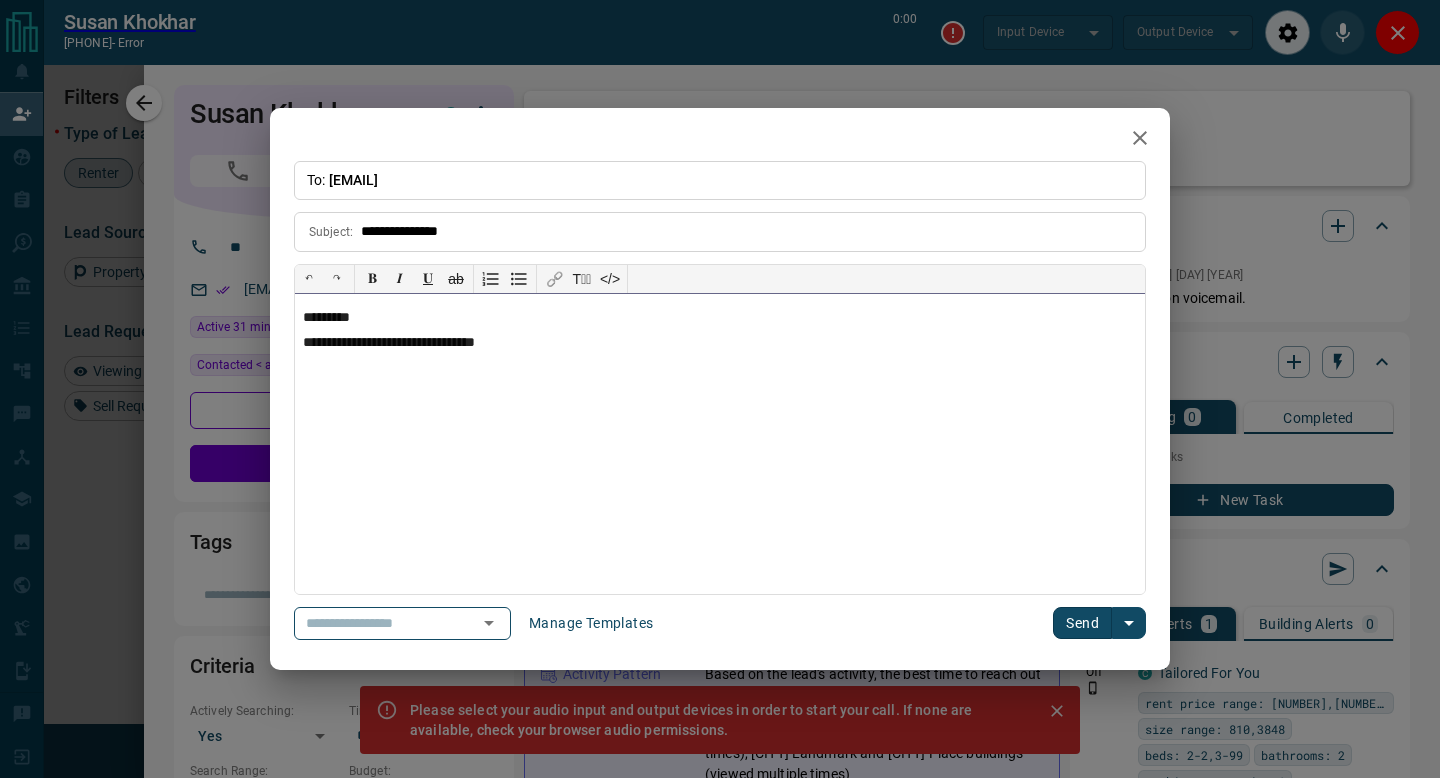 click on "**********" at bounding box center [720, 444] 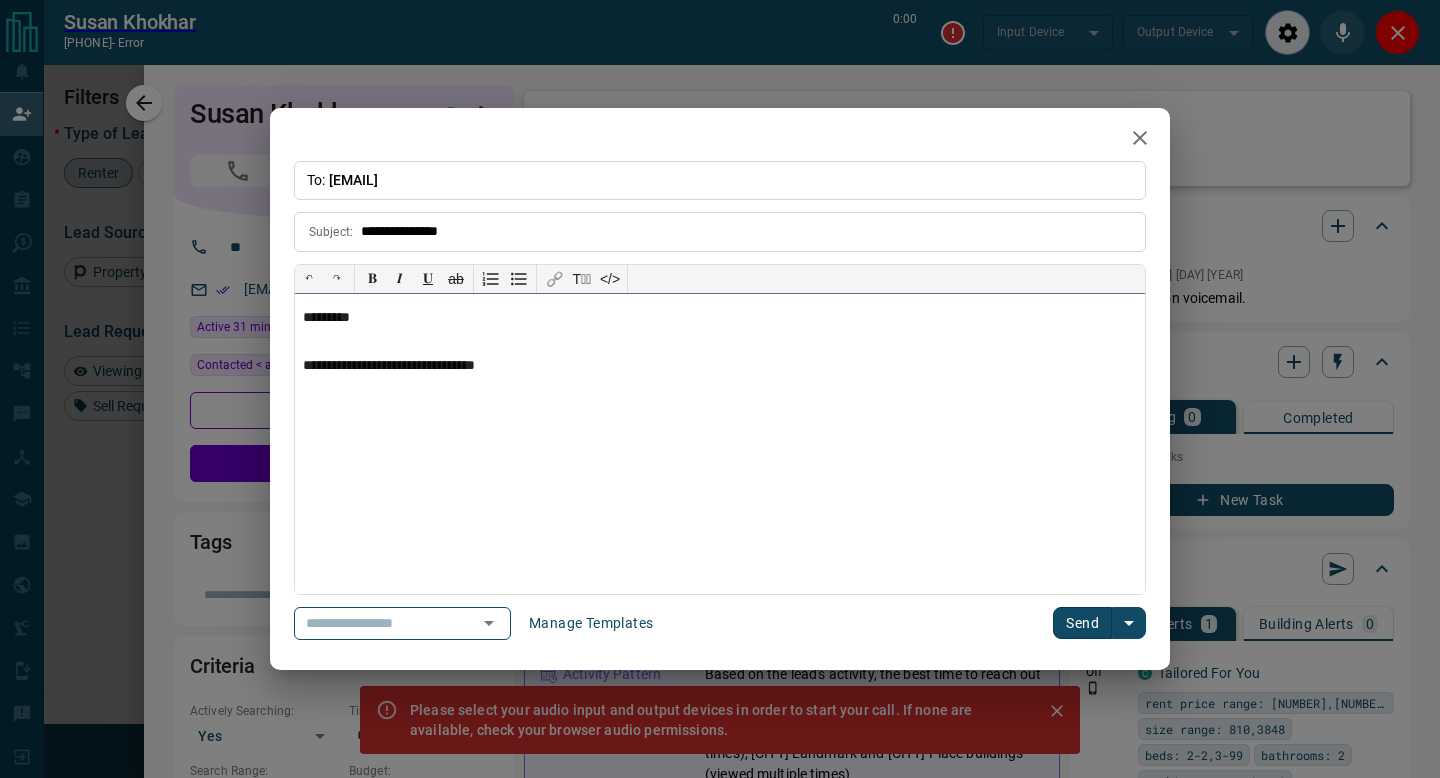 click on "**********" at bounding box center [720, 444] 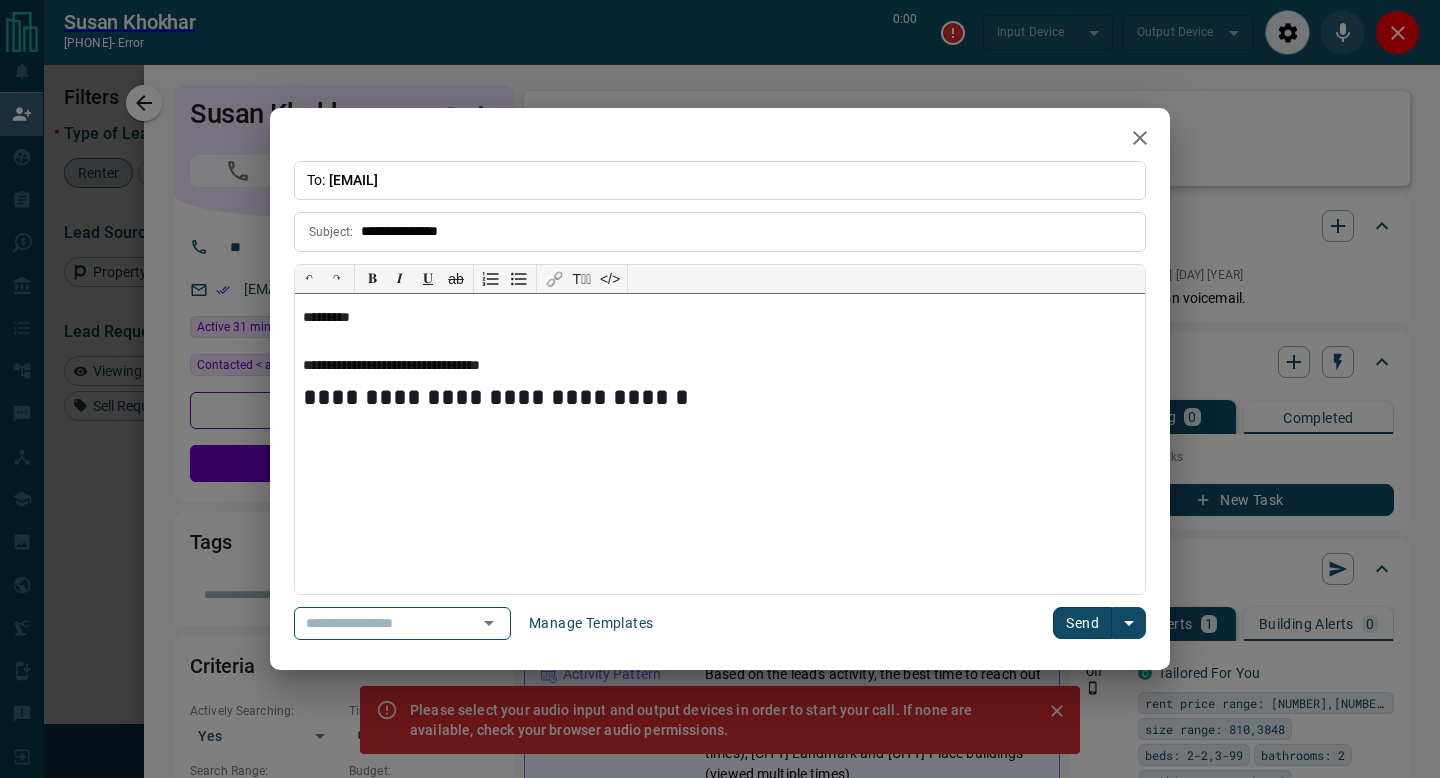 click on "**********" at bounding box center [720, 444] 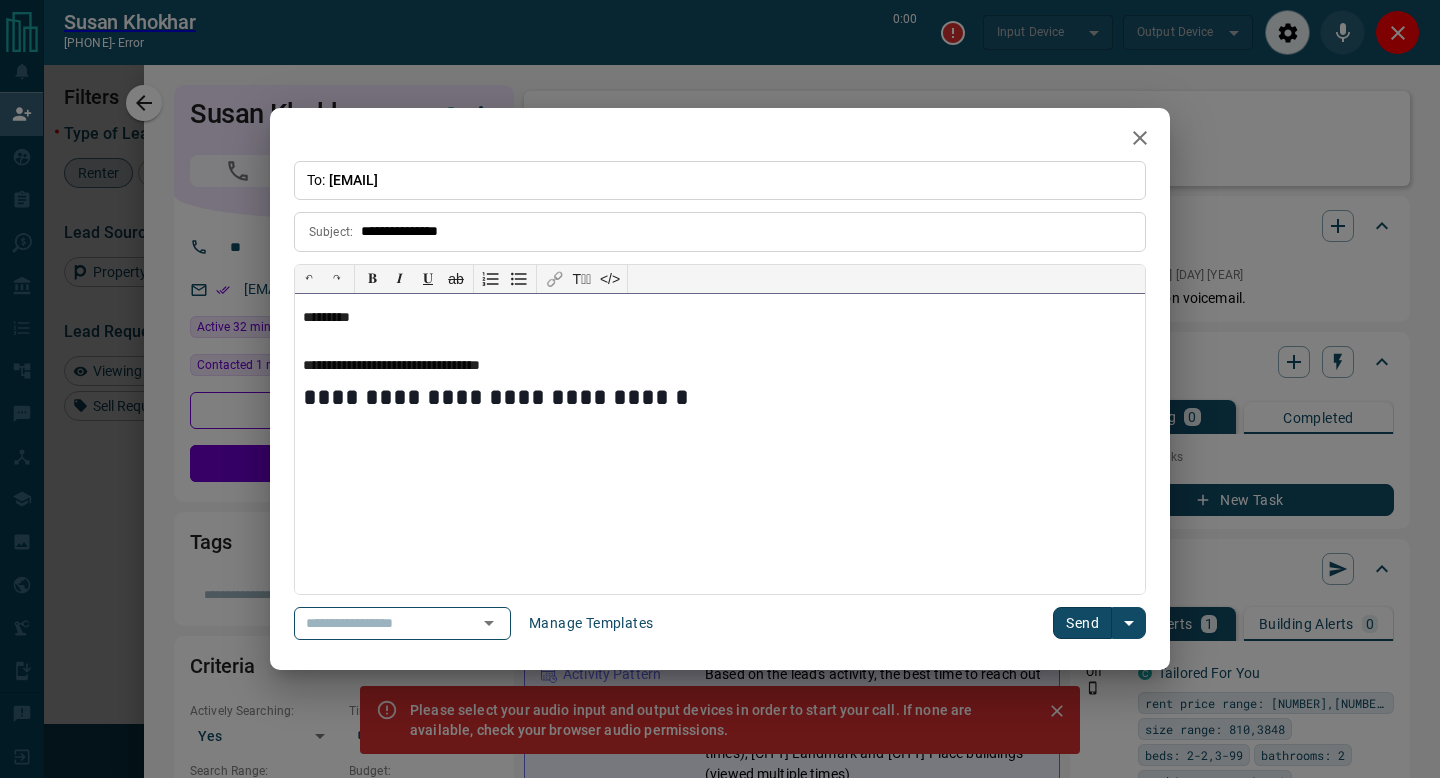 click on "**********" at bounding box center (720, 366) 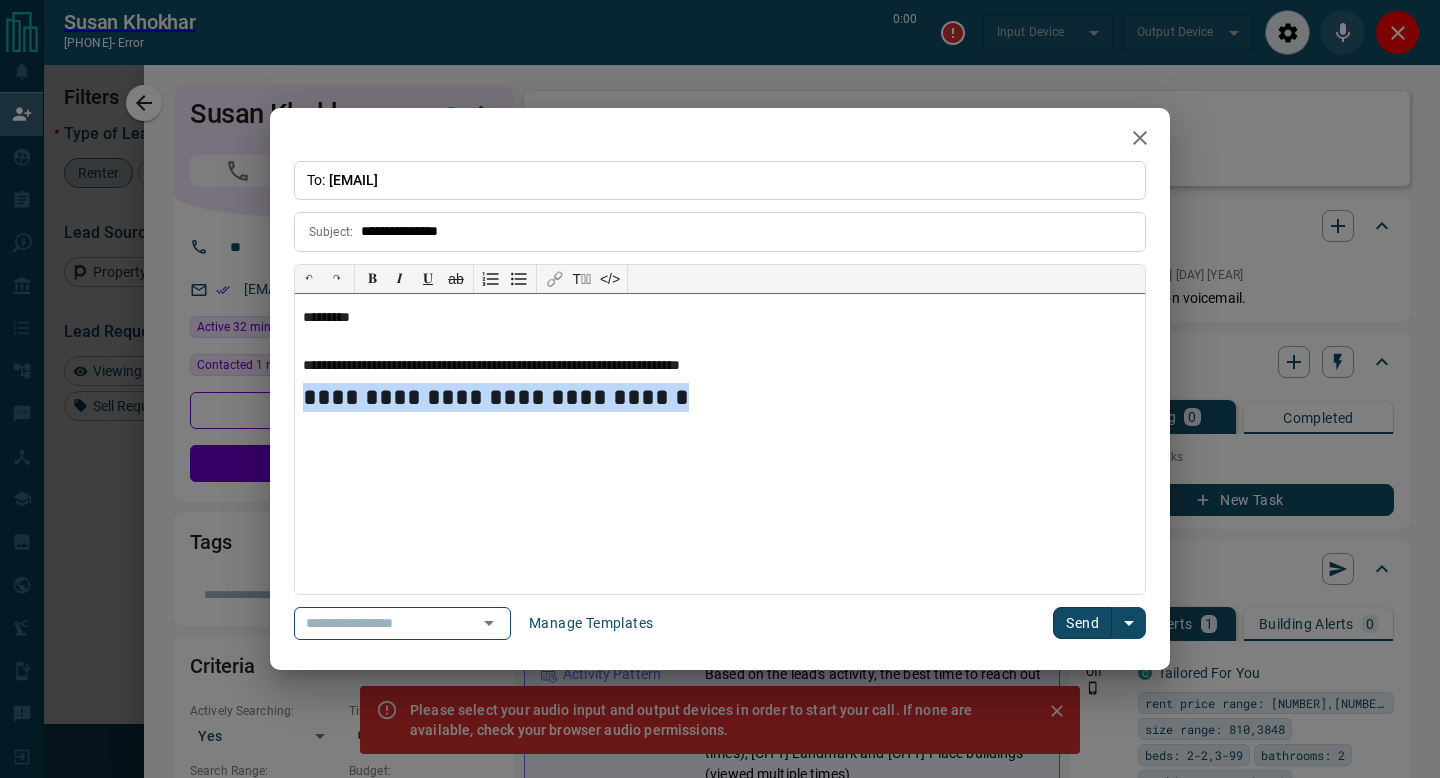 drag, startPoint x: 693, startPoint y: 406, endPoint x: 306, endPoint y: 392, distance: 387.25314 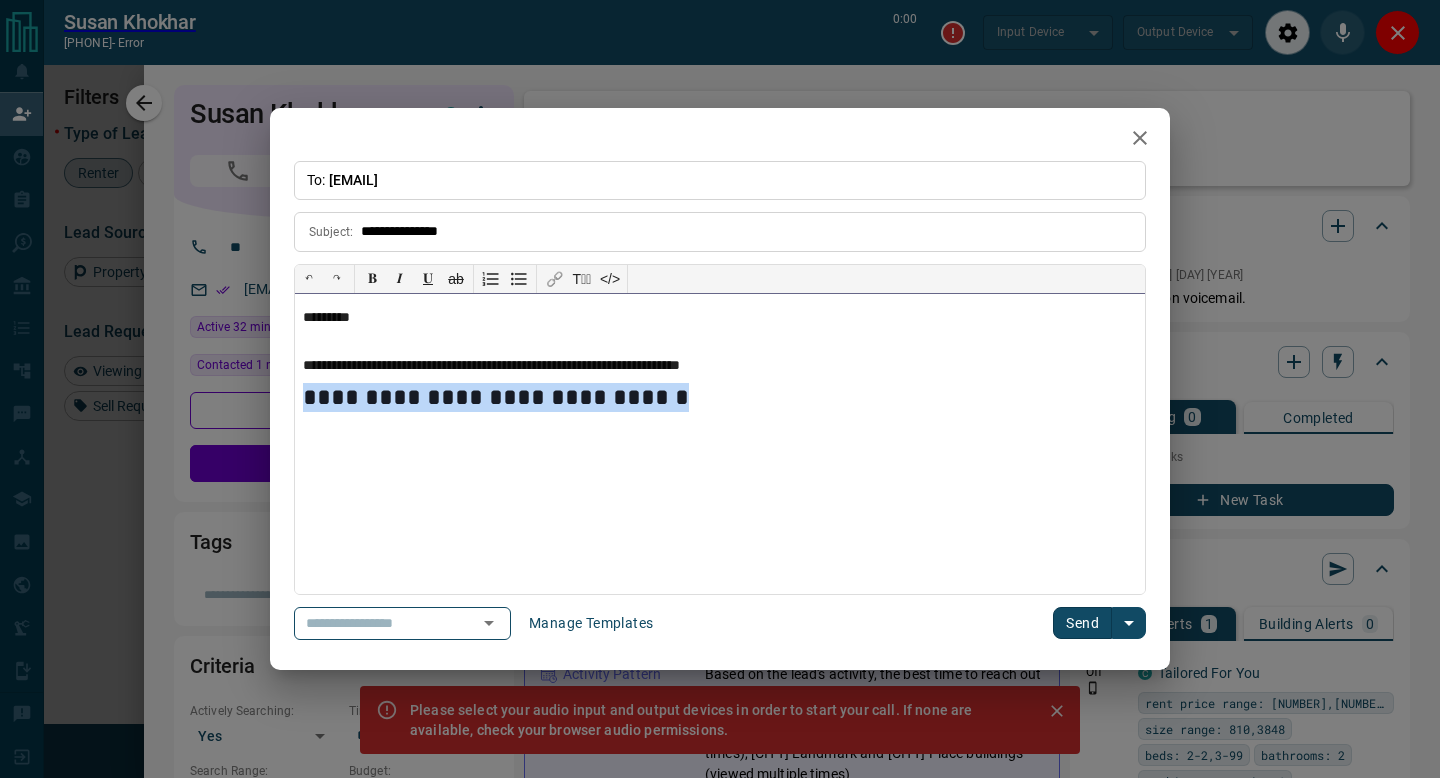 click on "**********" at bounding box center [720, 397] 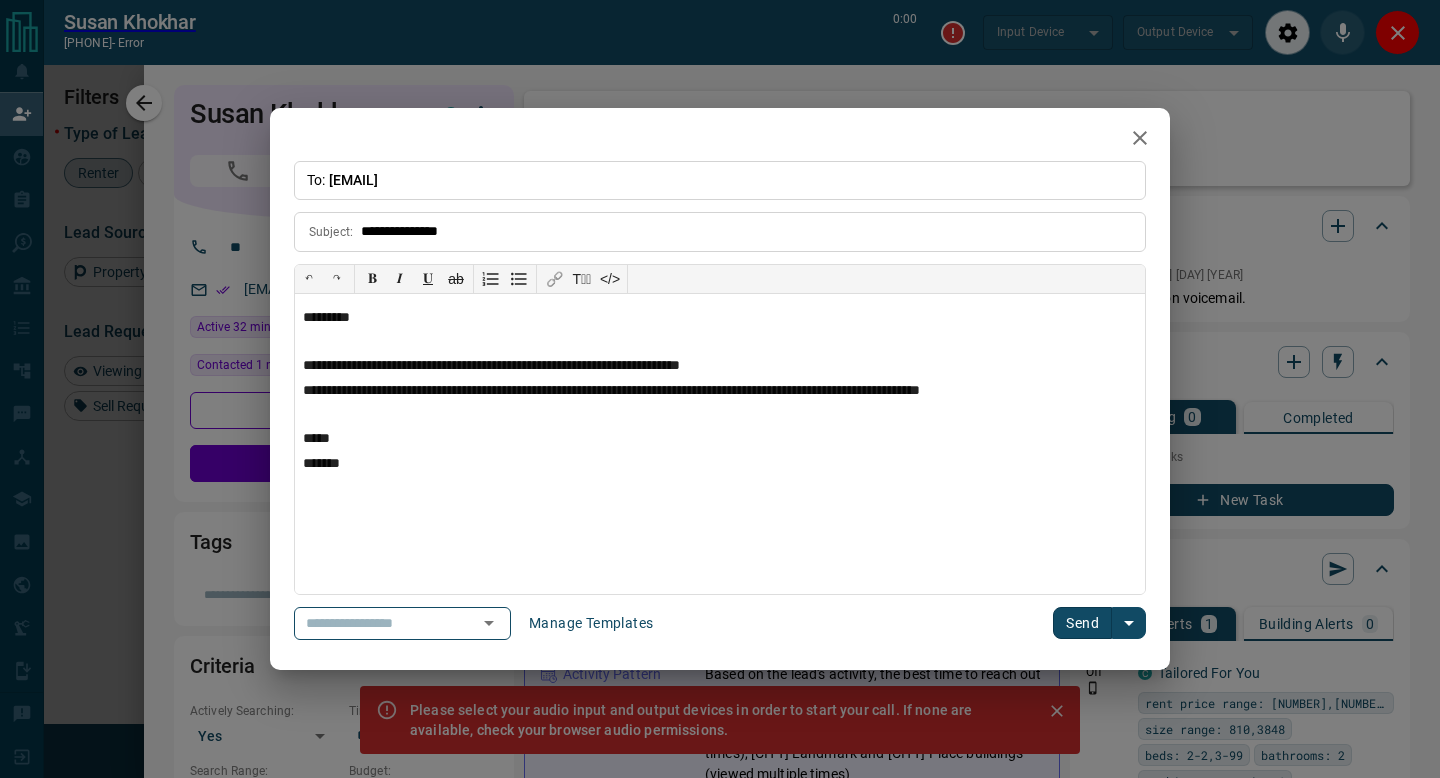 click on "Send" at bounding box center (1082, 623) 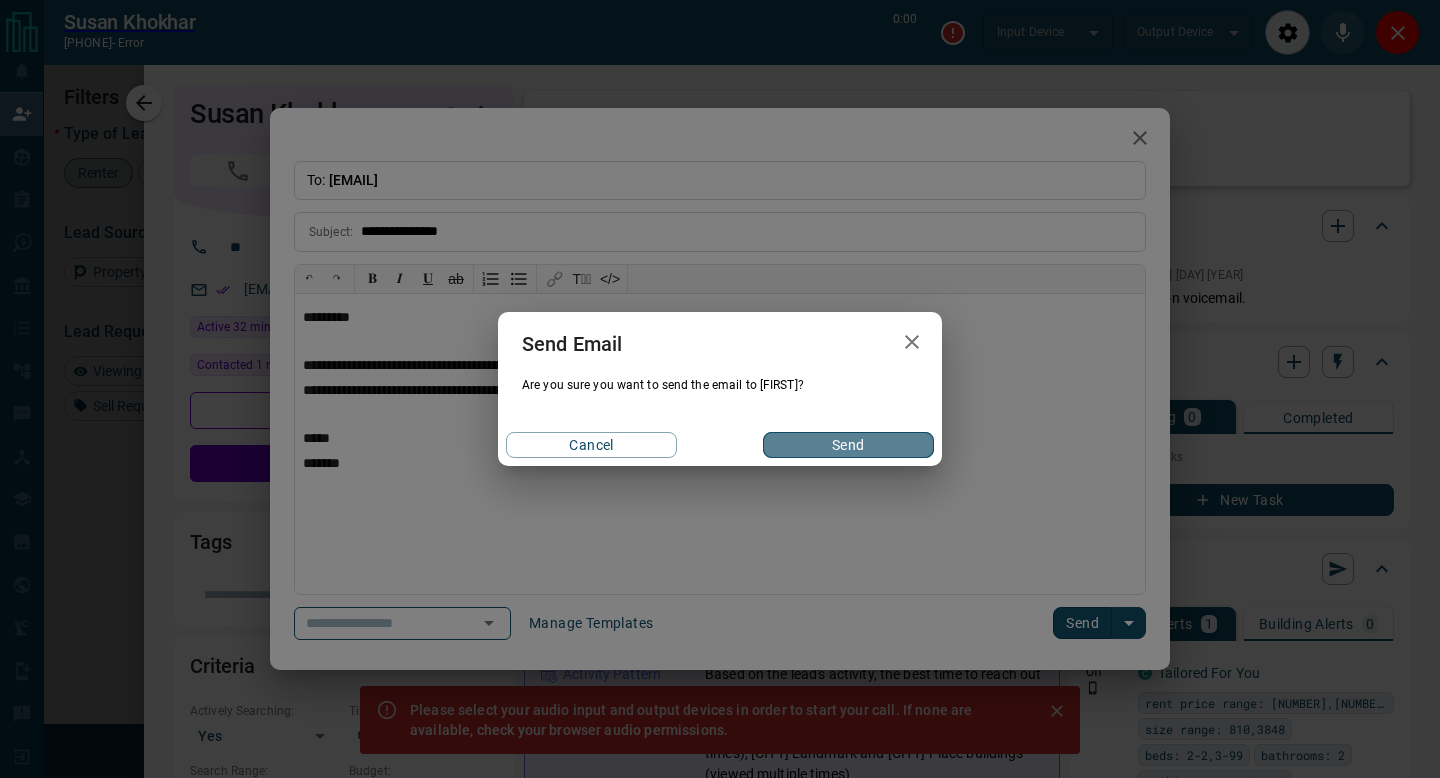 click on "Send" at bounding box center (848, 445) 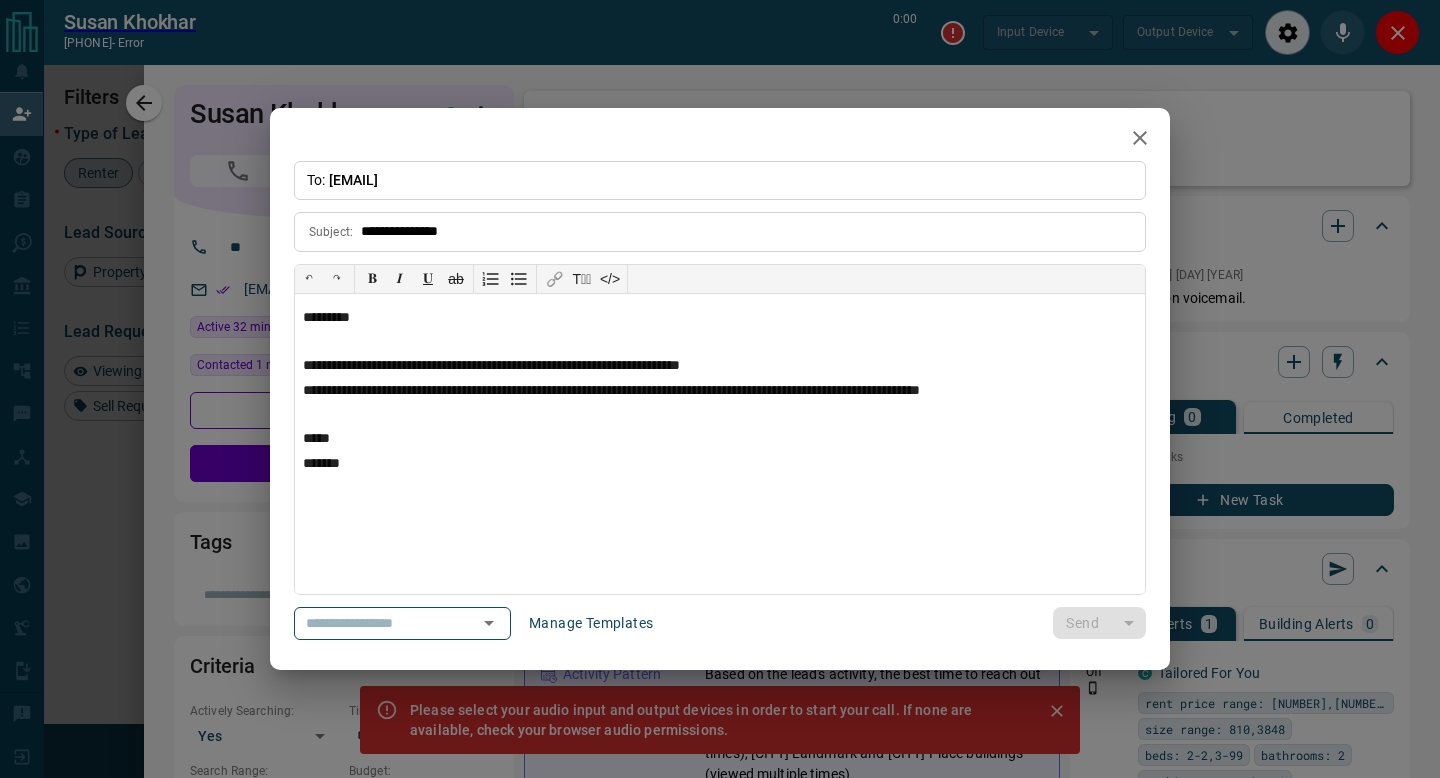 type 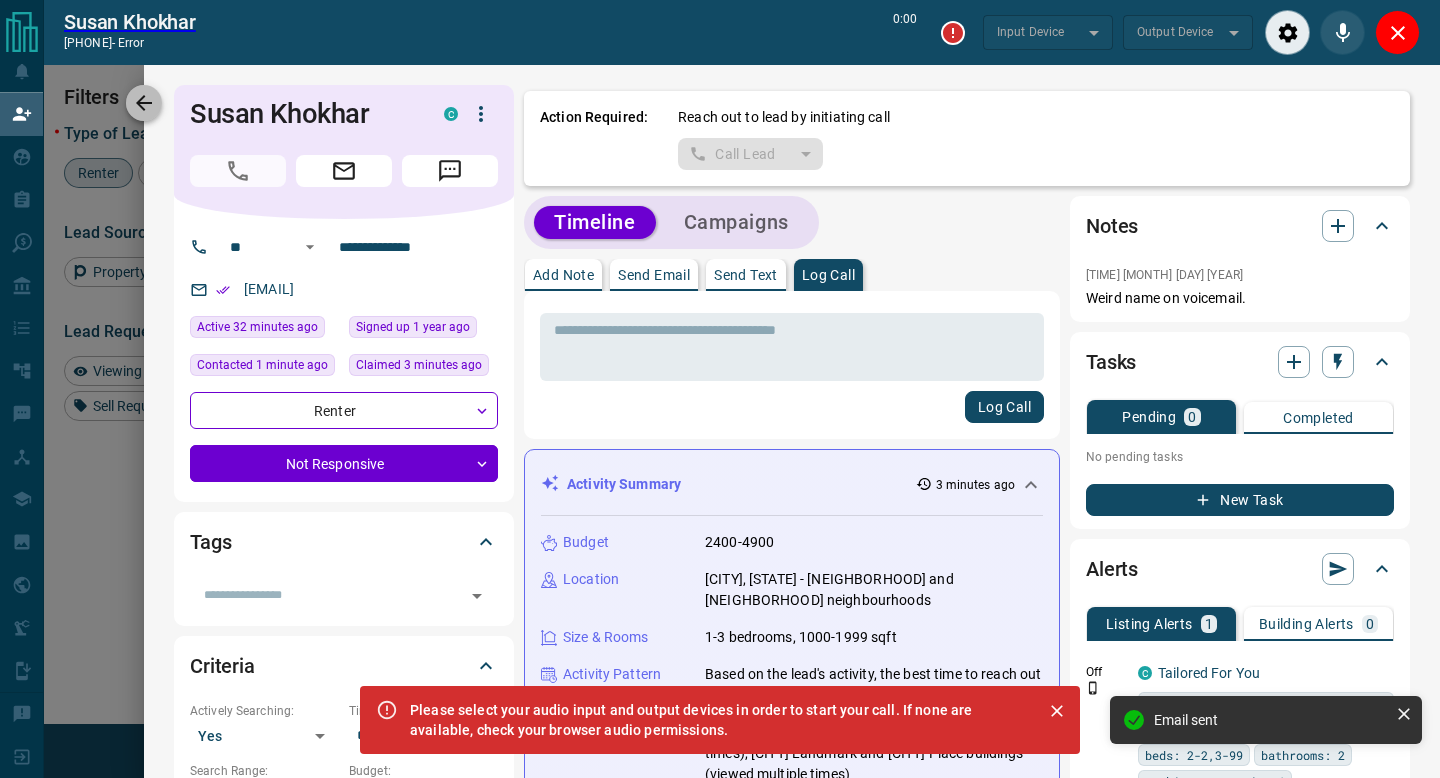 click 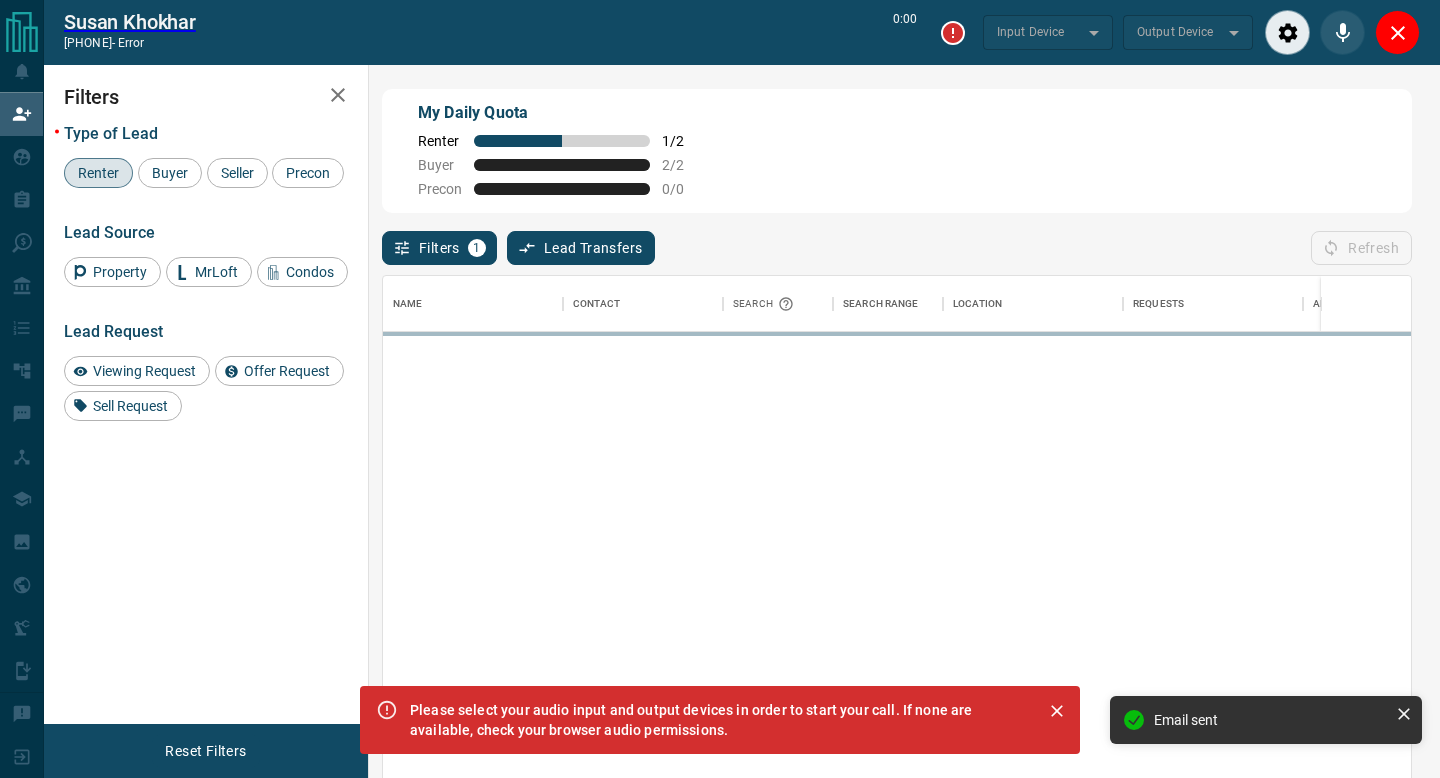 scroll, scrollTop: 0, scrollLeft: 1, axis: horizontal 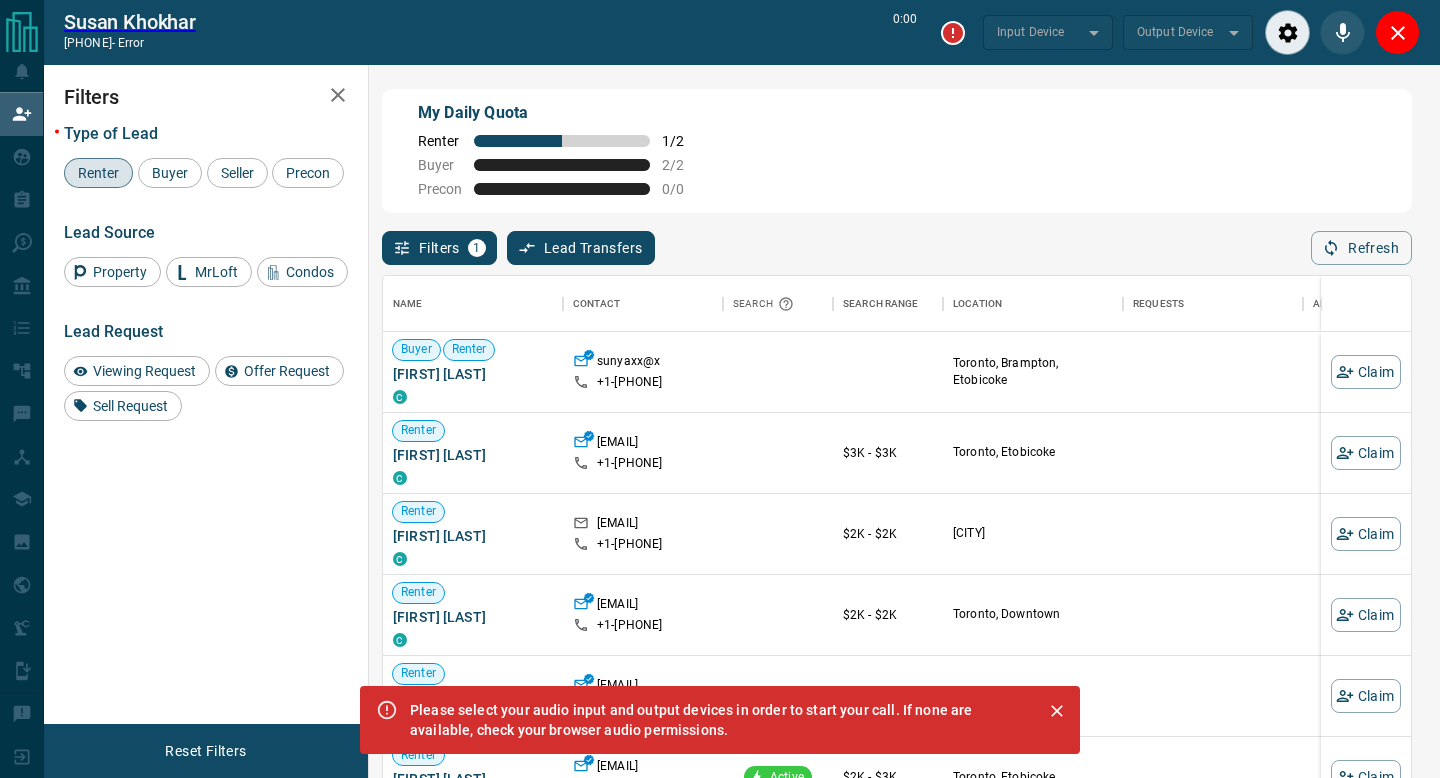 click 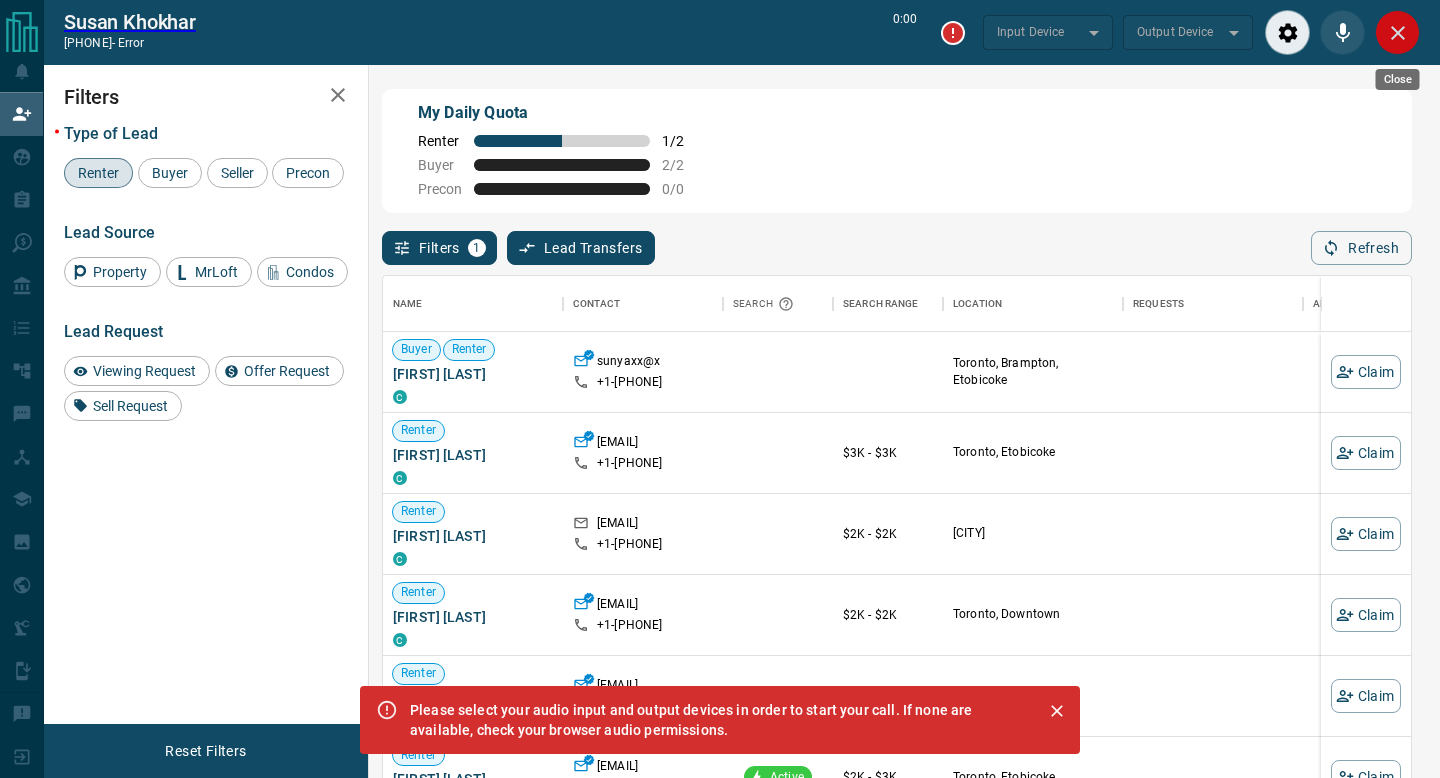 click 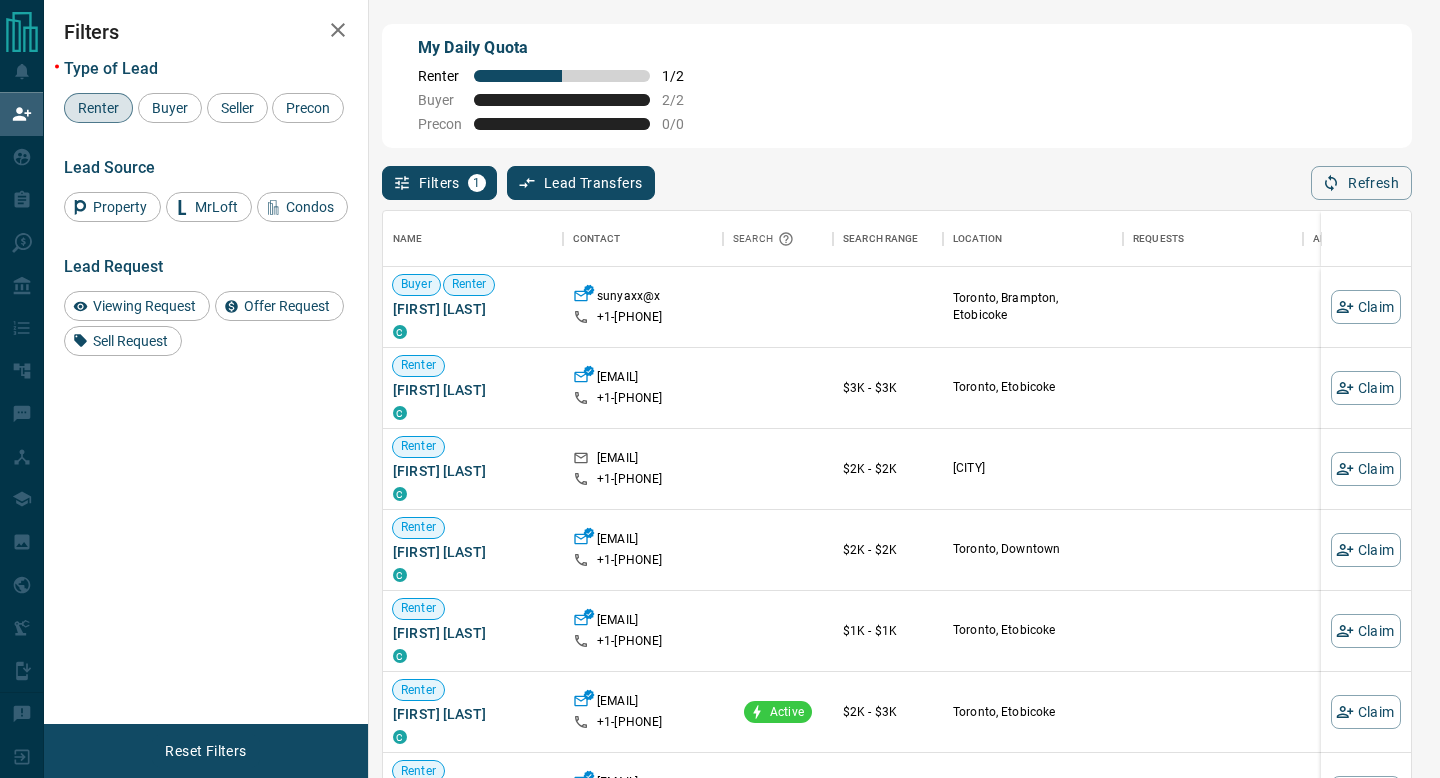 scroll, scrollTop: 0, scrollLeft: 1, axis: horizontal 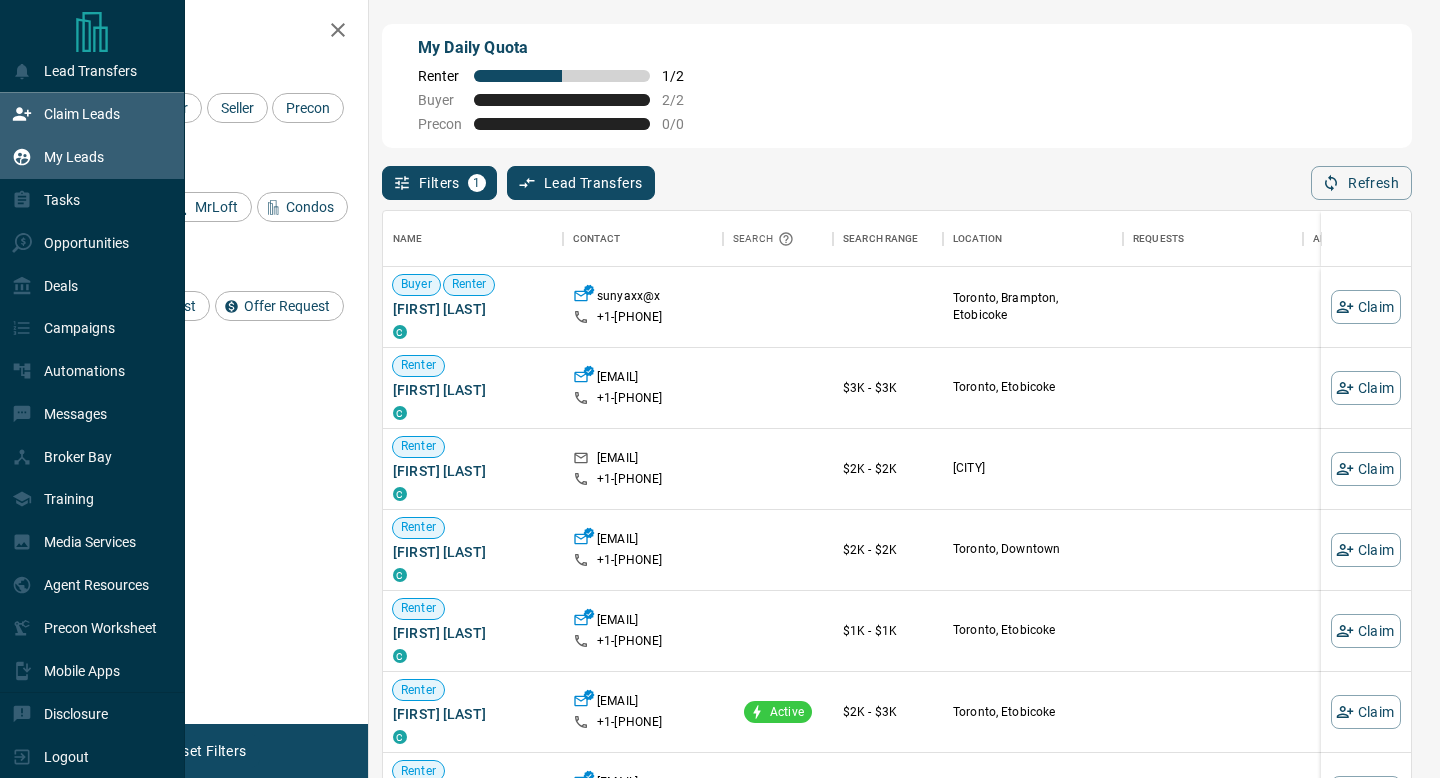click on "My Leads" at bounding box center [58, 157] 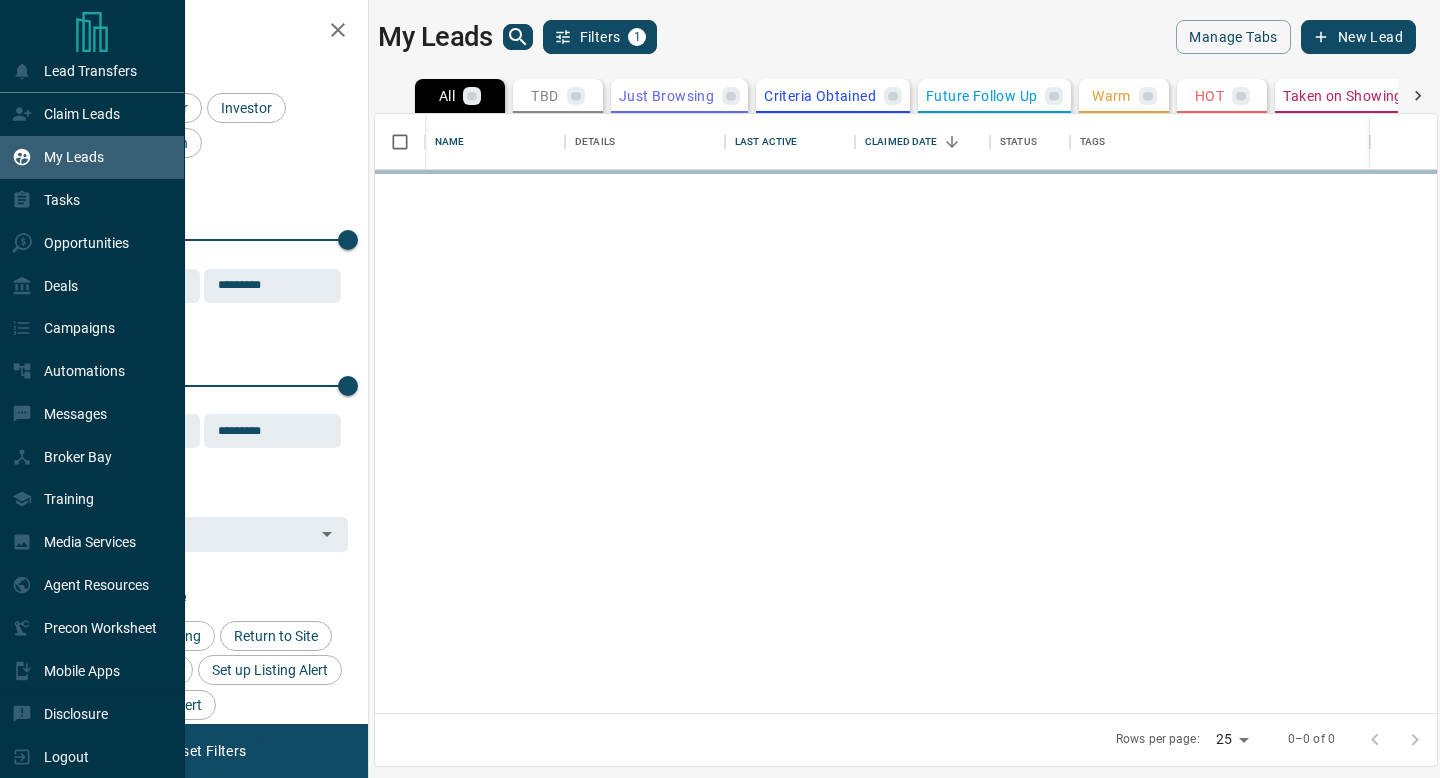 scroll, scrollTop: 1, scrollLeft: 1, axis: both 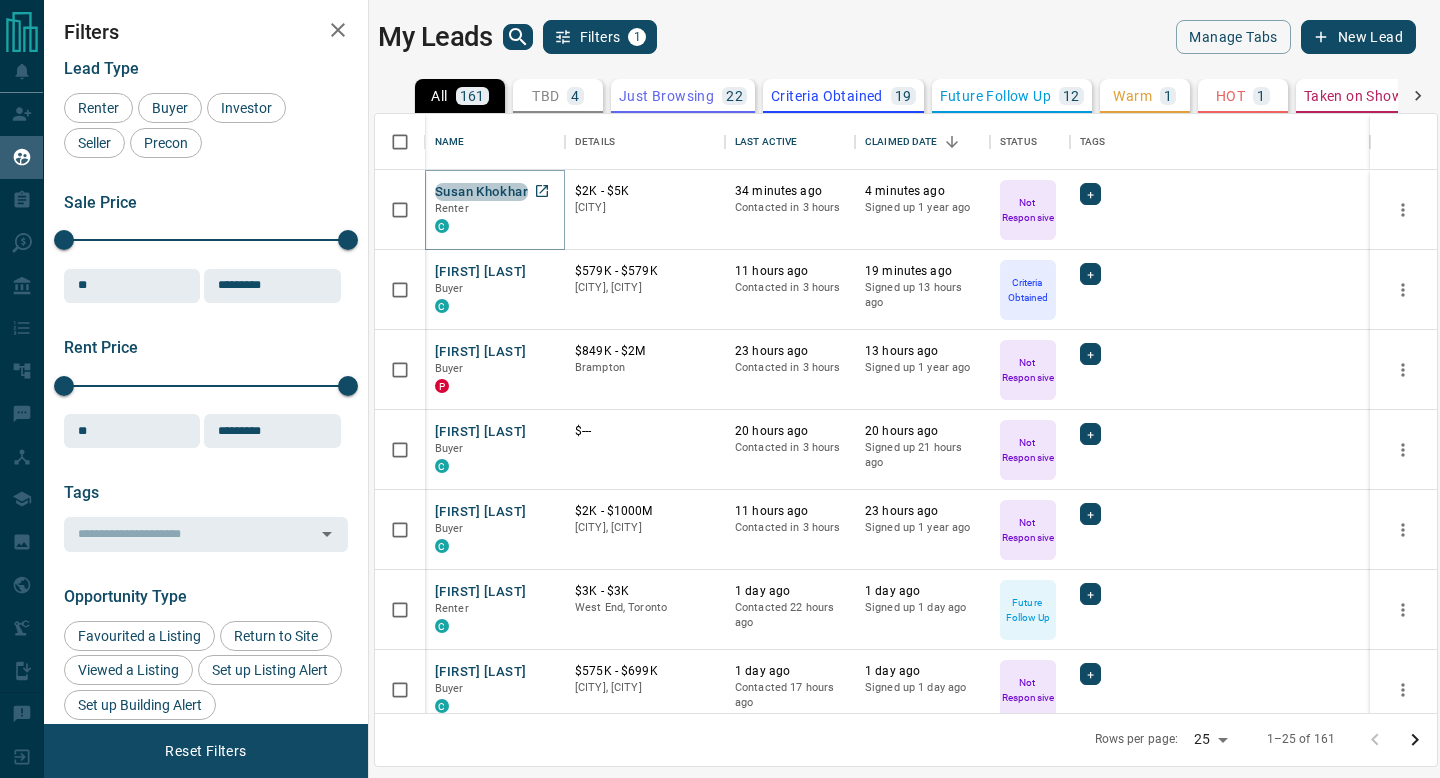 click on "Susan Khokhar" at bounding box center (481, 192) 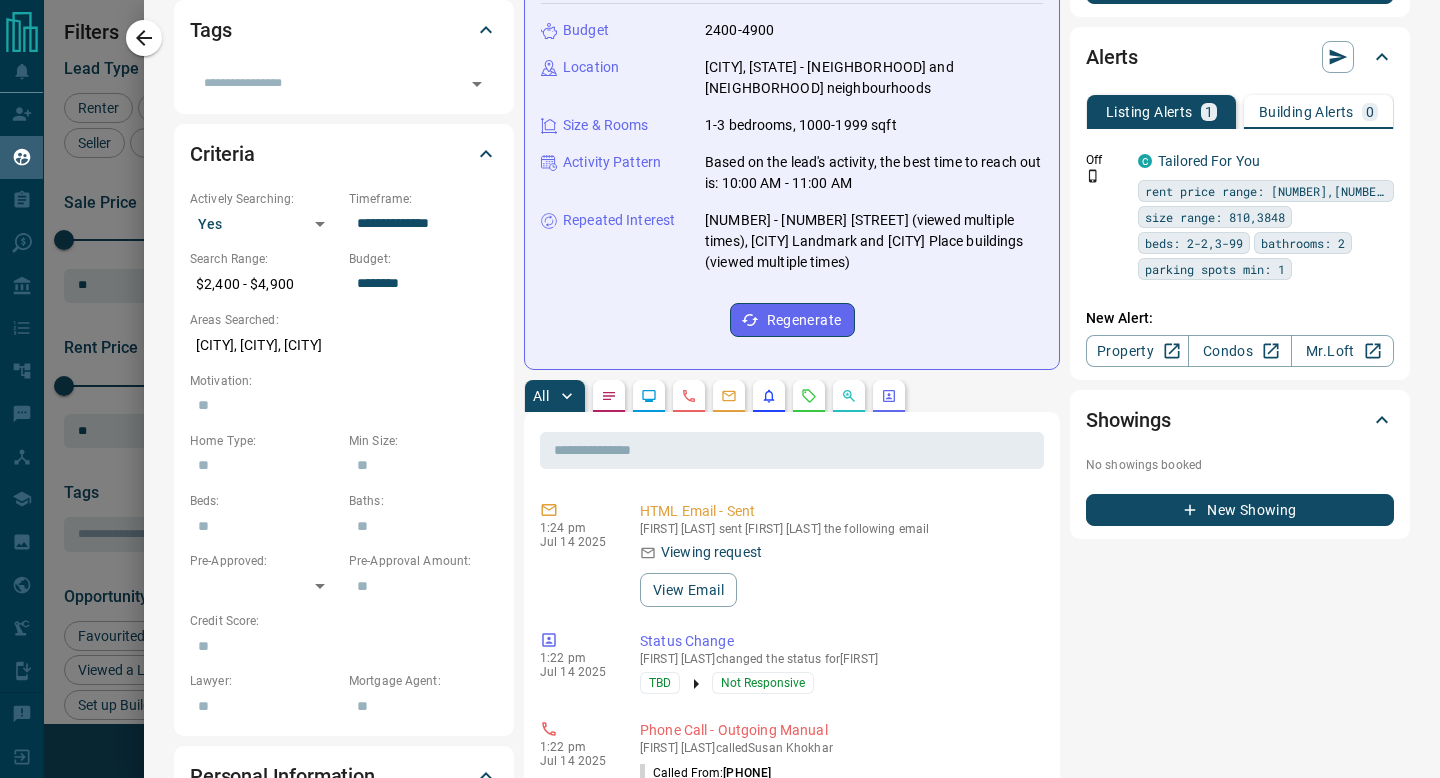 scroll, scrollTop: 608, scrollLeft: 0, axis: vertical 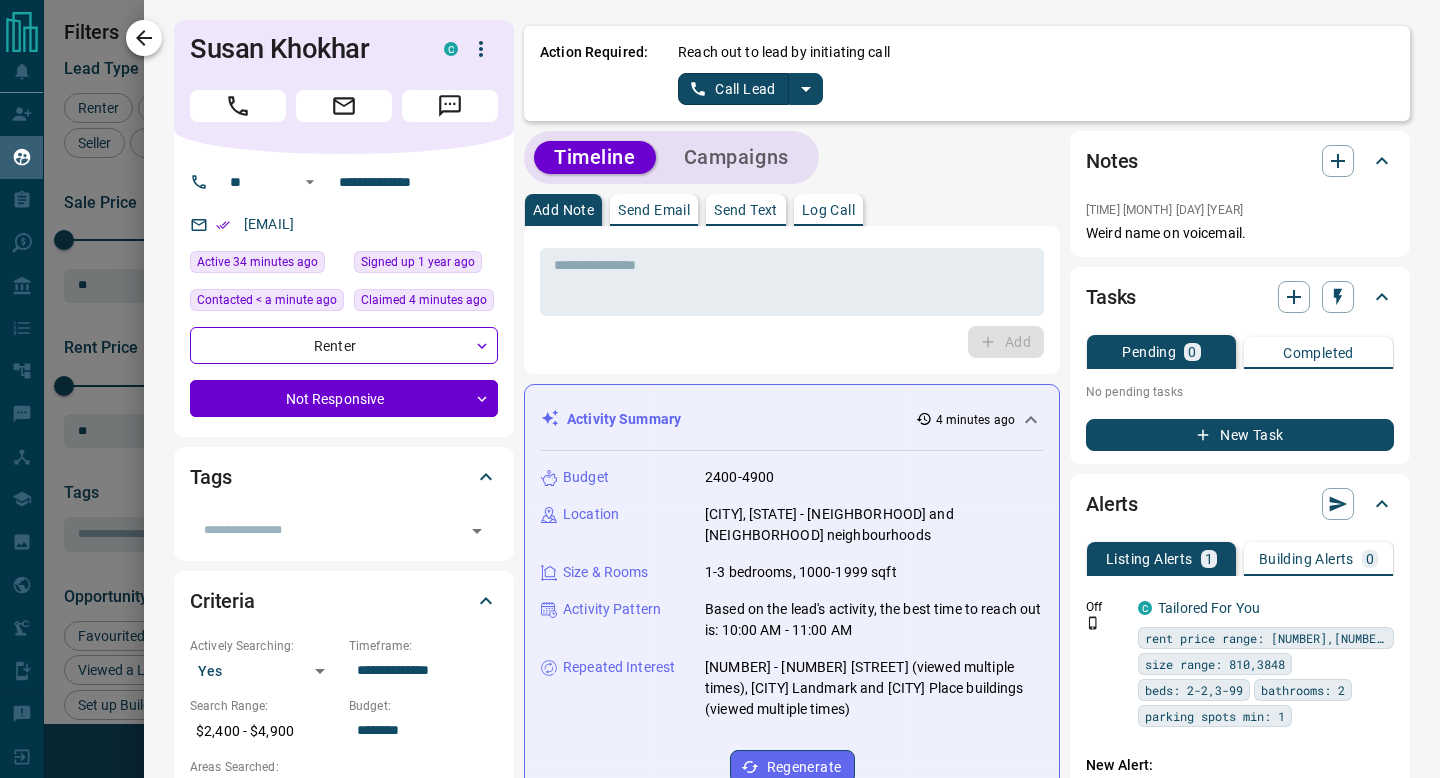 click 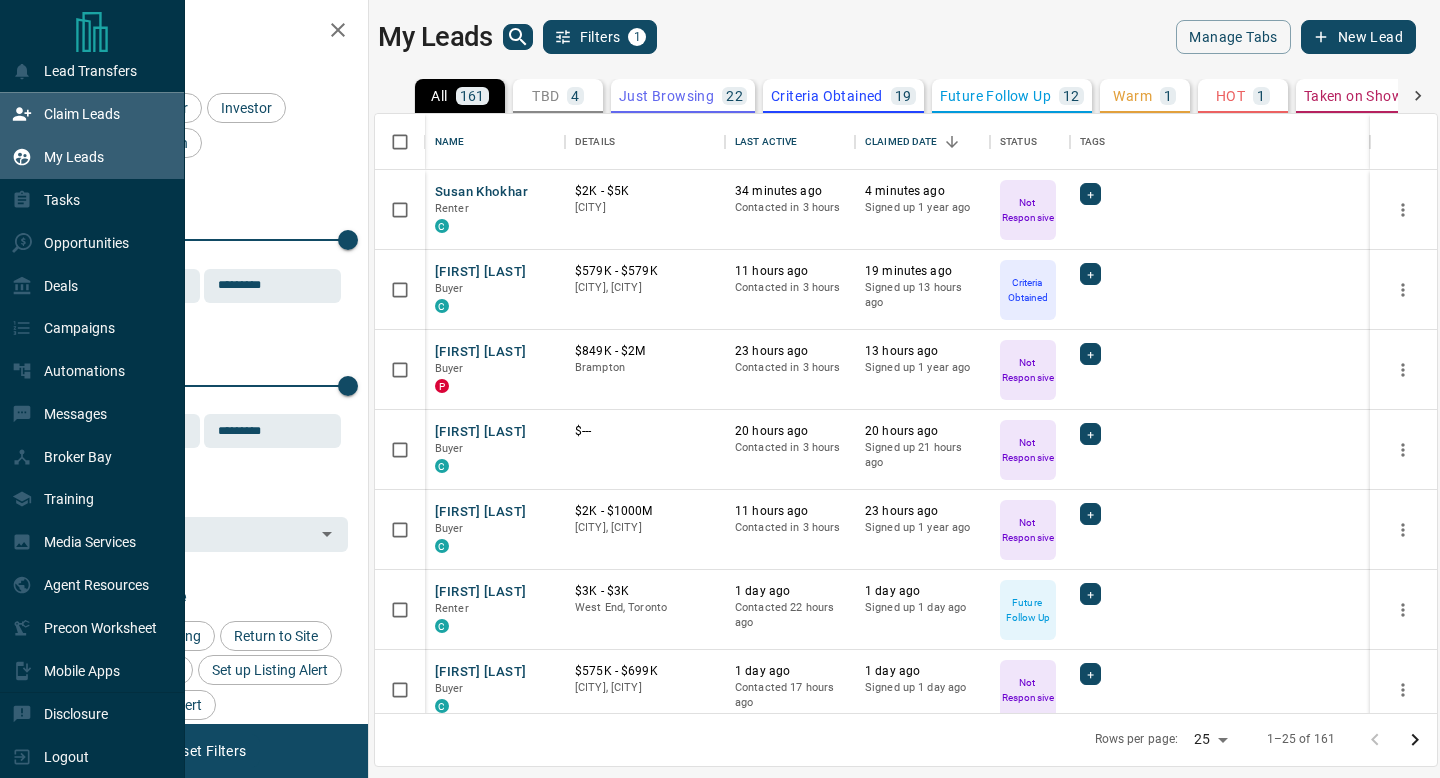 click on "Claim Leads" at bounding box center (66, 114) 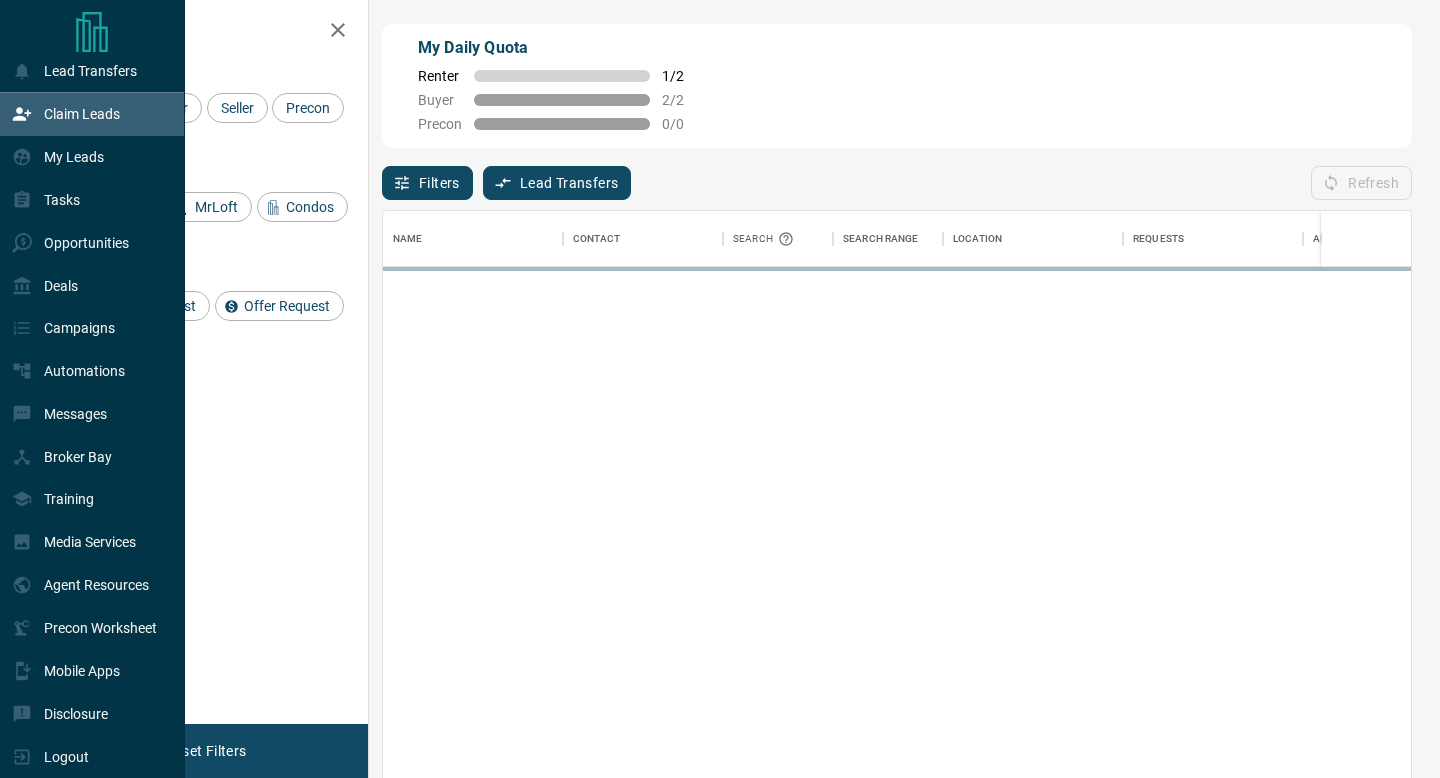 scroll, scrollTop: 0, scrollLeft: 1, axis: horizontal 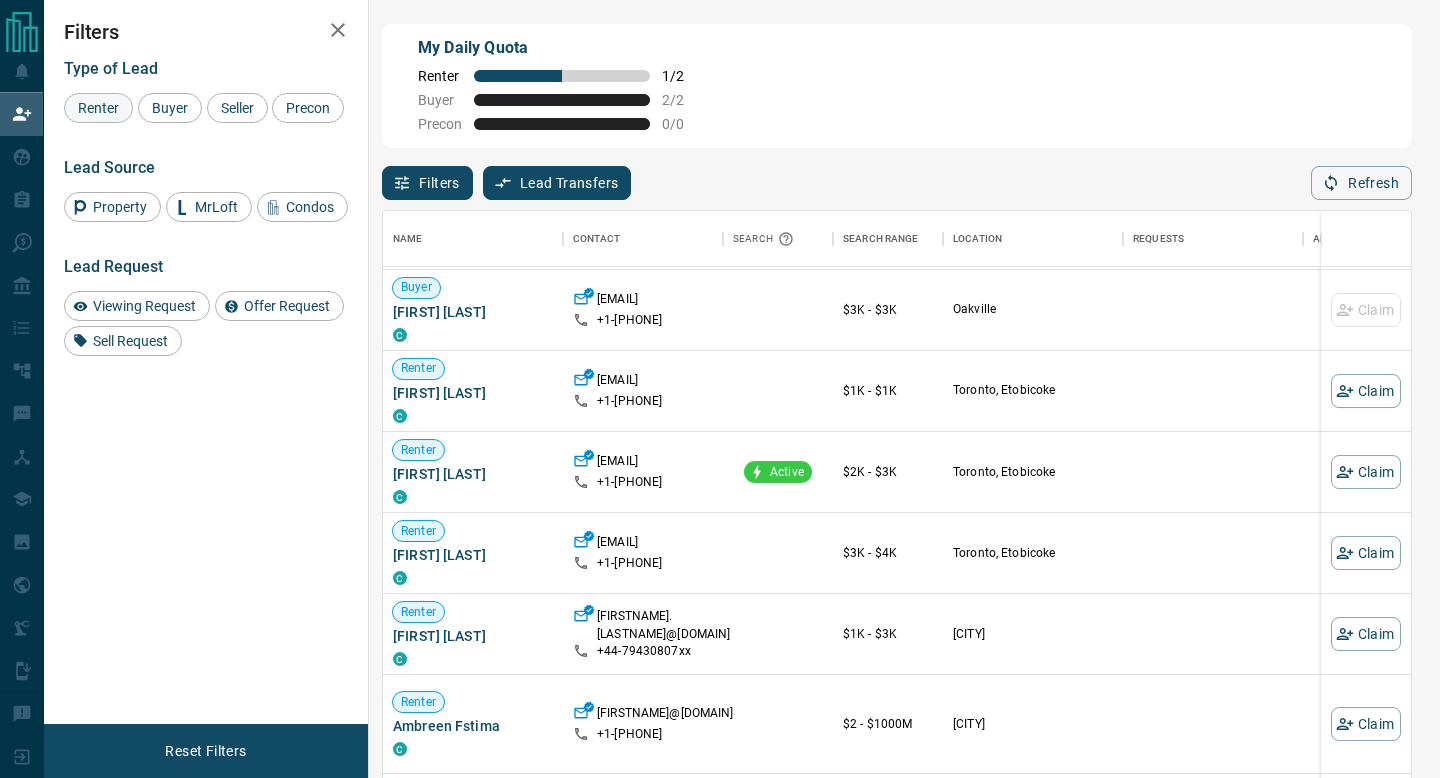 click on "Renter" at bounding box center (98, 108) 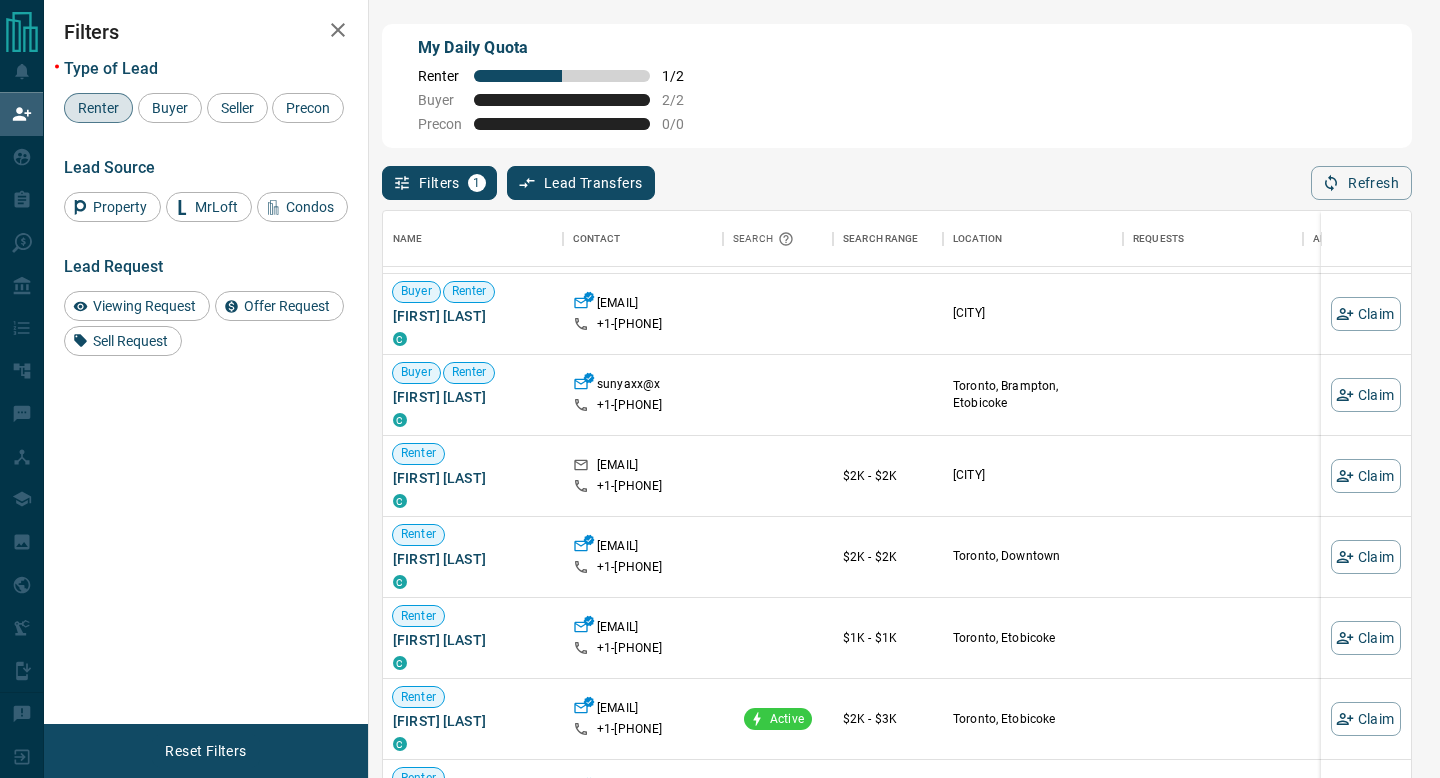 scroll, scrollTop: 0, scrollLeft: 0, axis: both 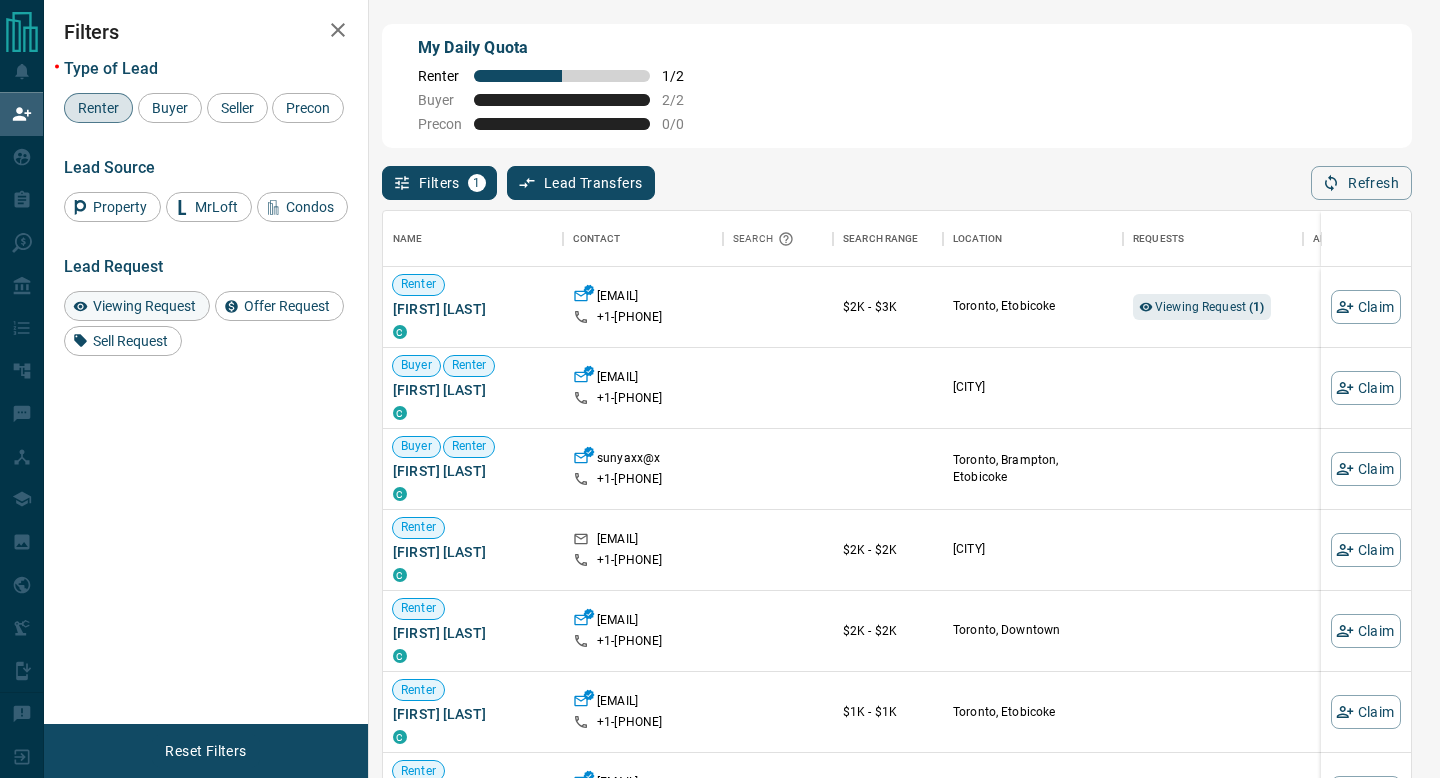 click on "Viewing Request" at bounding box center [144, 306] 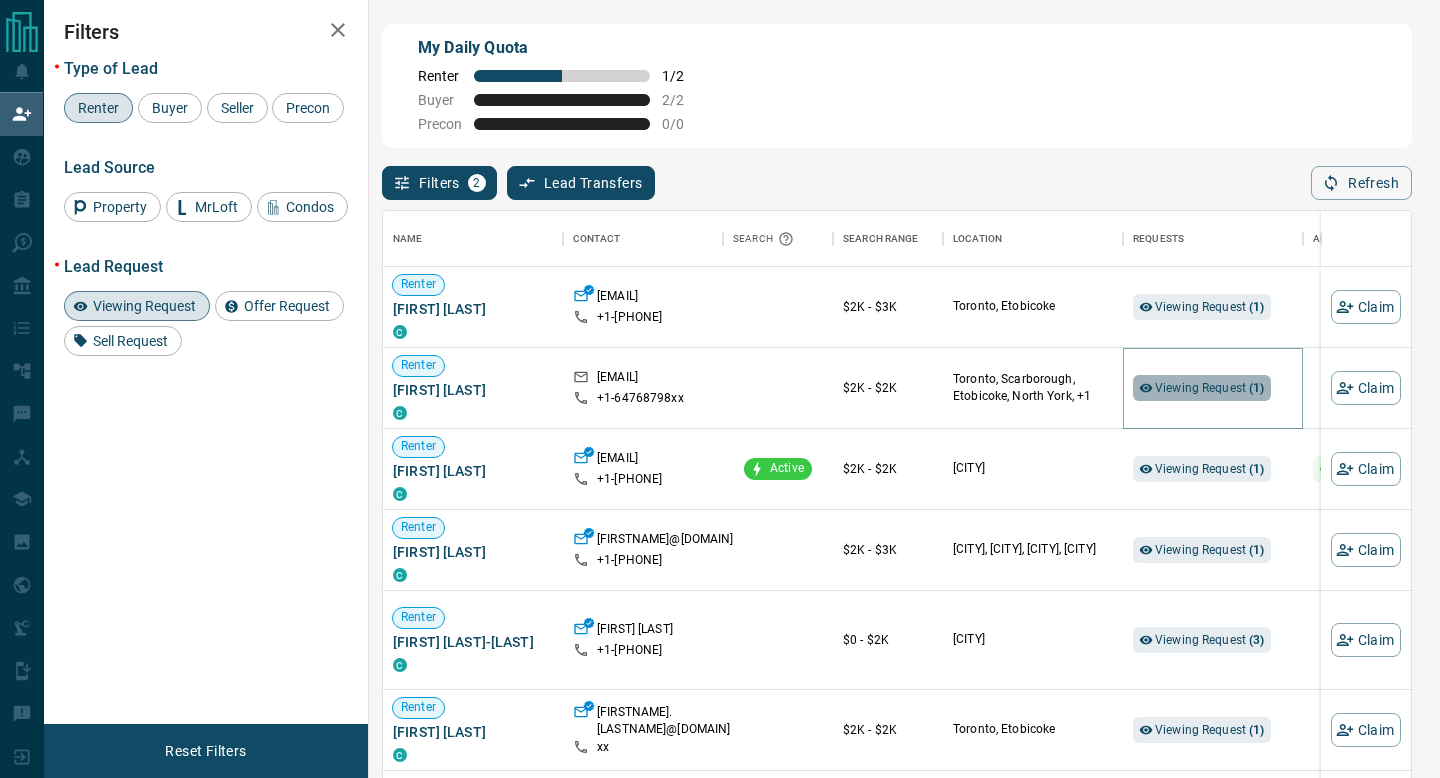 click on "Viewing Request   ( 1 )" at bounding box center [1202, 388] 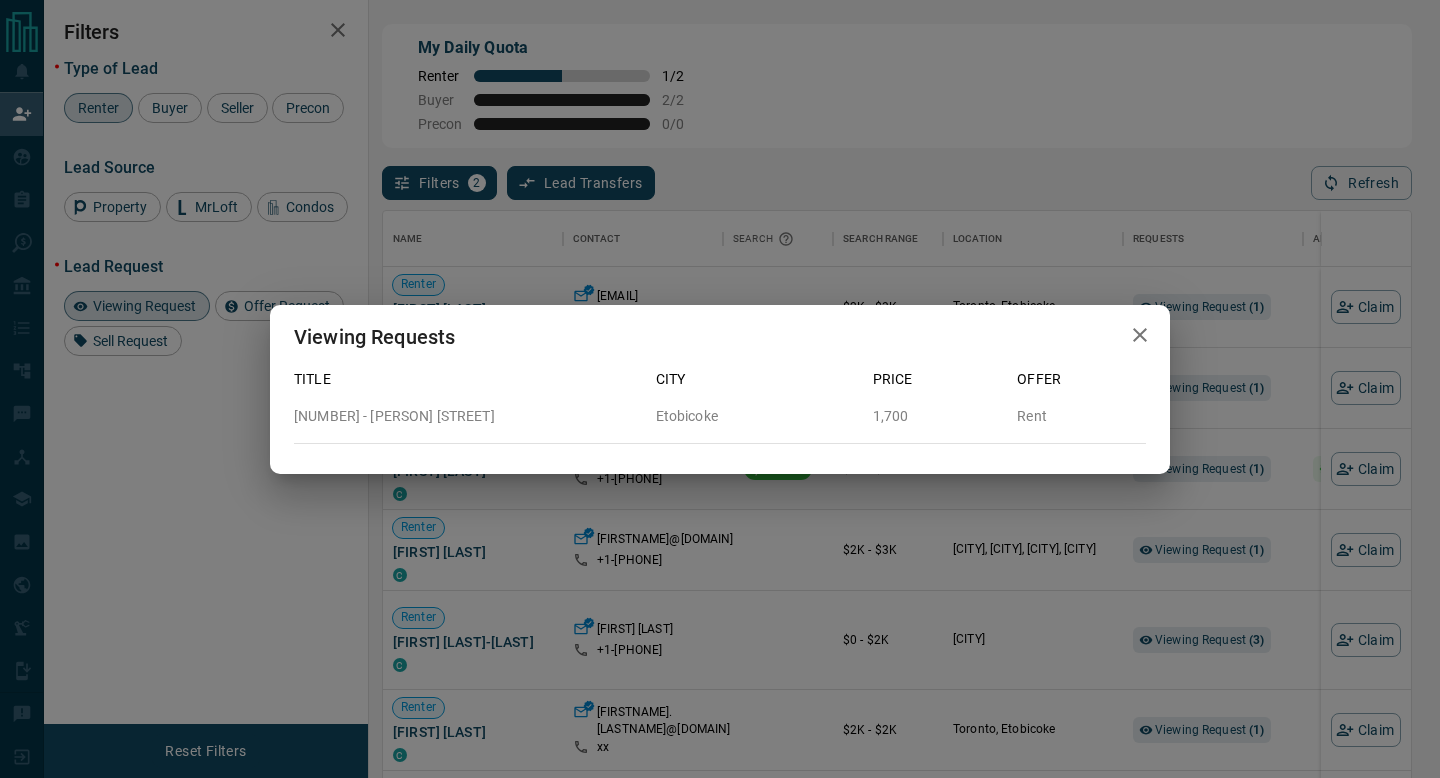 click 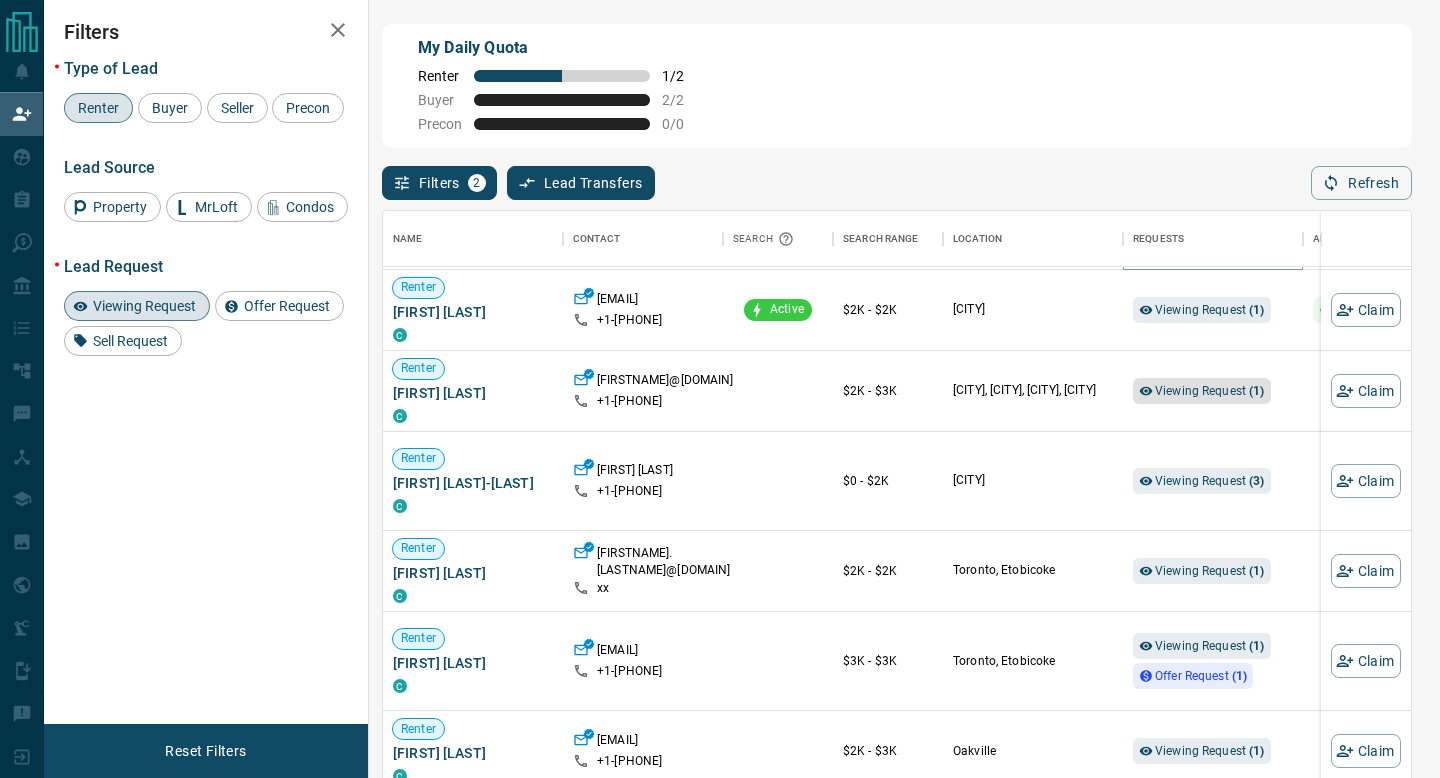 scroll, scrollTop: 251, scrollLeft: 0, axis: vertical 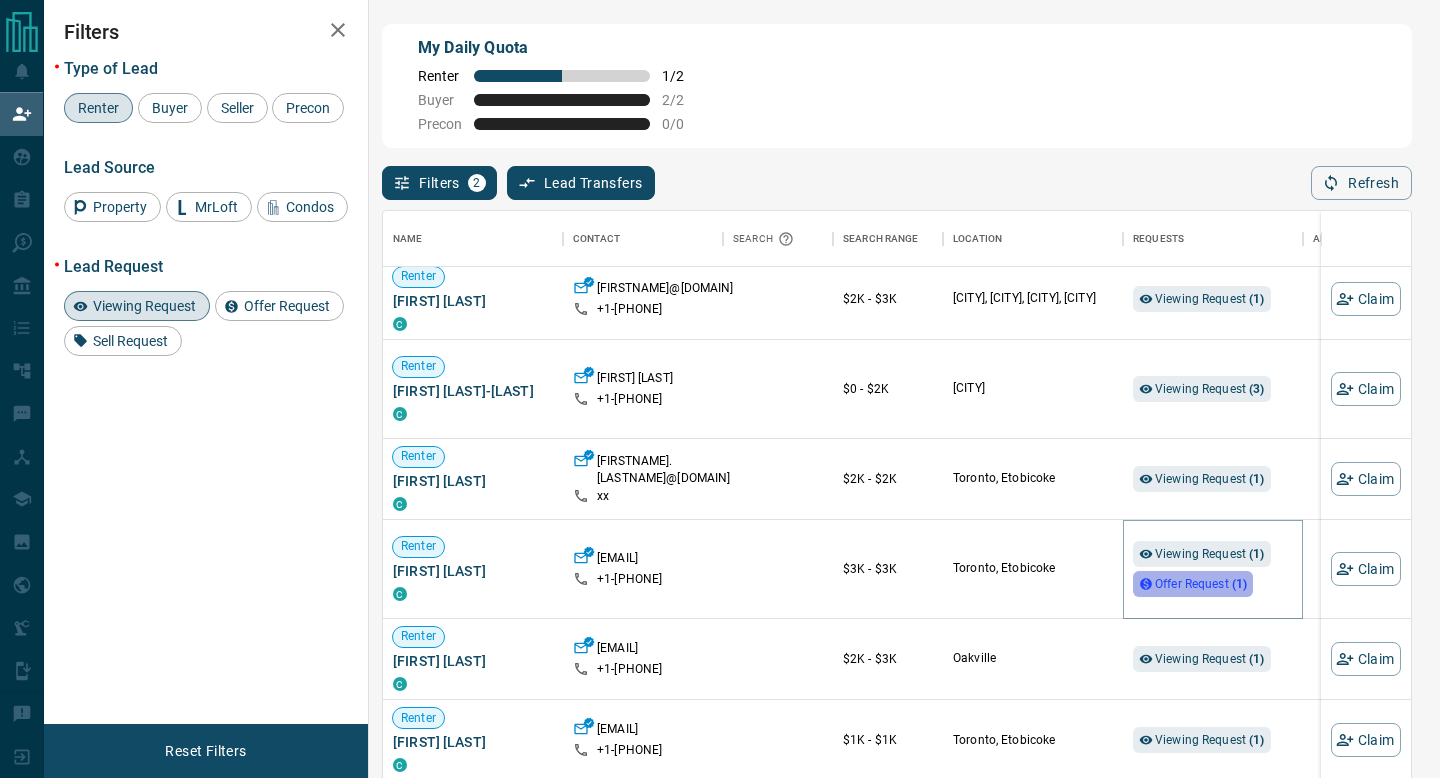 click on "Offer Request   ( 1 )" at bounding box center [1201, 584] 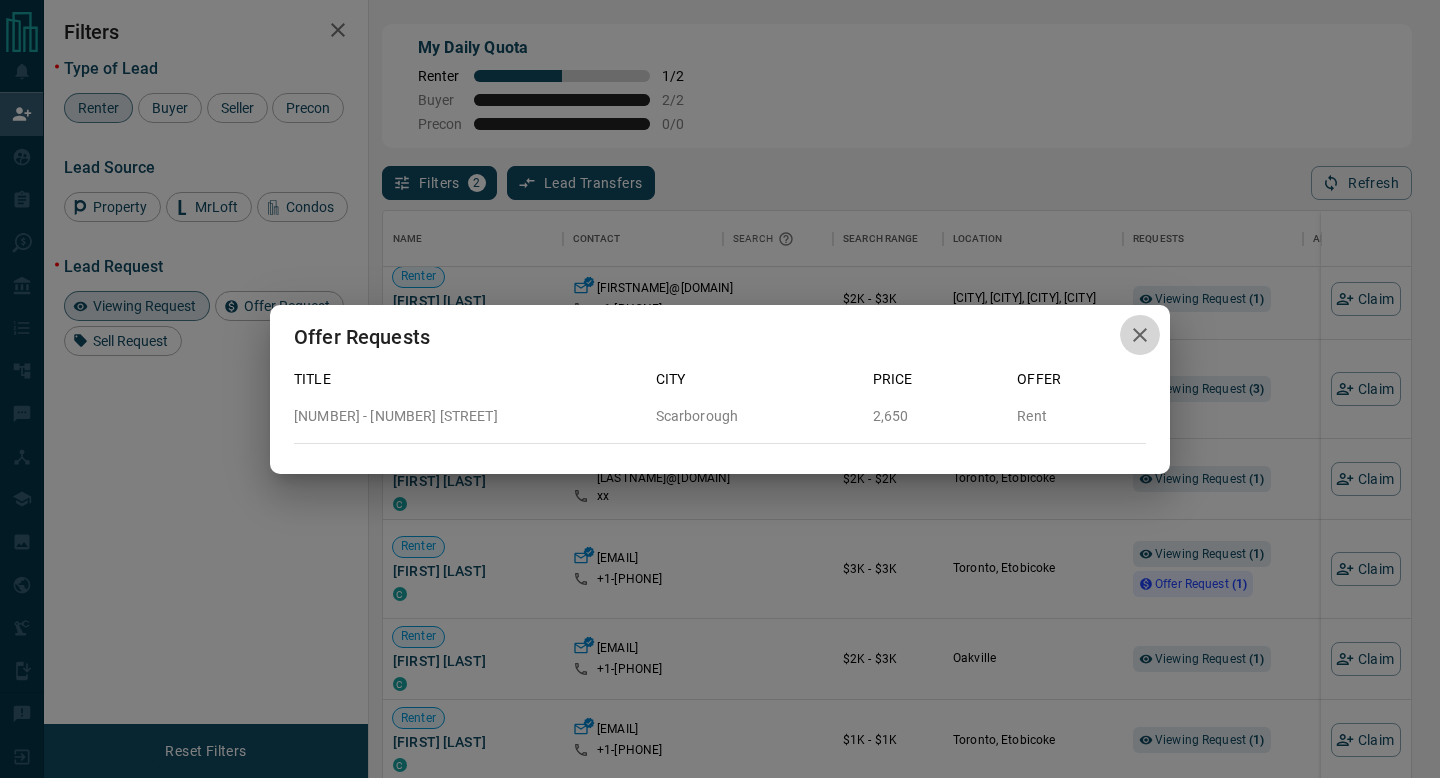 click 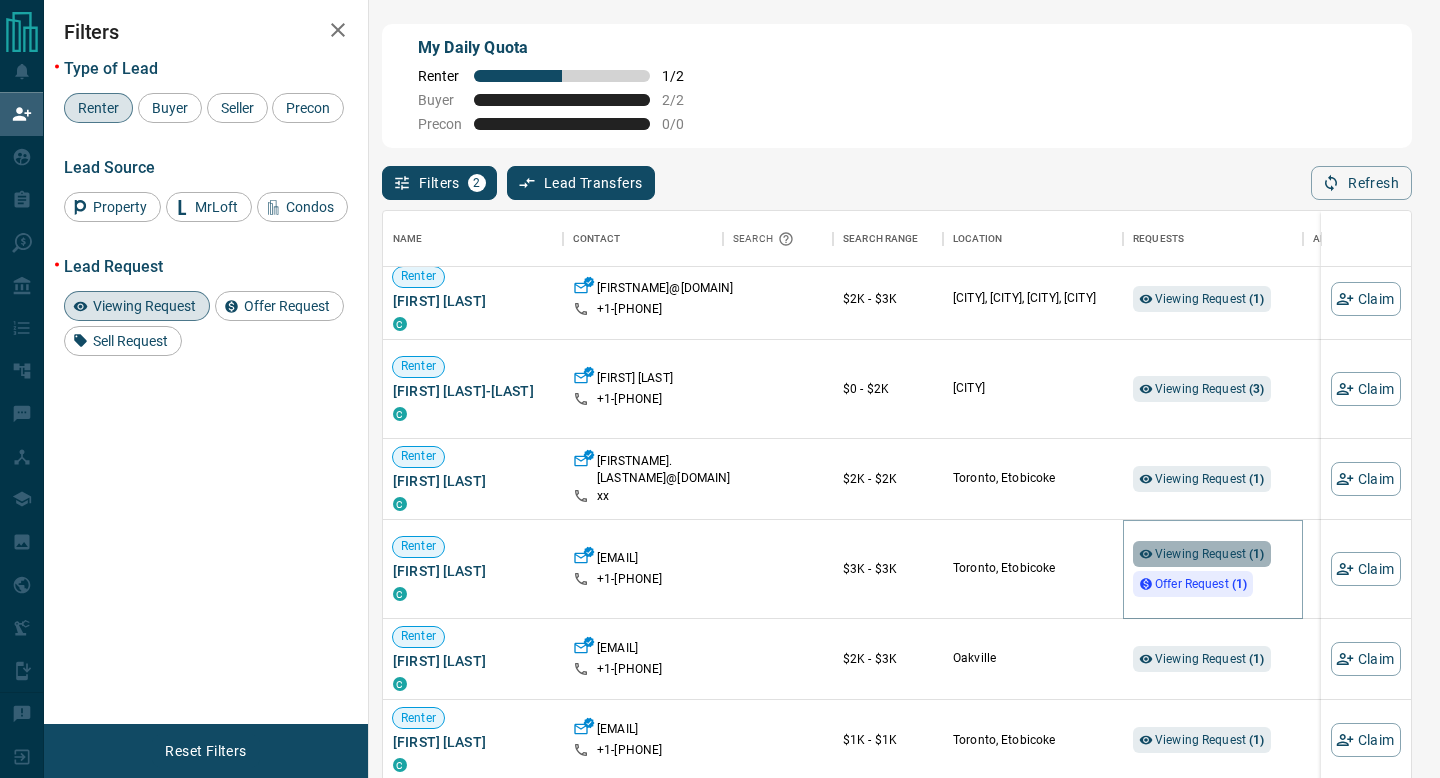 click on "Viewing Request   ( 1 )" at bounding box center (1210, 554) 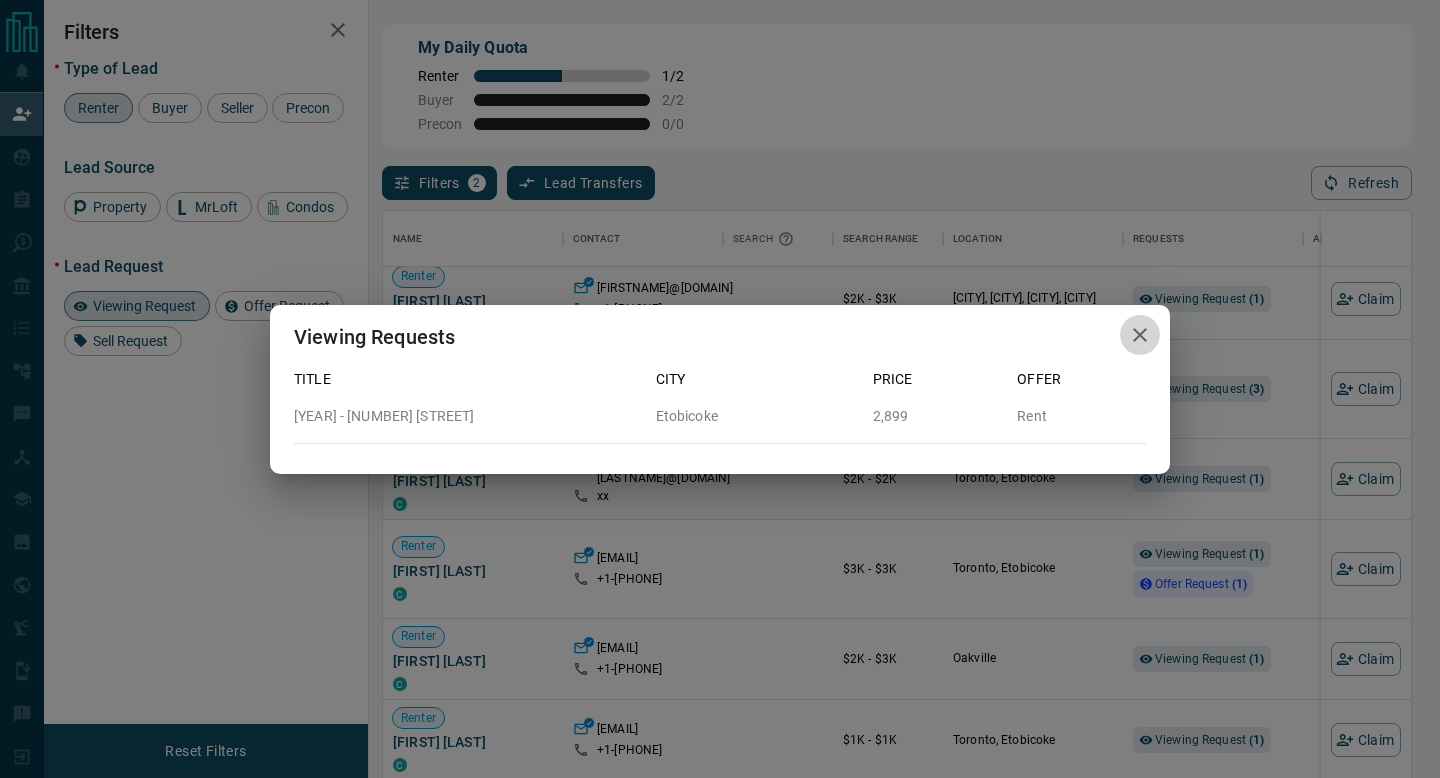 click 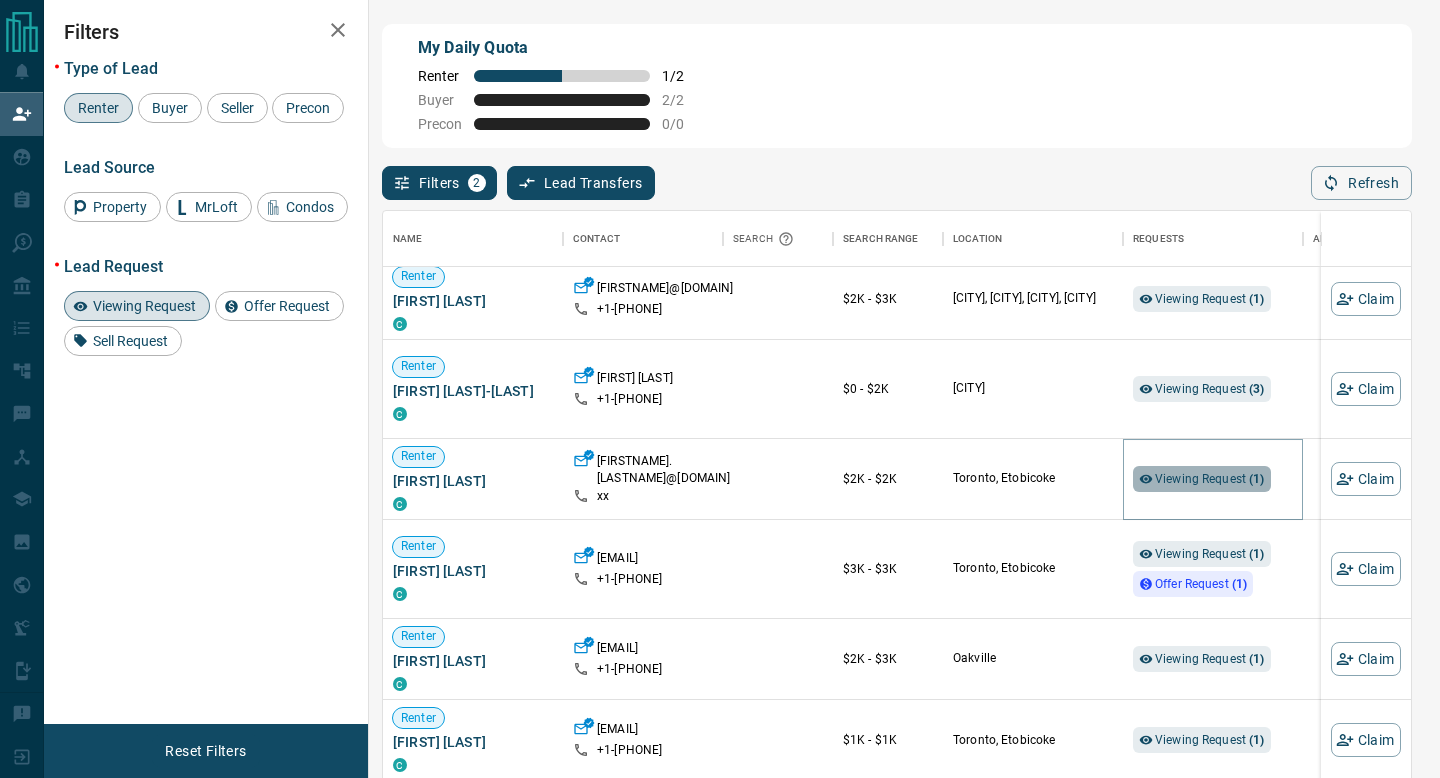 click on "Viewing Request   ( 1 )" at bounding box center [1210, 479] 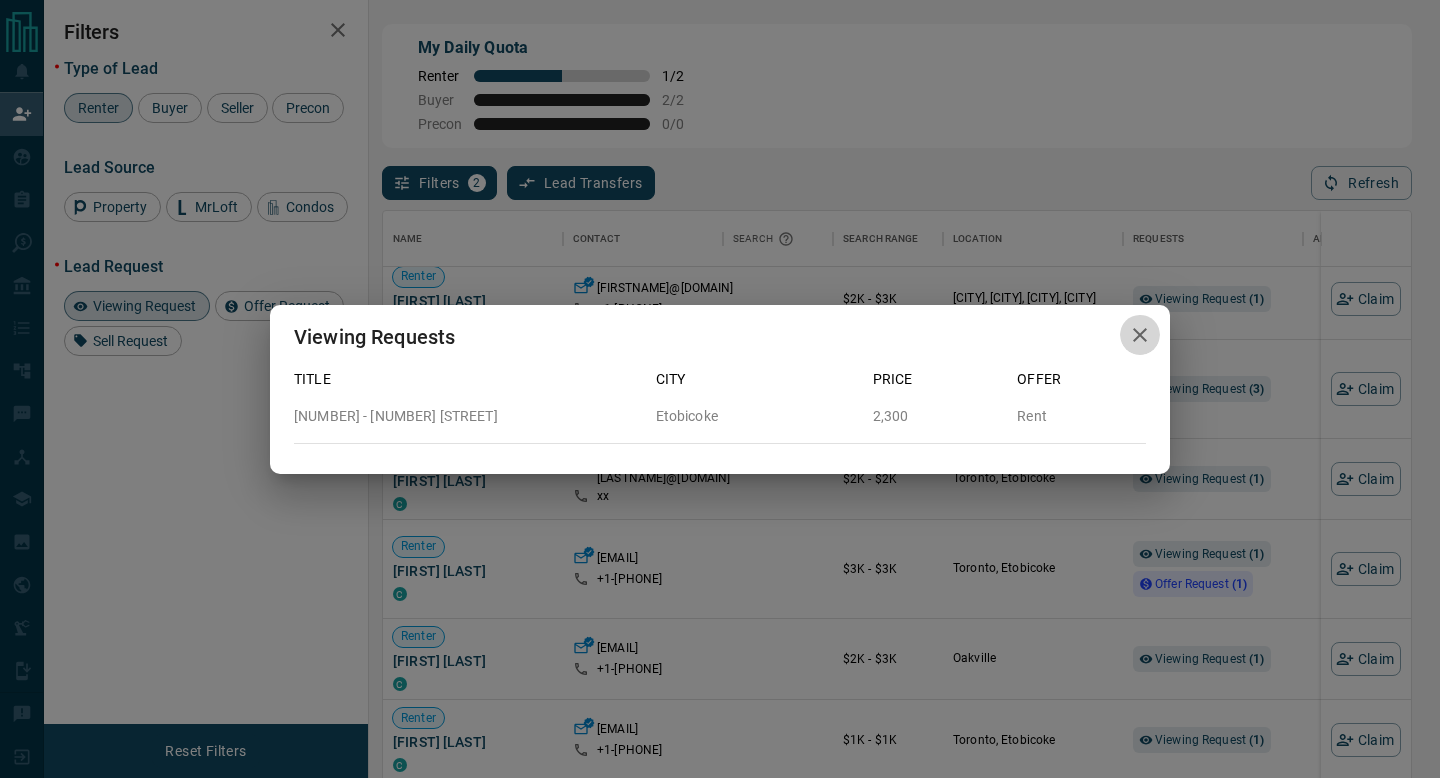 click 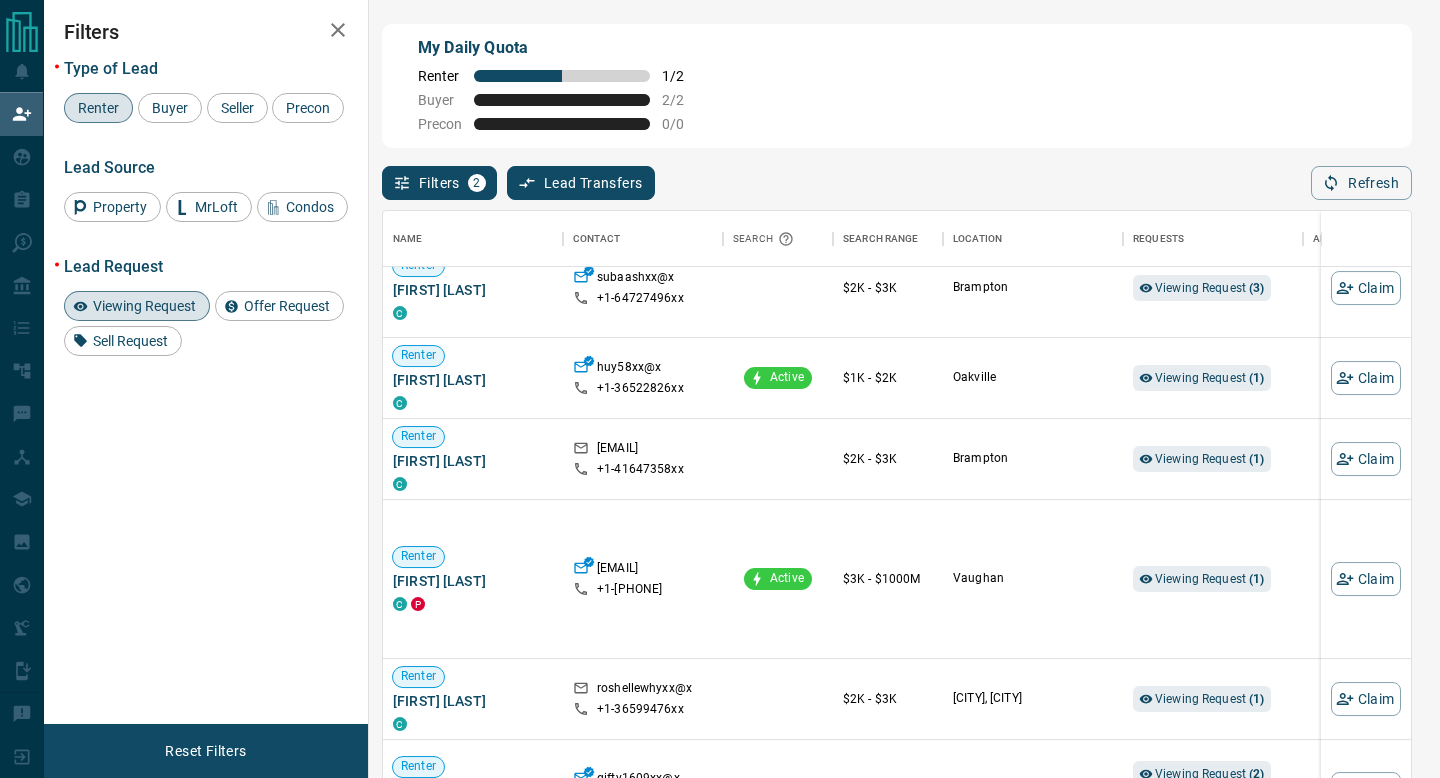 scroll, scrollTop: 800, scrollLeft: 0, axis: vertical 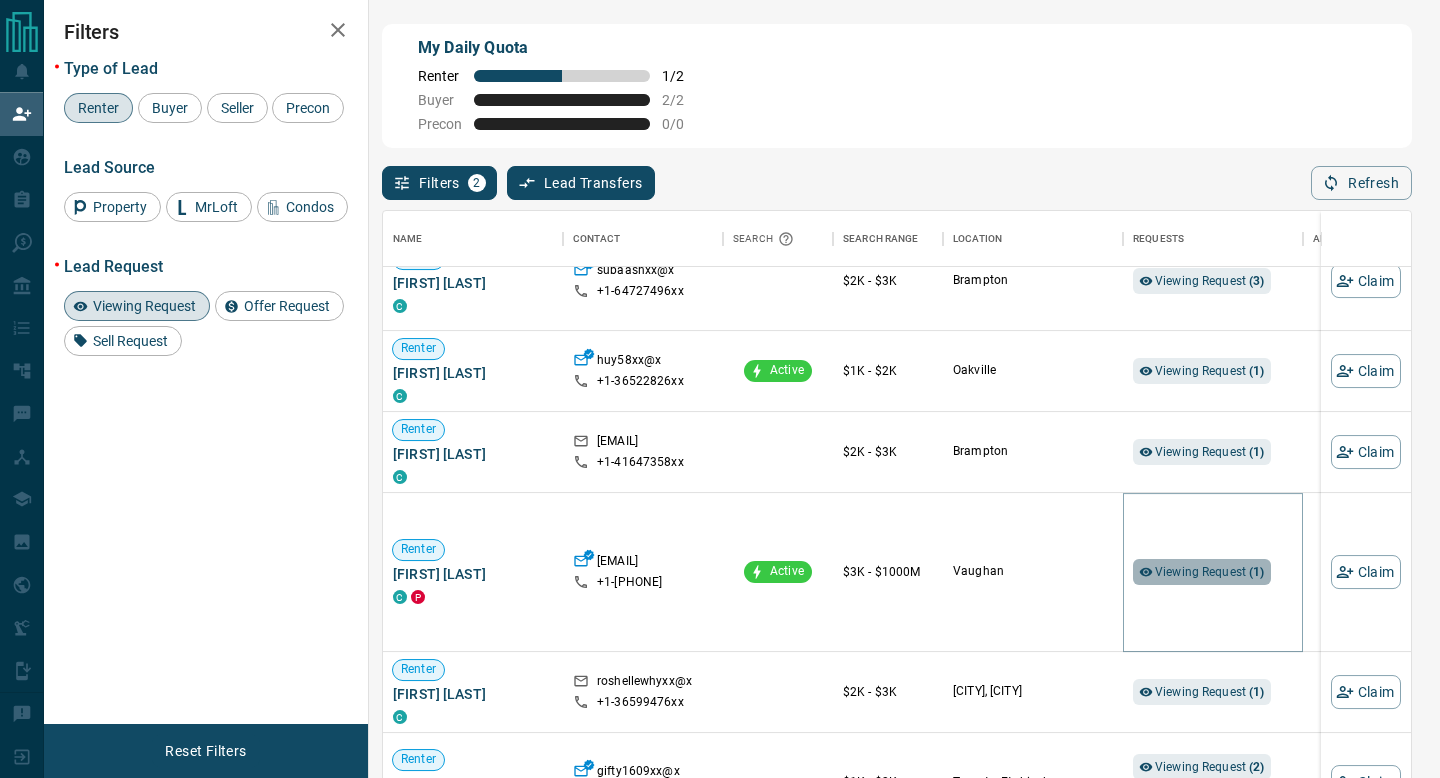 click on "Viewing Request   ( 1 )" at bounding box center (1210, 572) 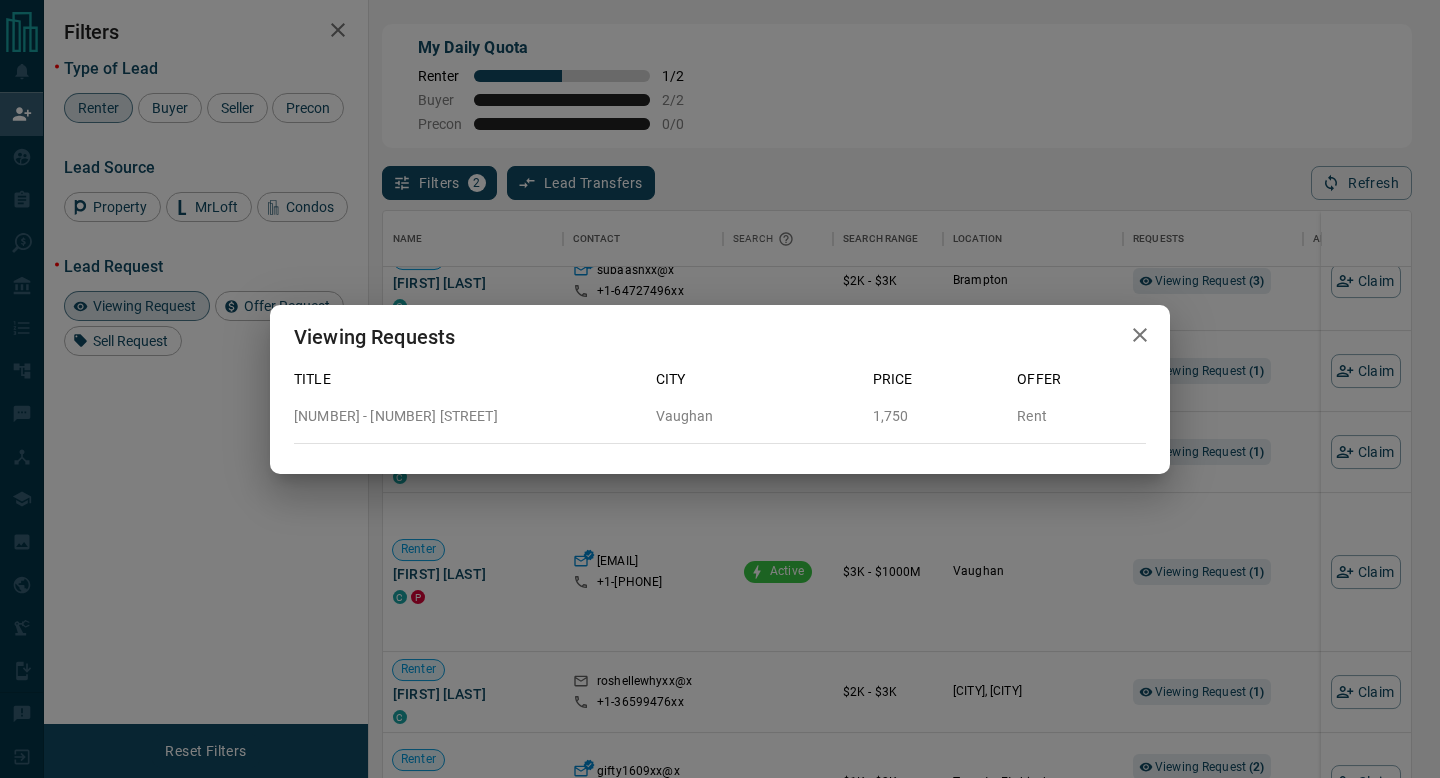 click 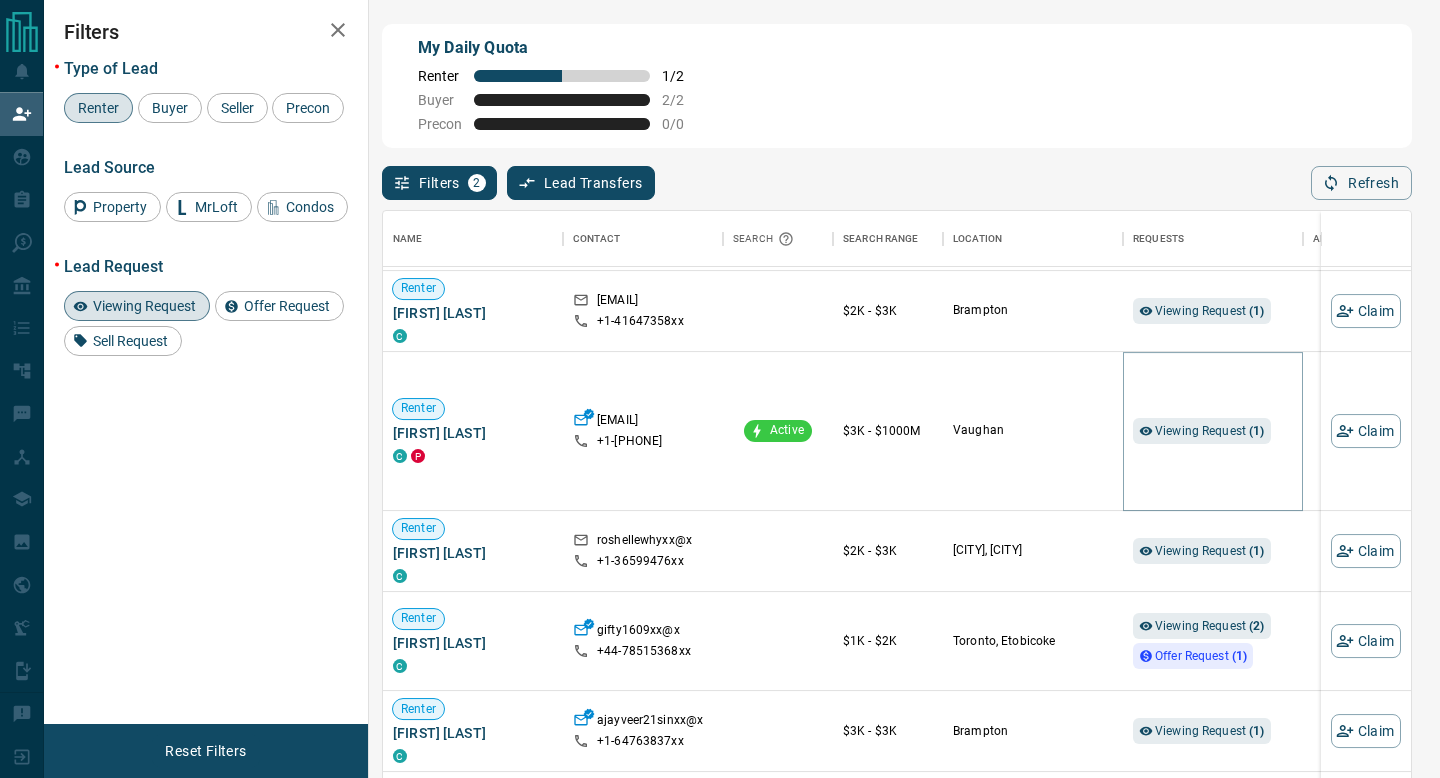 scroll, scrollTop: 1008, scrollLeft: 0, axis: vertical 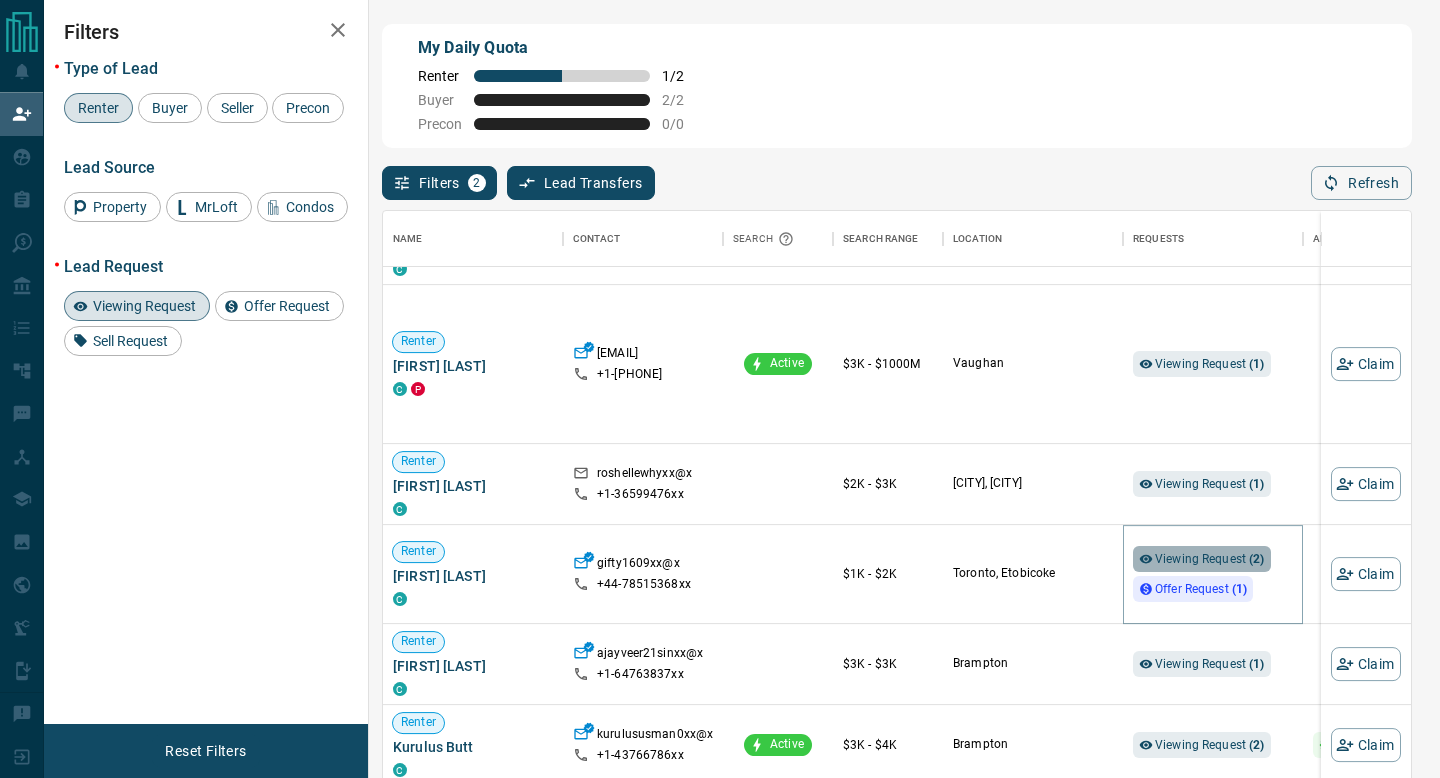 click on "Viewing Request   ( 2 )" at bounding box center (1210, 559) 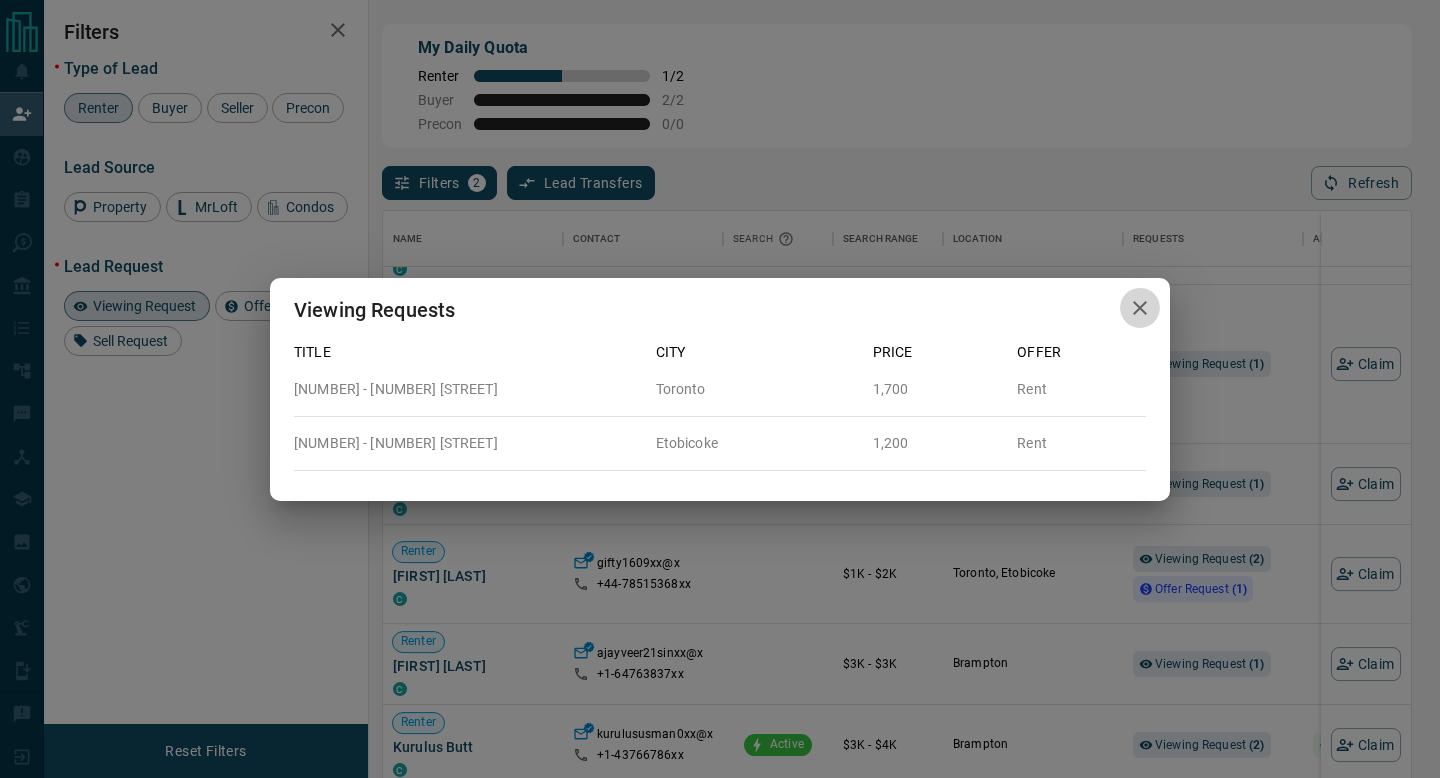 click 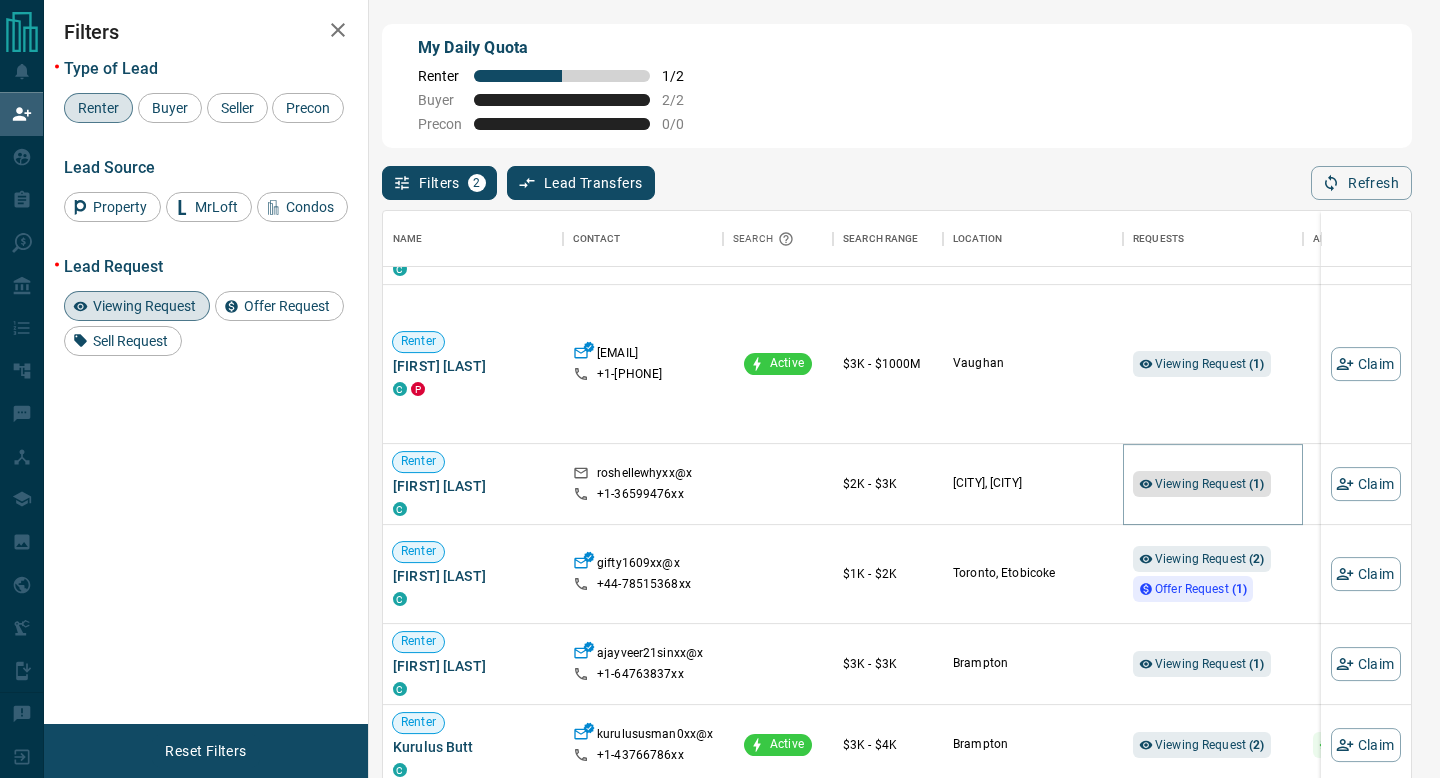 click on "Viewing Request   ( 1 )" at bounding box center [1210, 484] 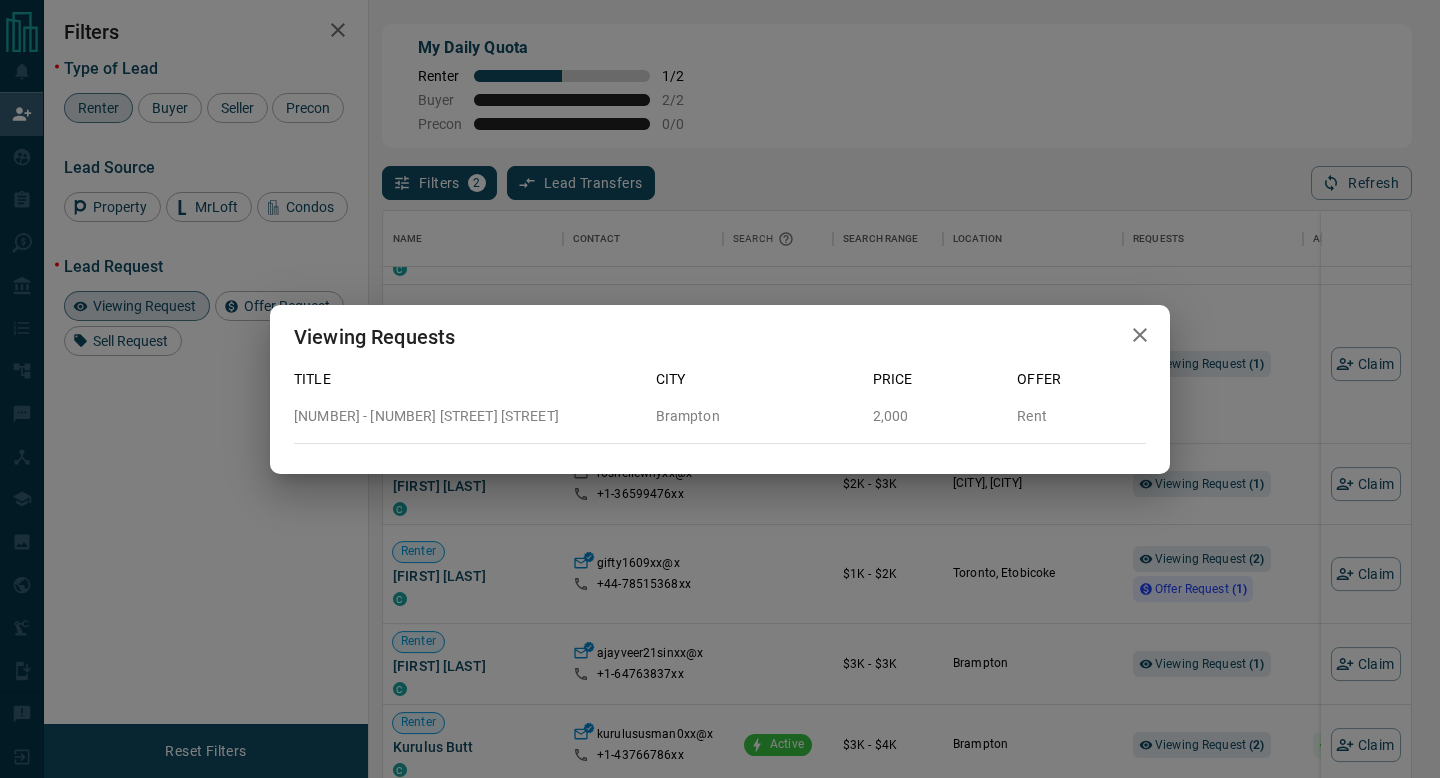 click 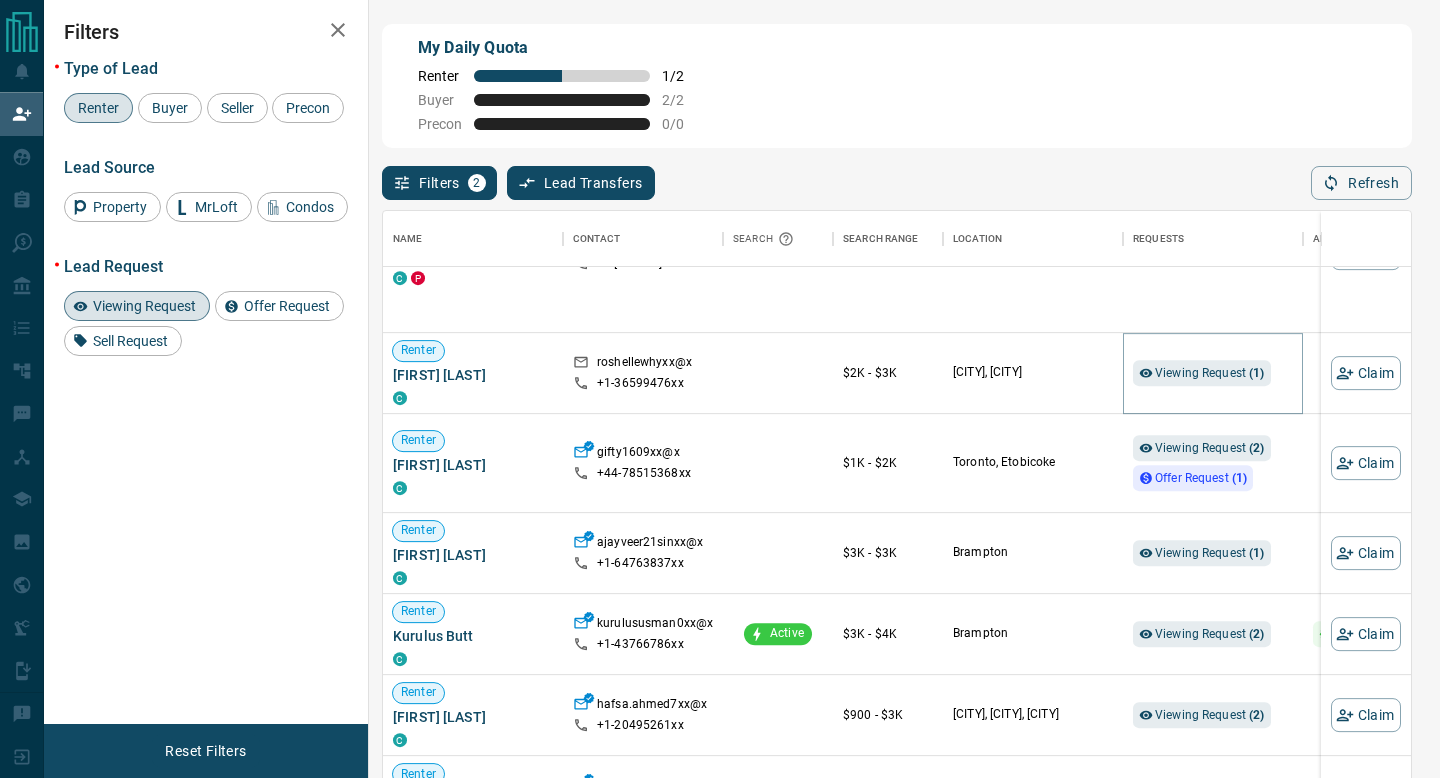 scroll, scrollTop: 1245, scrollLeft: 0, axis: vertical 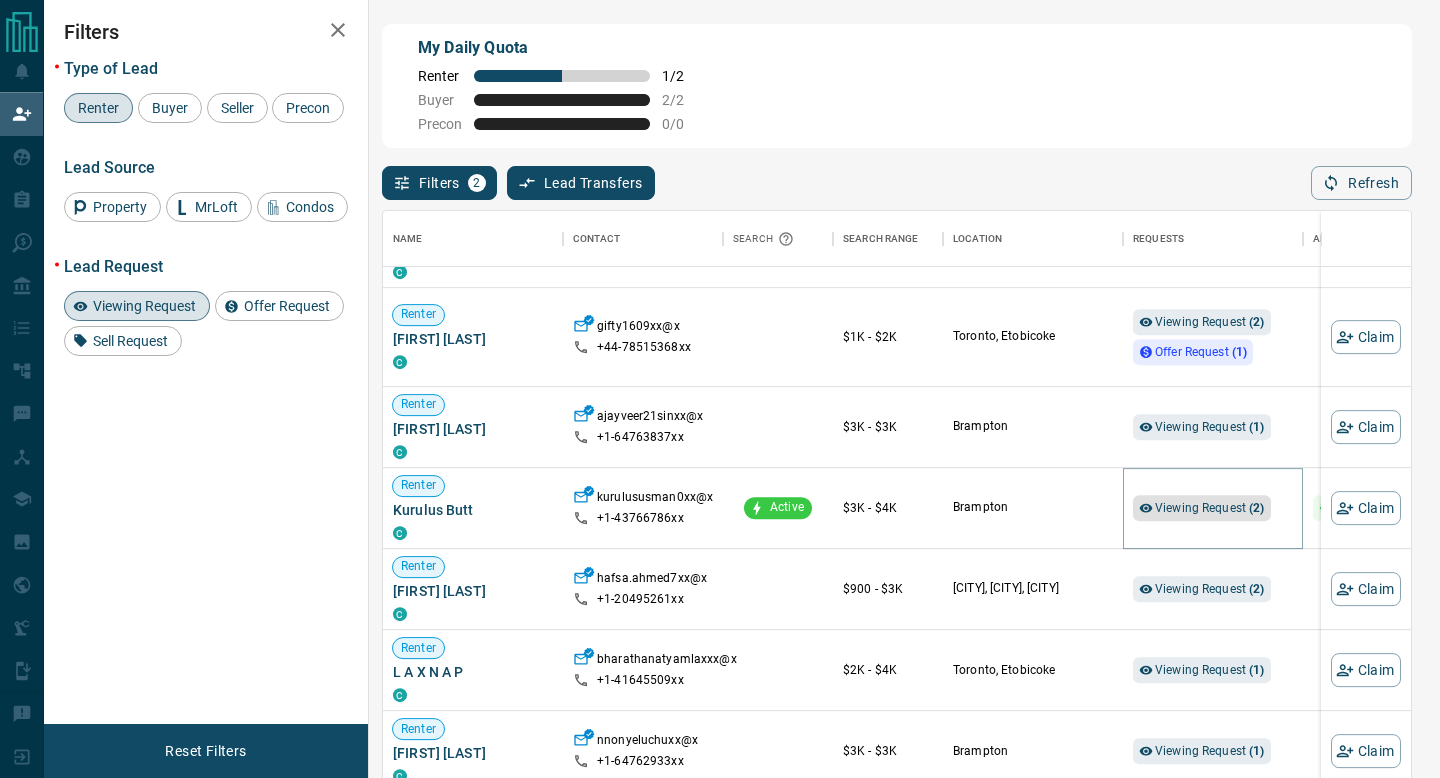 click on "Viewing Request   ( 2 )" at bounding box center [1210, 508] 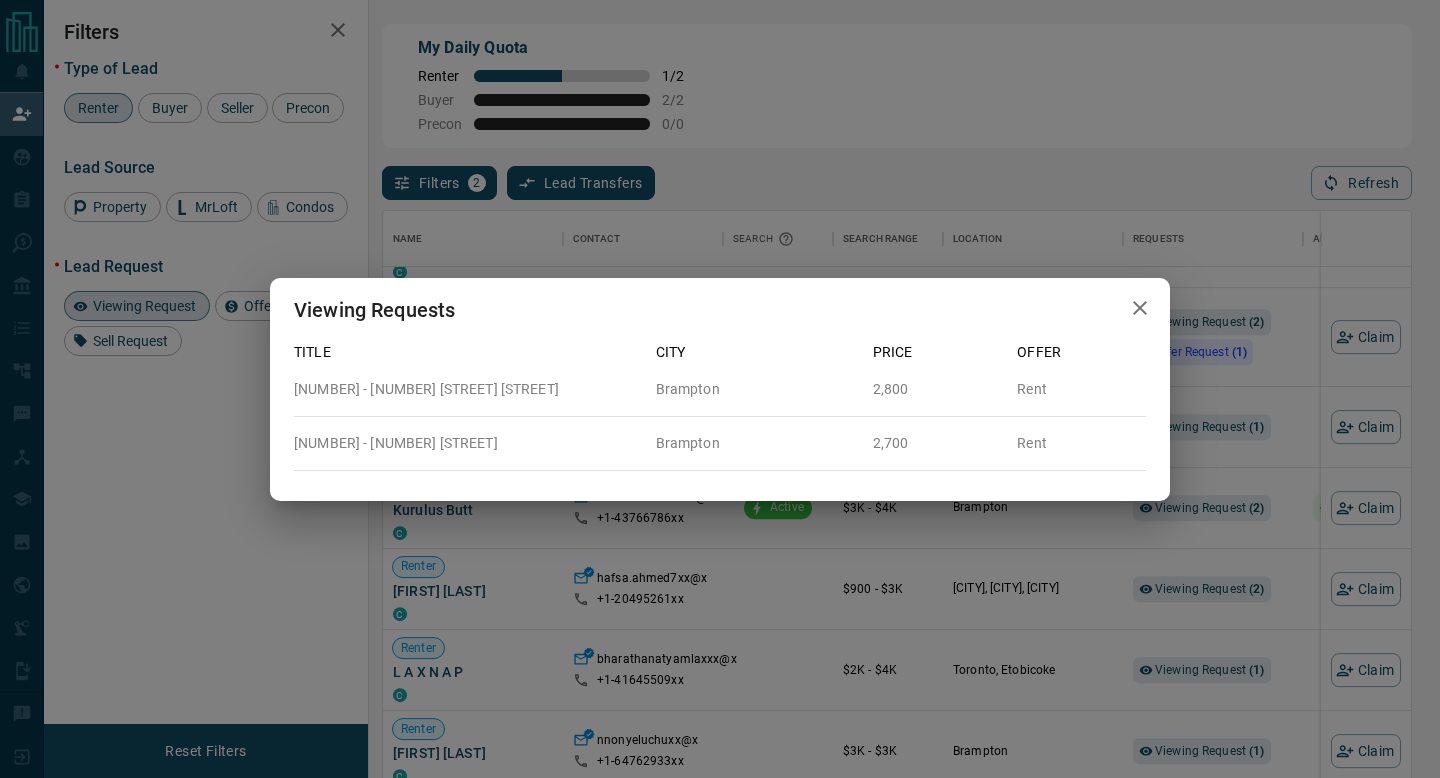 click 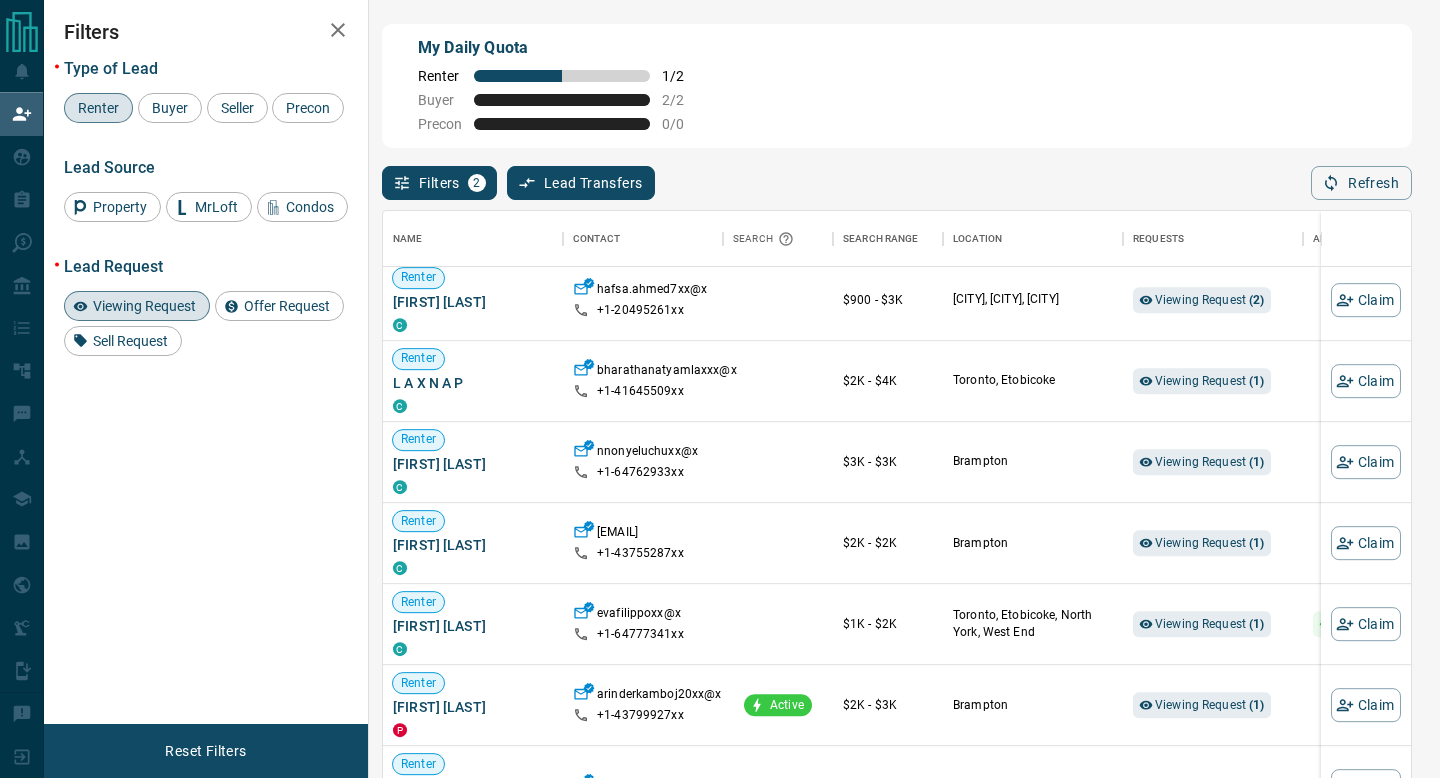 scroll, scrollTop: 1560, scrollLeft: 0, axis: vertical 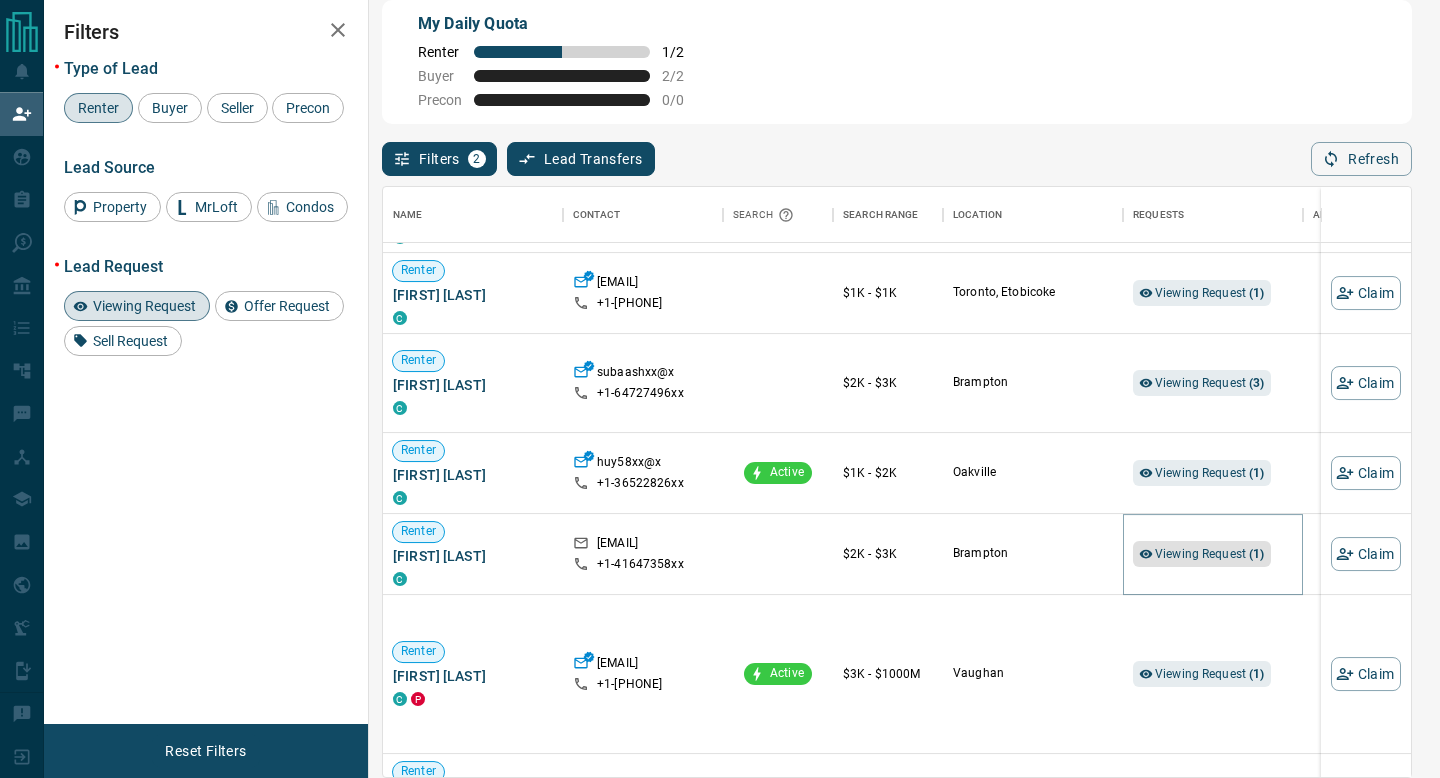click on "Viewing Request   ( 1 )" at bounding box center [1210, 554] 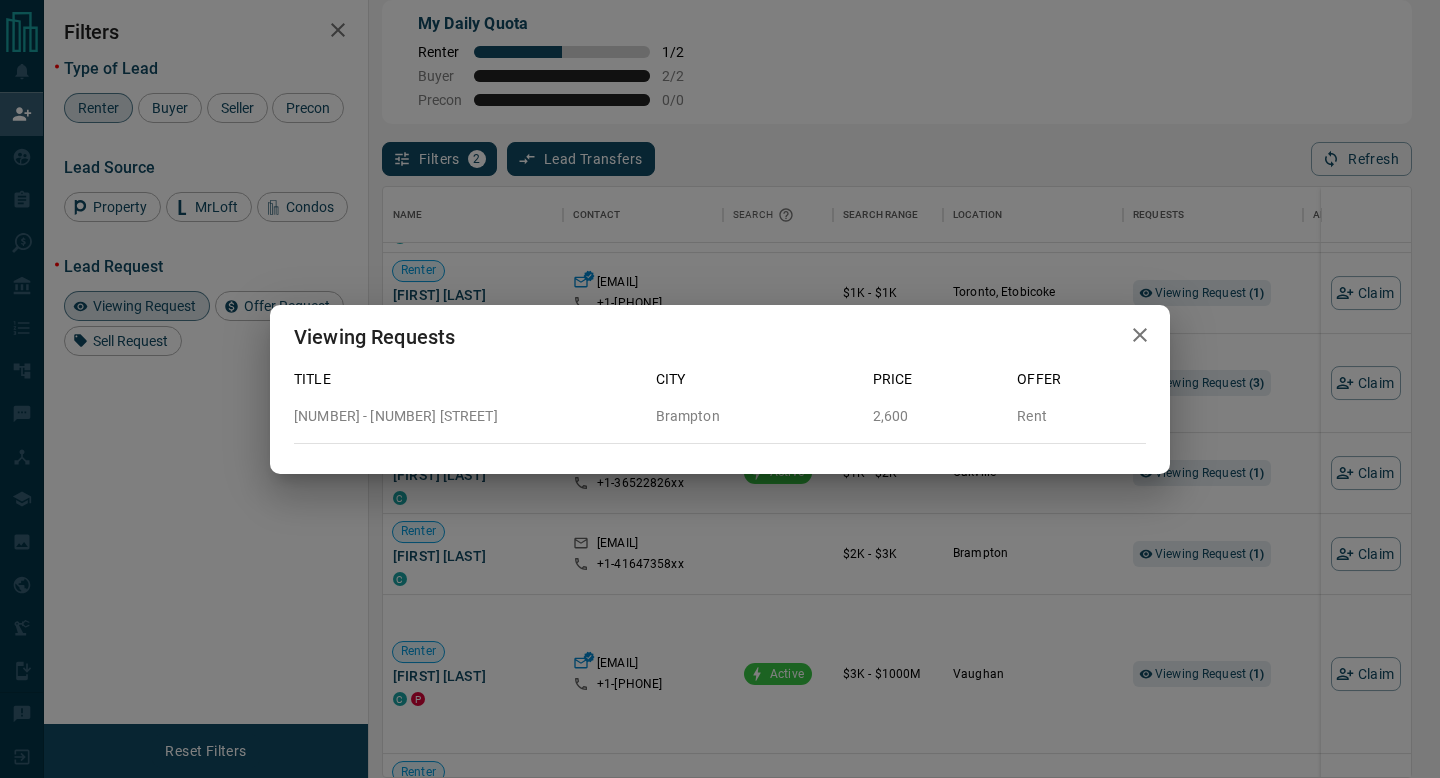 click 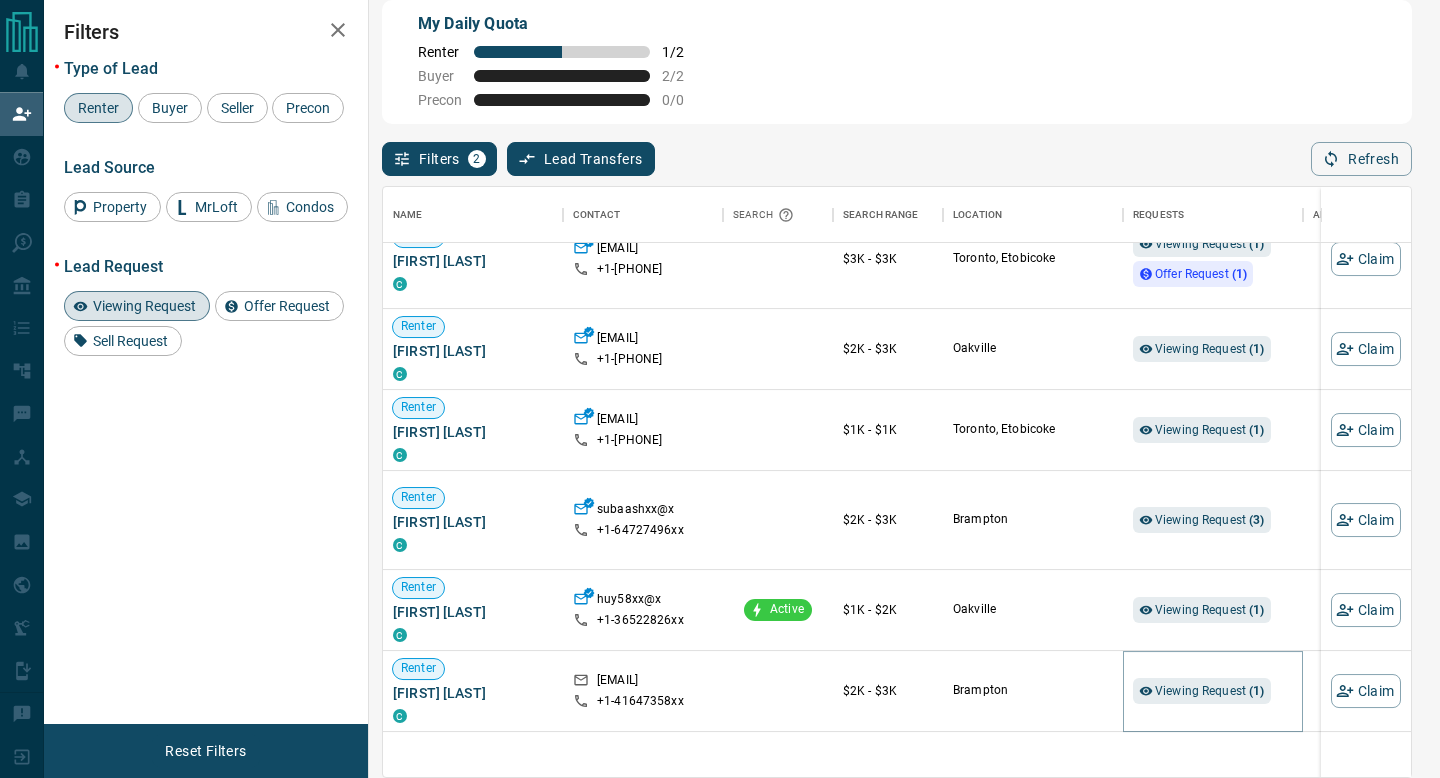 scroll, scrollTop: 518, scrollLeft: 0, axis: vertical 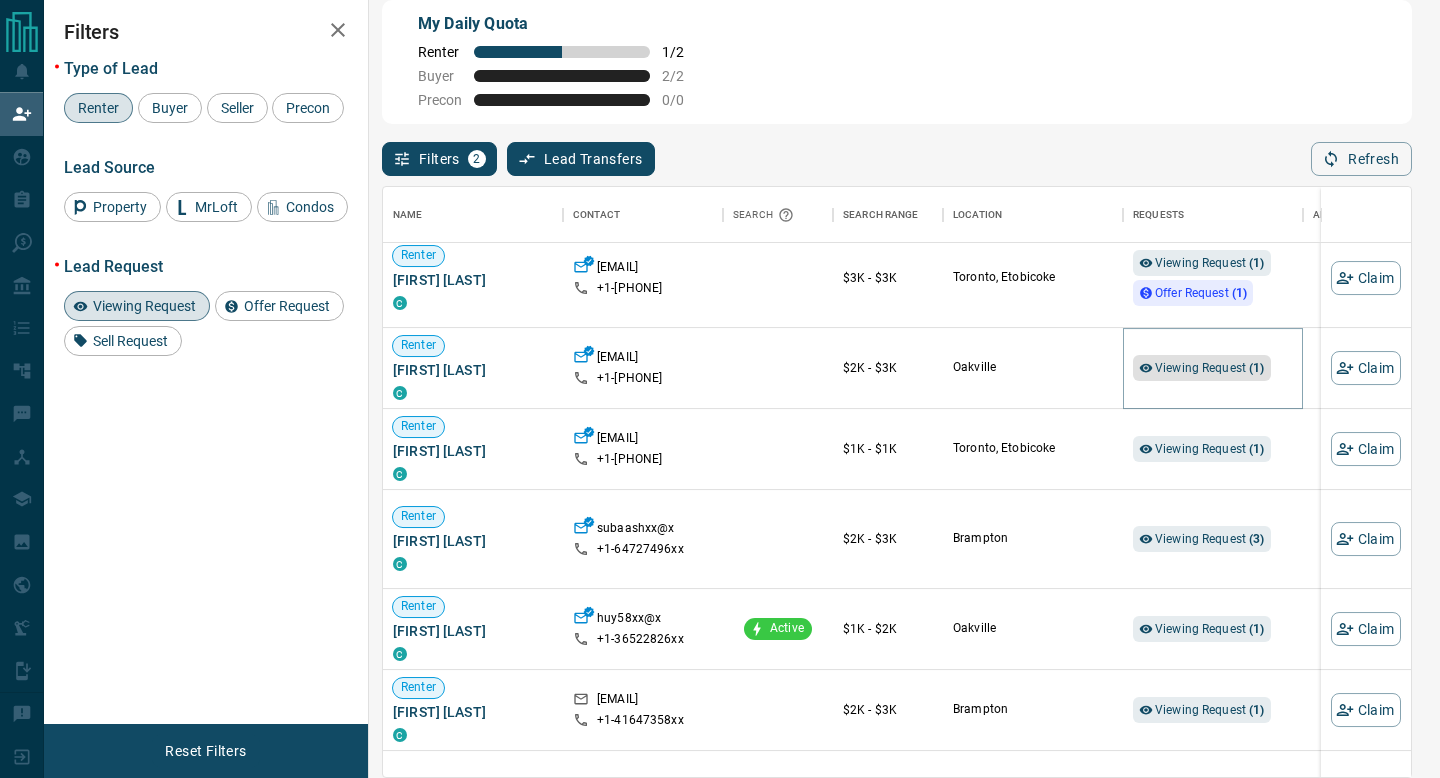 click 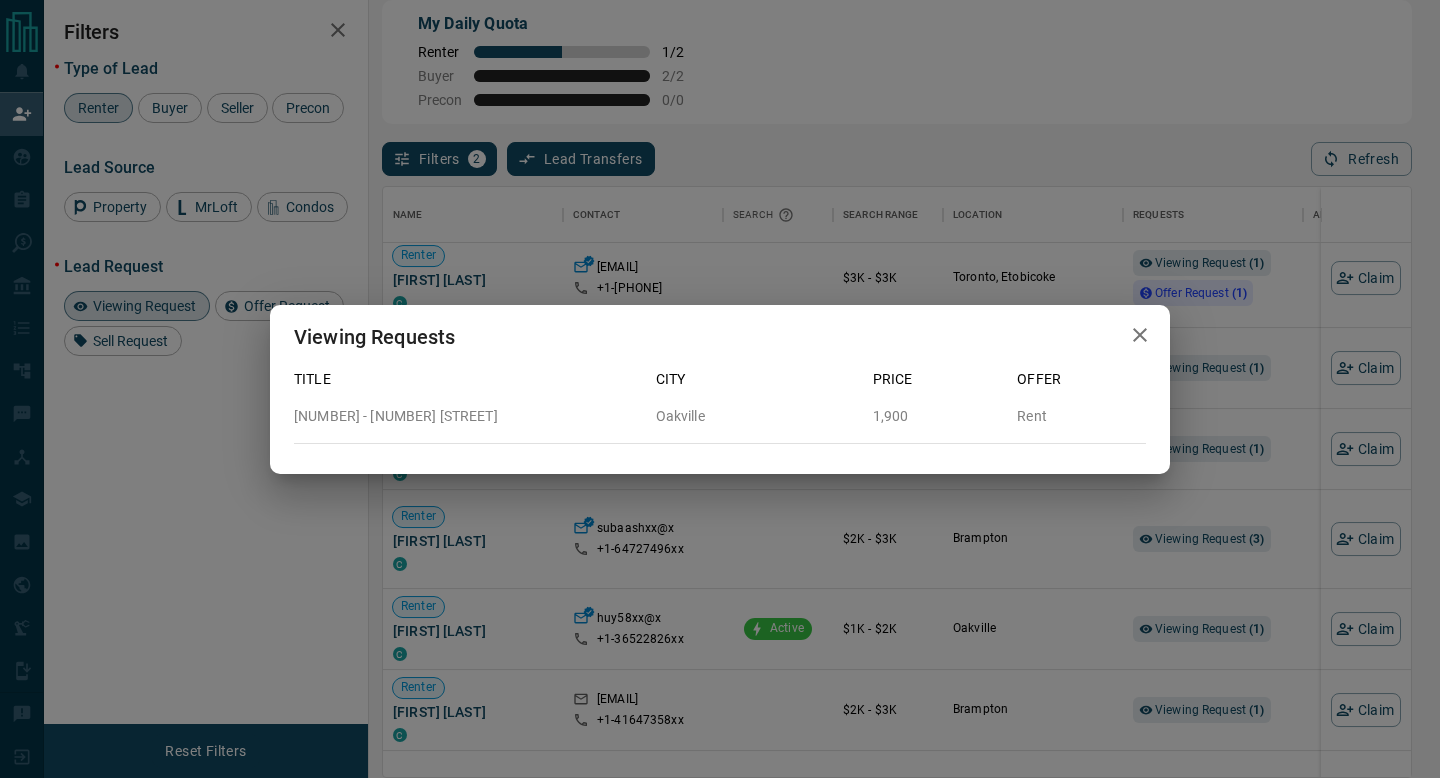 click 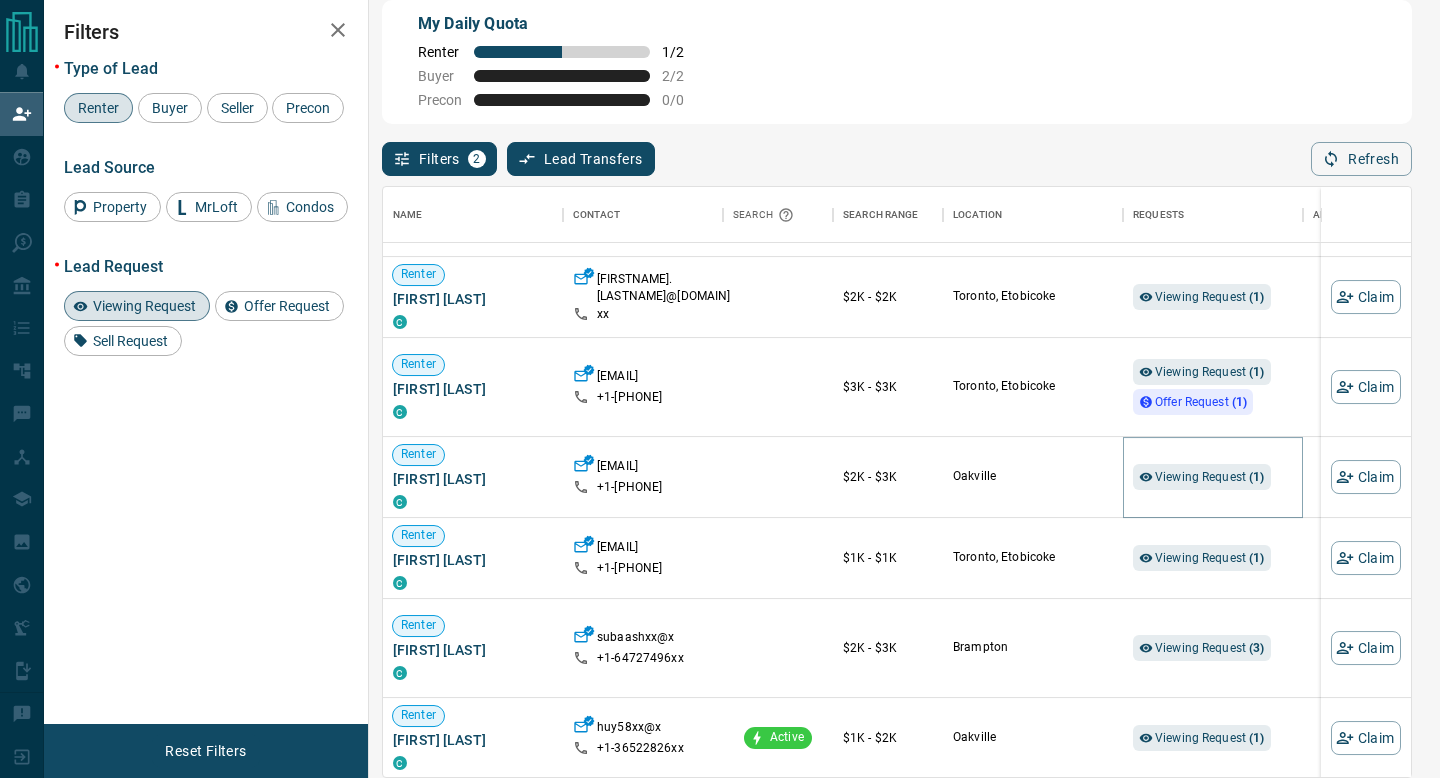 scroll, scrollTop: 389, scrollLeft: 0, axis: vertical 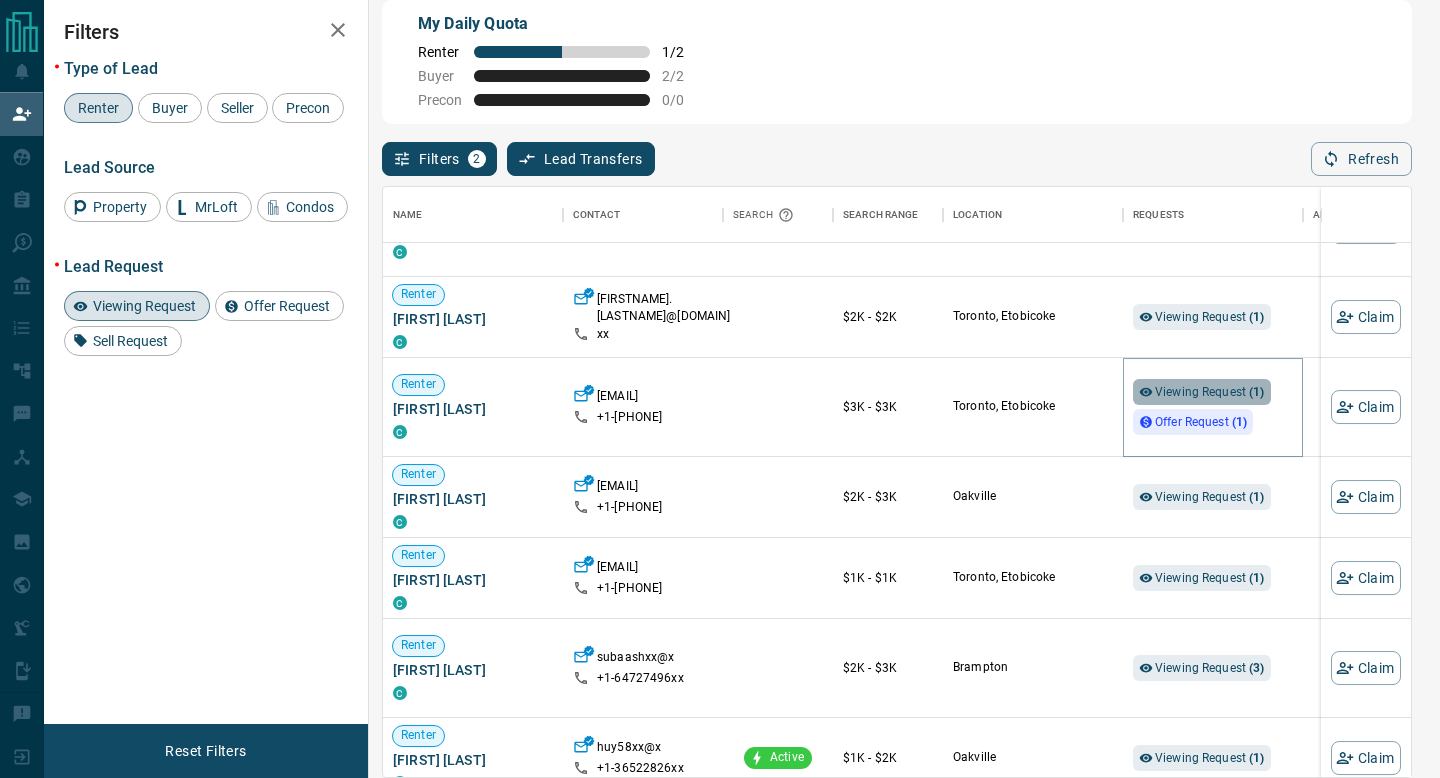 click on "Viewing Request   ( 1 )" at bounding box center (1210, 392) 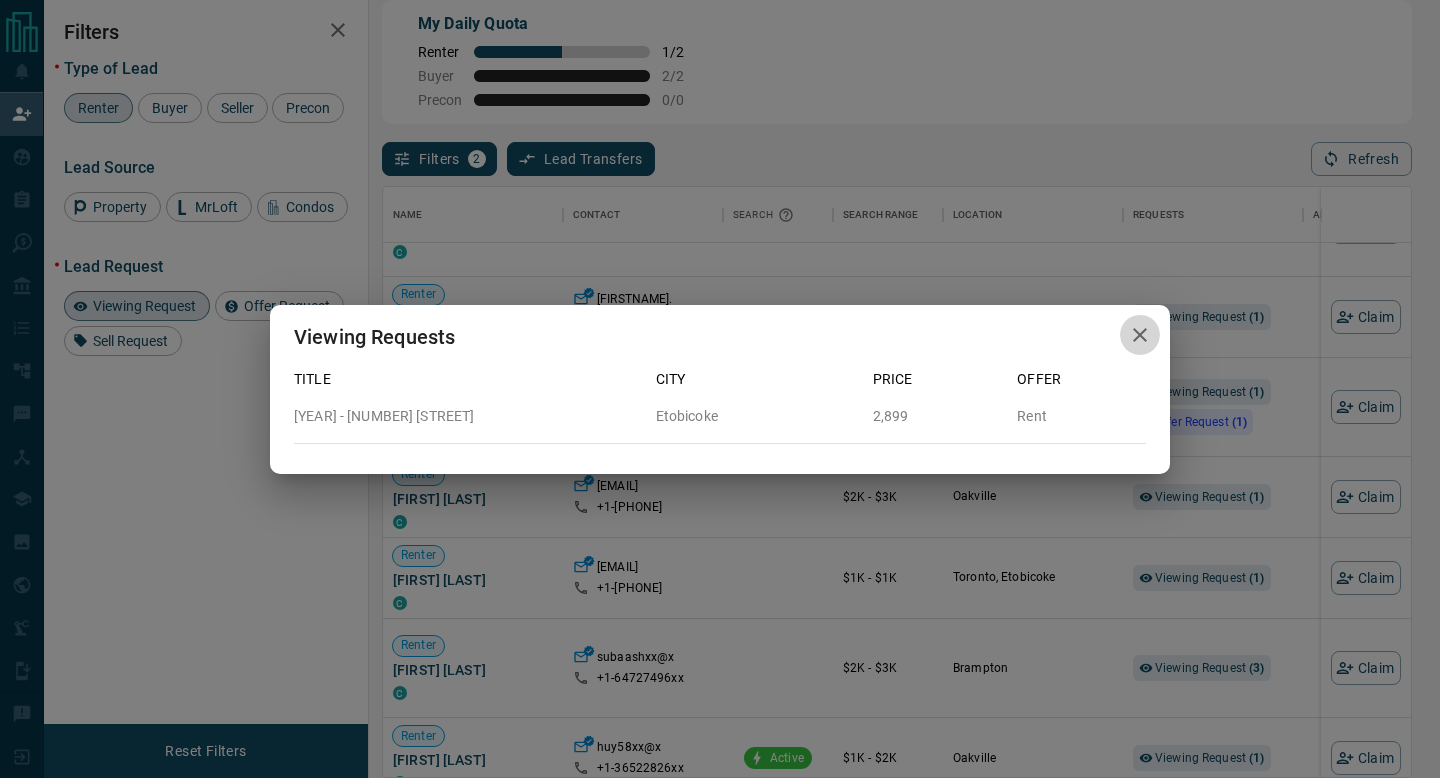 click 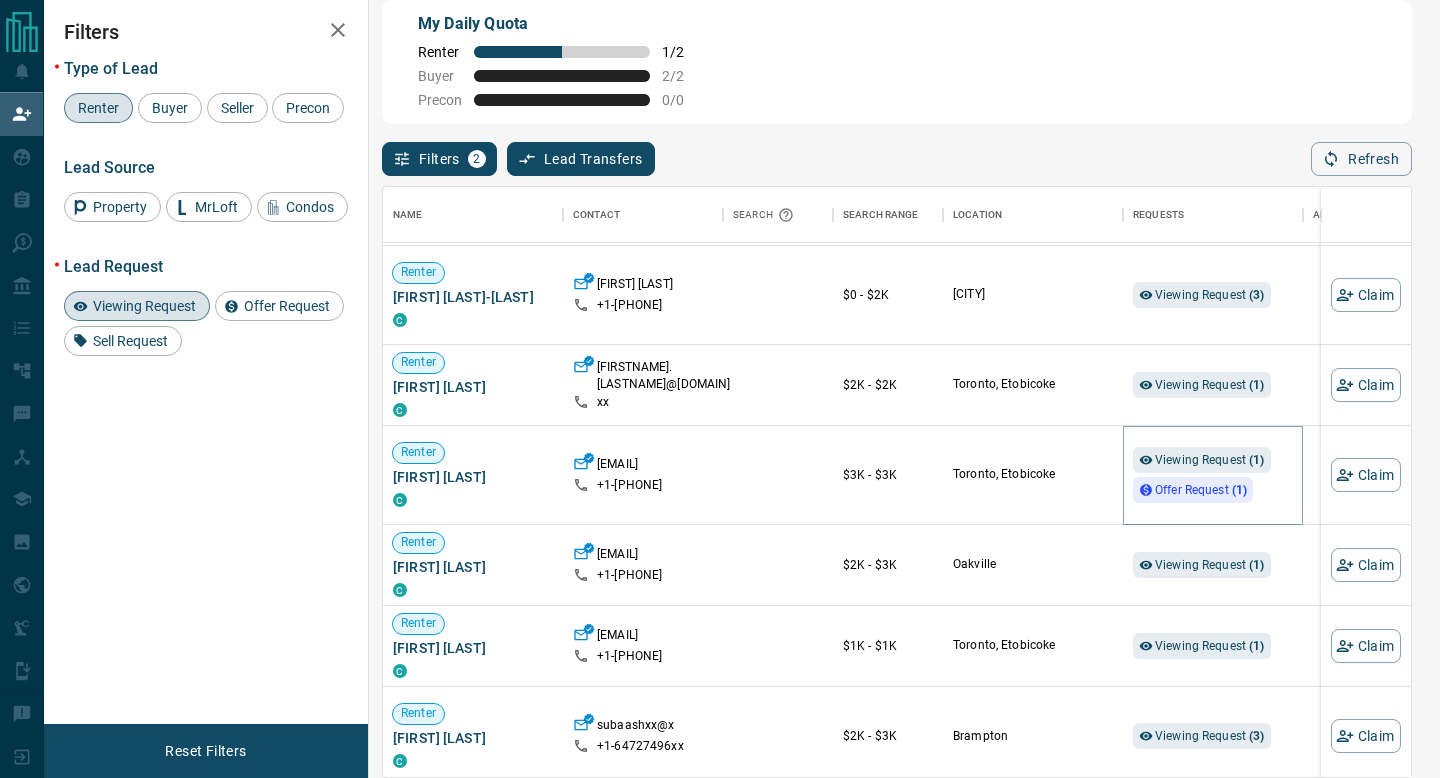 scroll, scrollTop: 261, scrollLeft: 0, axis: vertical 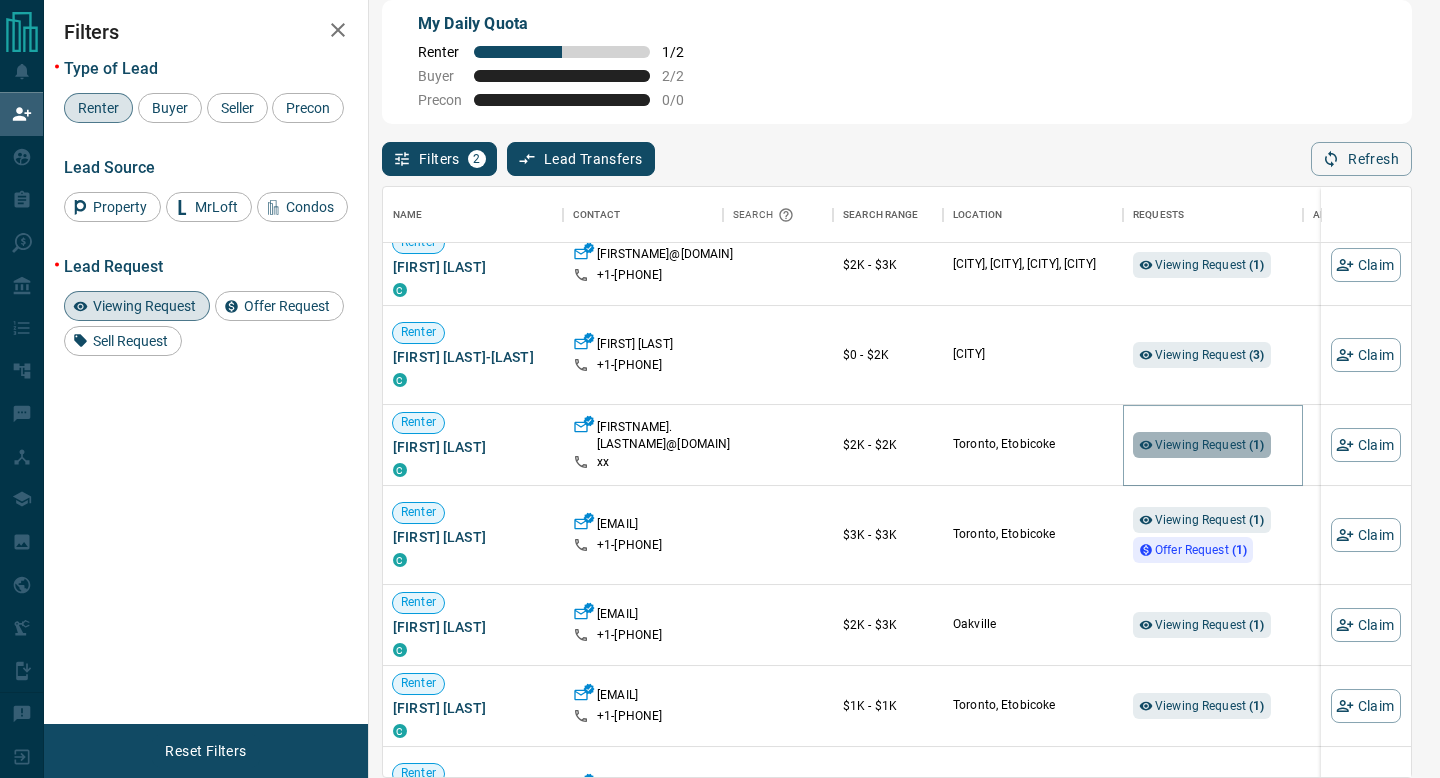 click on "Viewing Request   ( 1 )" at bounding box center (1210, 445) 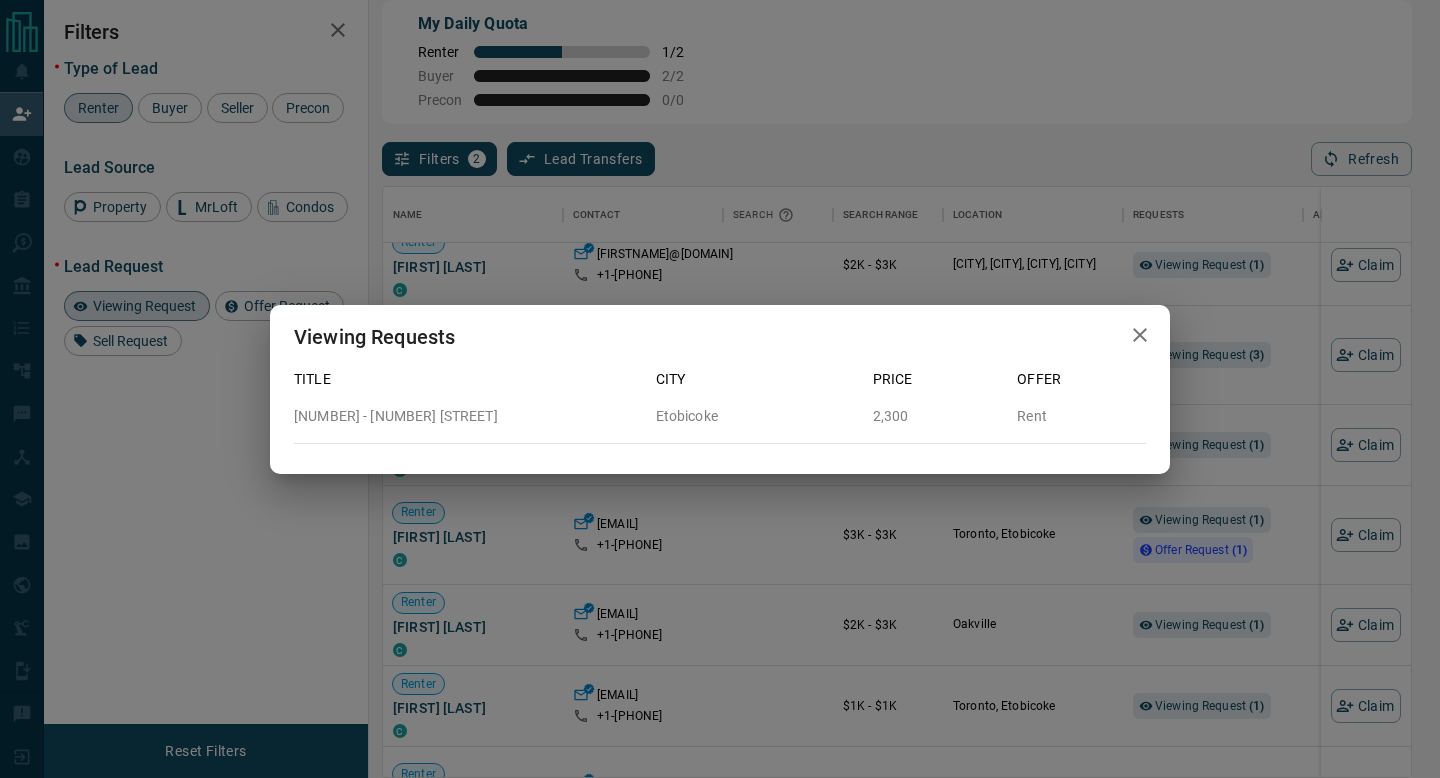 click 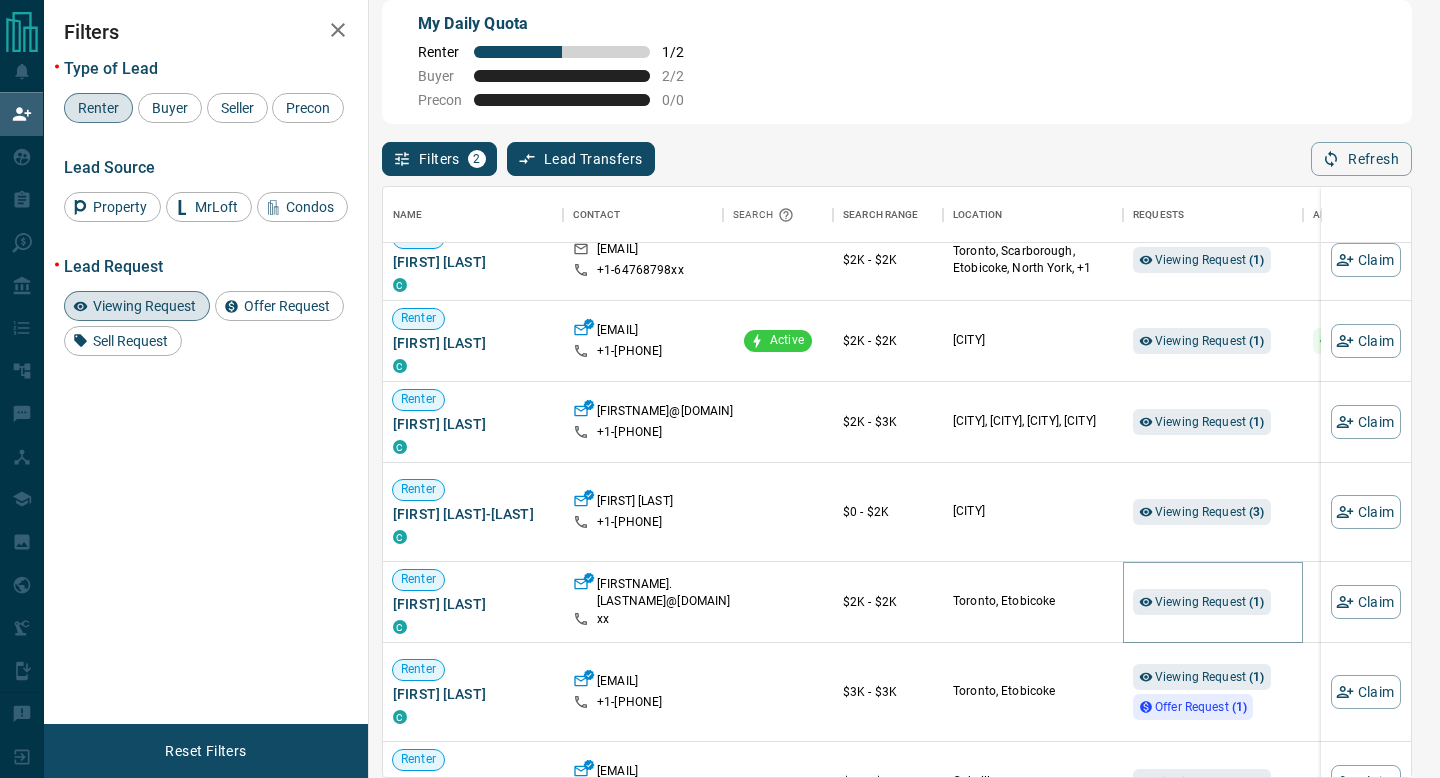 scroll, scrollTop: 103, scrollLeft: 0, axis: vertical 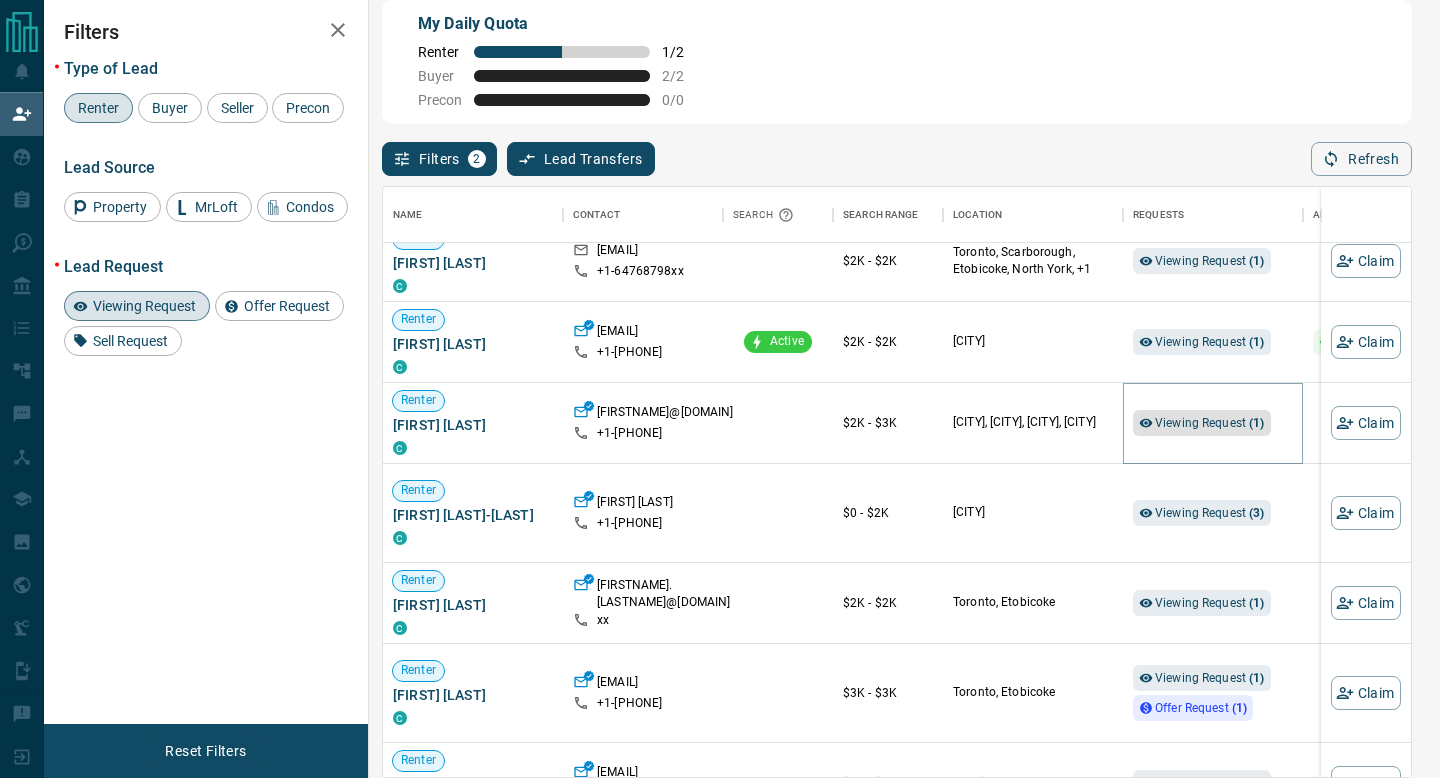click on "Viewing Request   ( 1 )" at bounding box center [1210, 423] 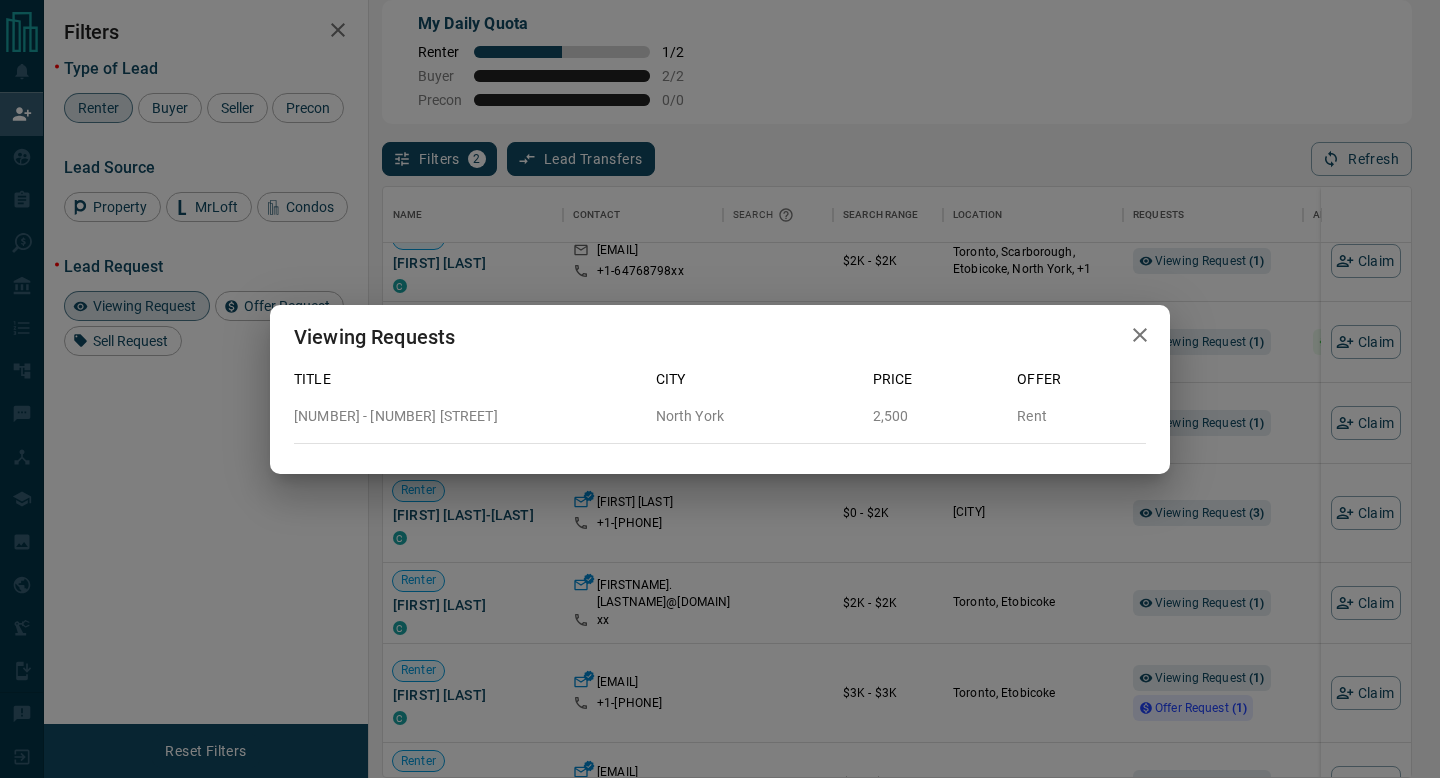 click 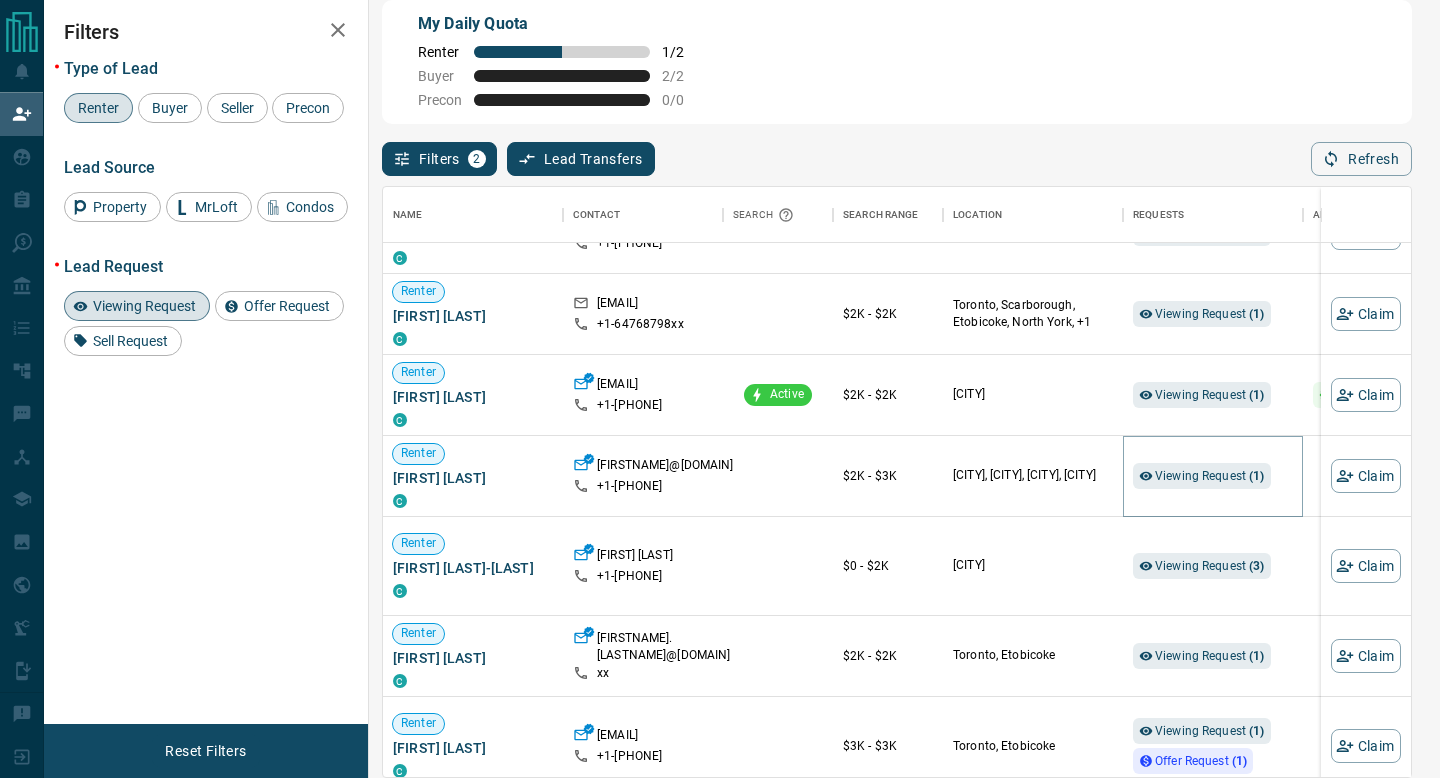 scroll, scrollTop: 0, scrollLeft: 0, axis: both 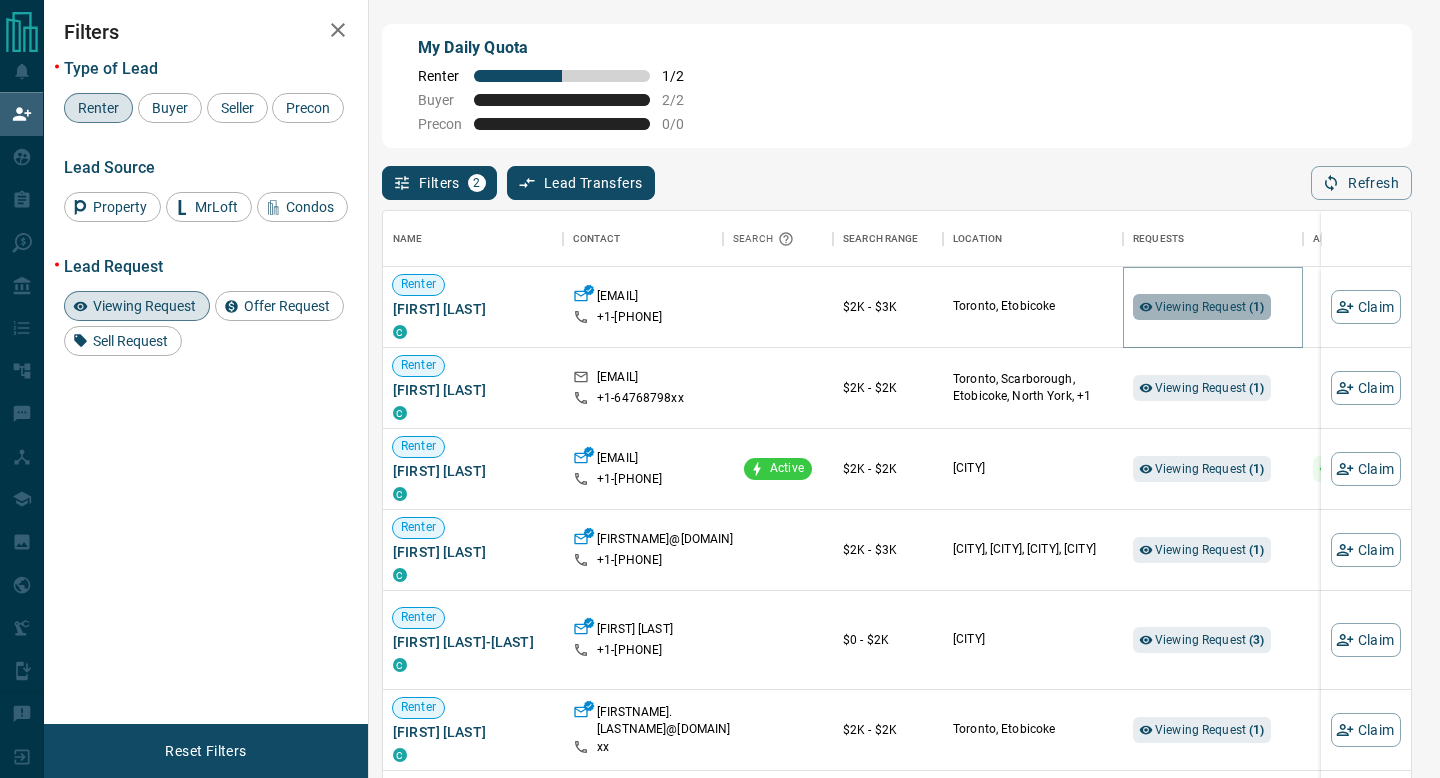 click on "Viewing Request   ( 1 )" at bounding box center (1210, 307) 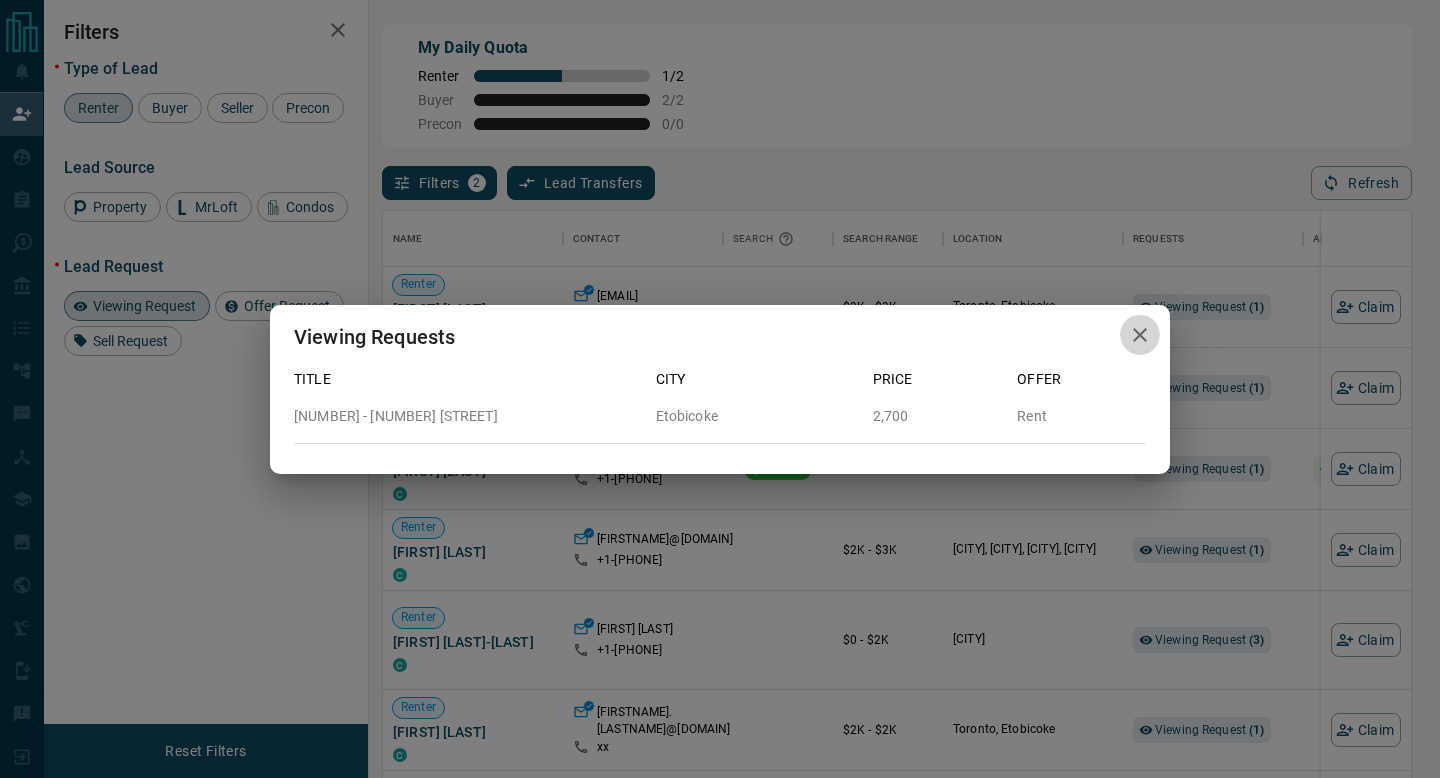click 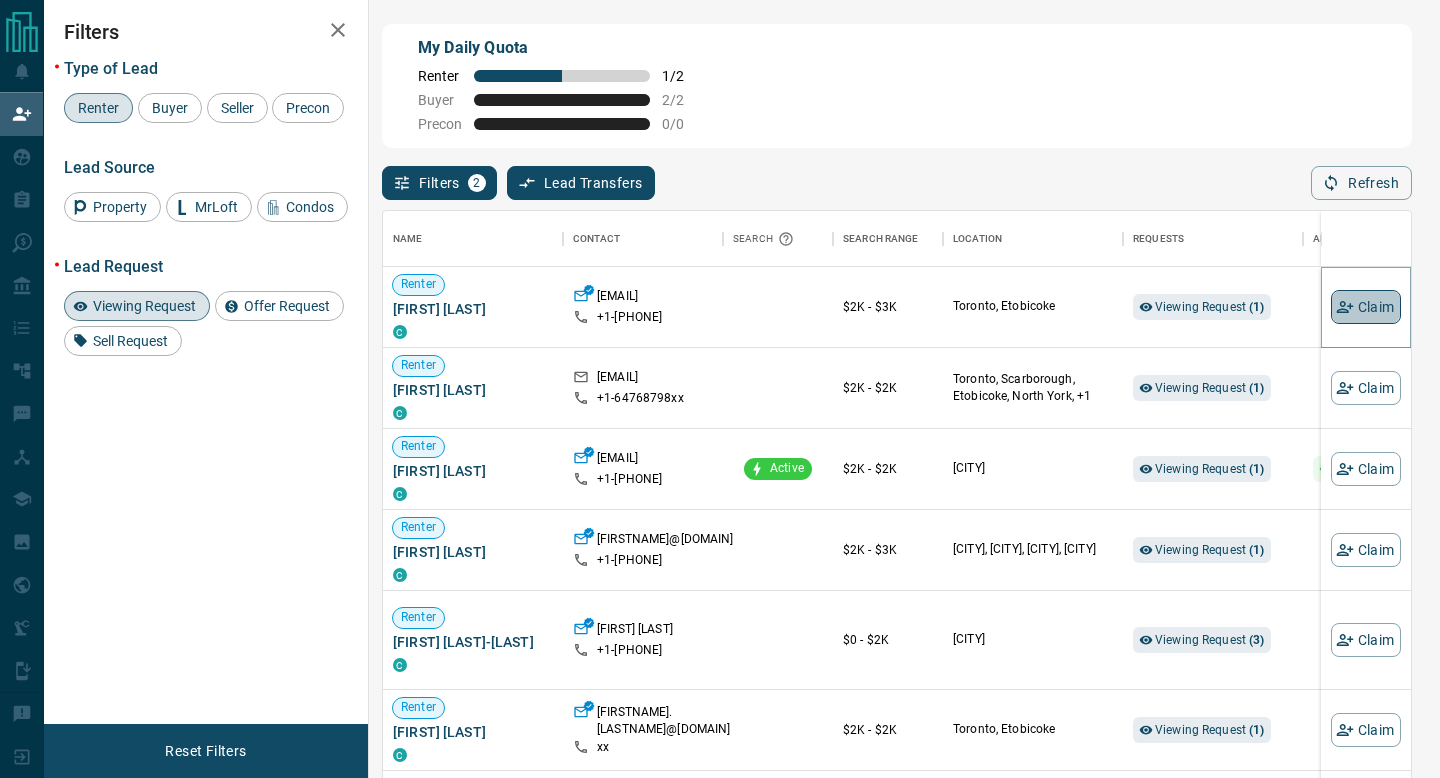 click on "Claim" at bounding box center (1366, 307) 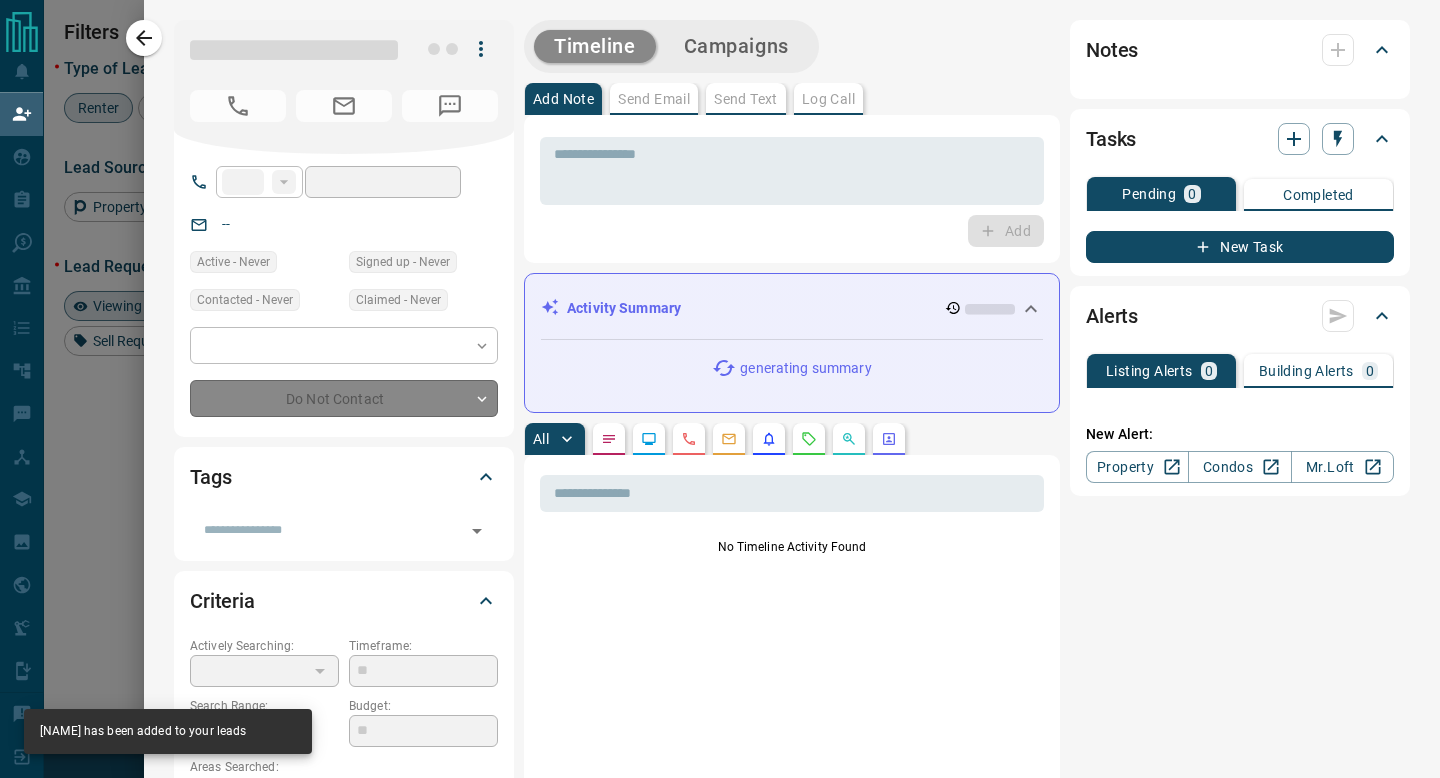 type on "**" 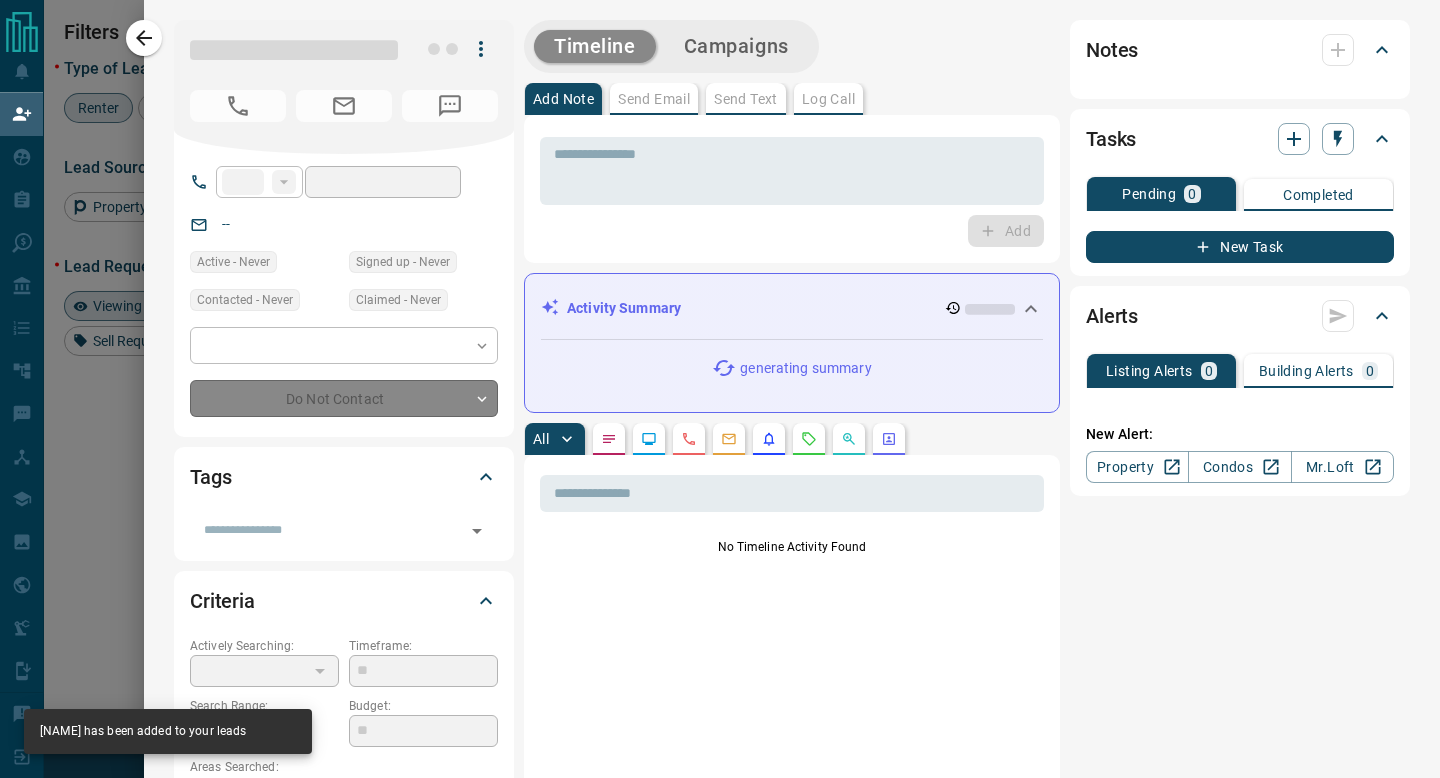 type on "**********" 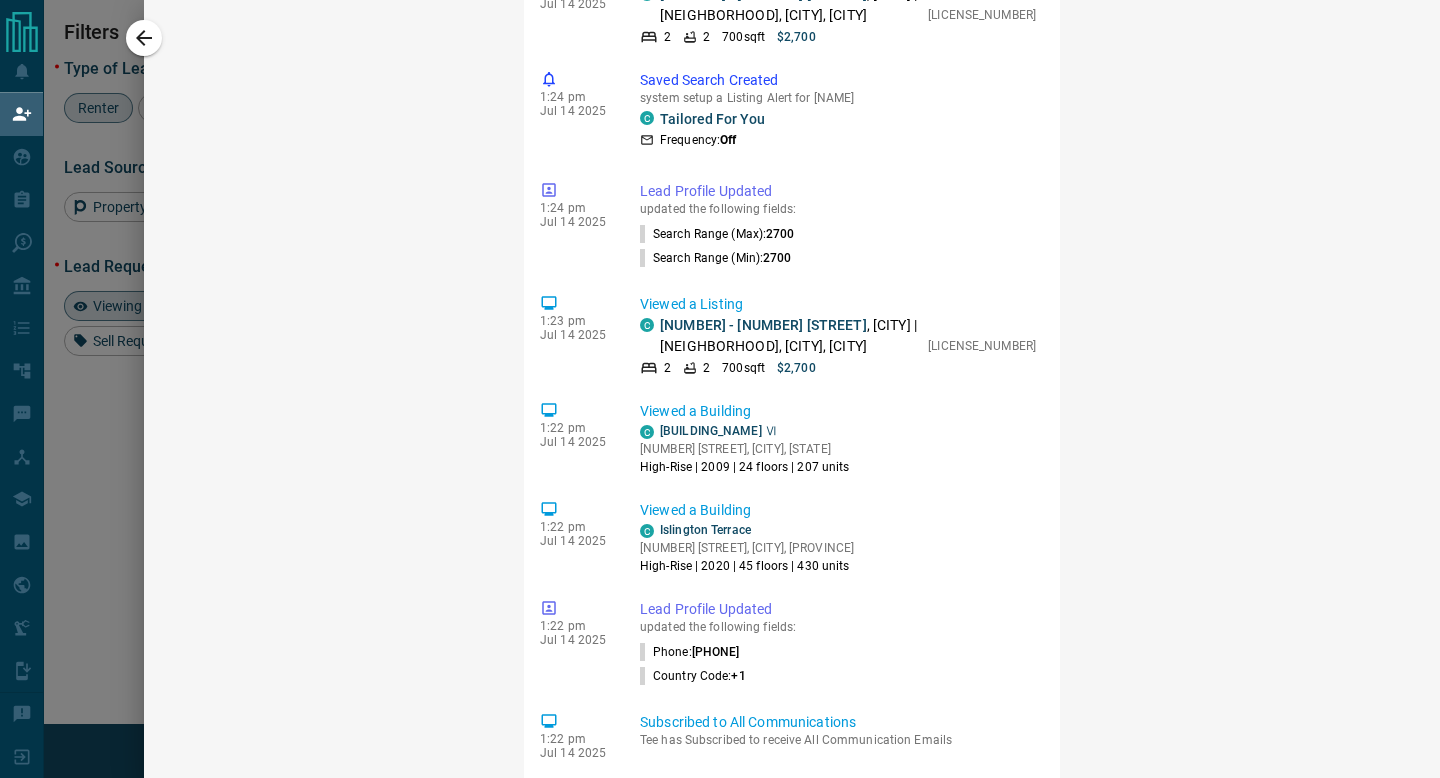 scroll, scrollTop: 1800, scrollLeft: 0, axis: vertical 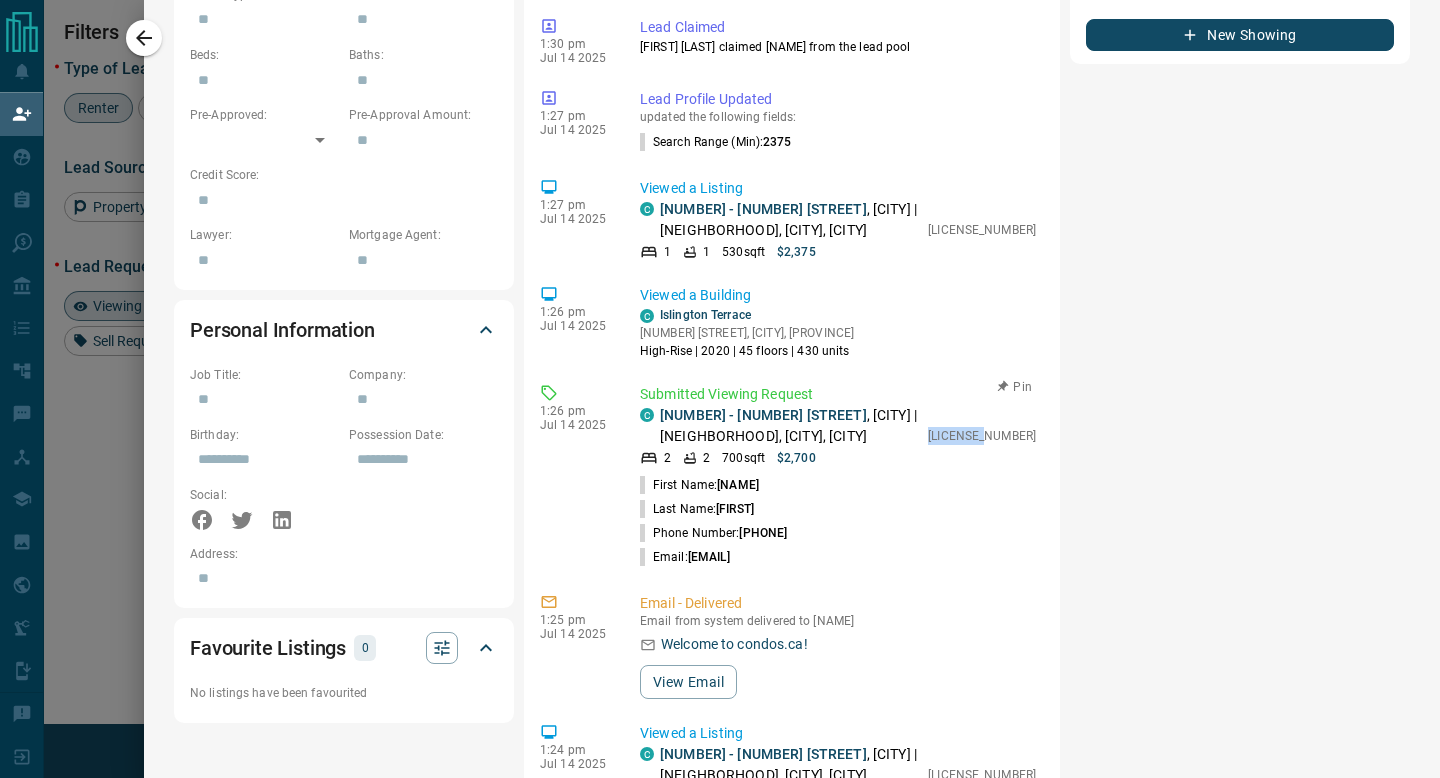 drag, startPoint x: 1041, startPoint y: 454, endPoint x: 966, endPoint y: 451, distance: 75.059975 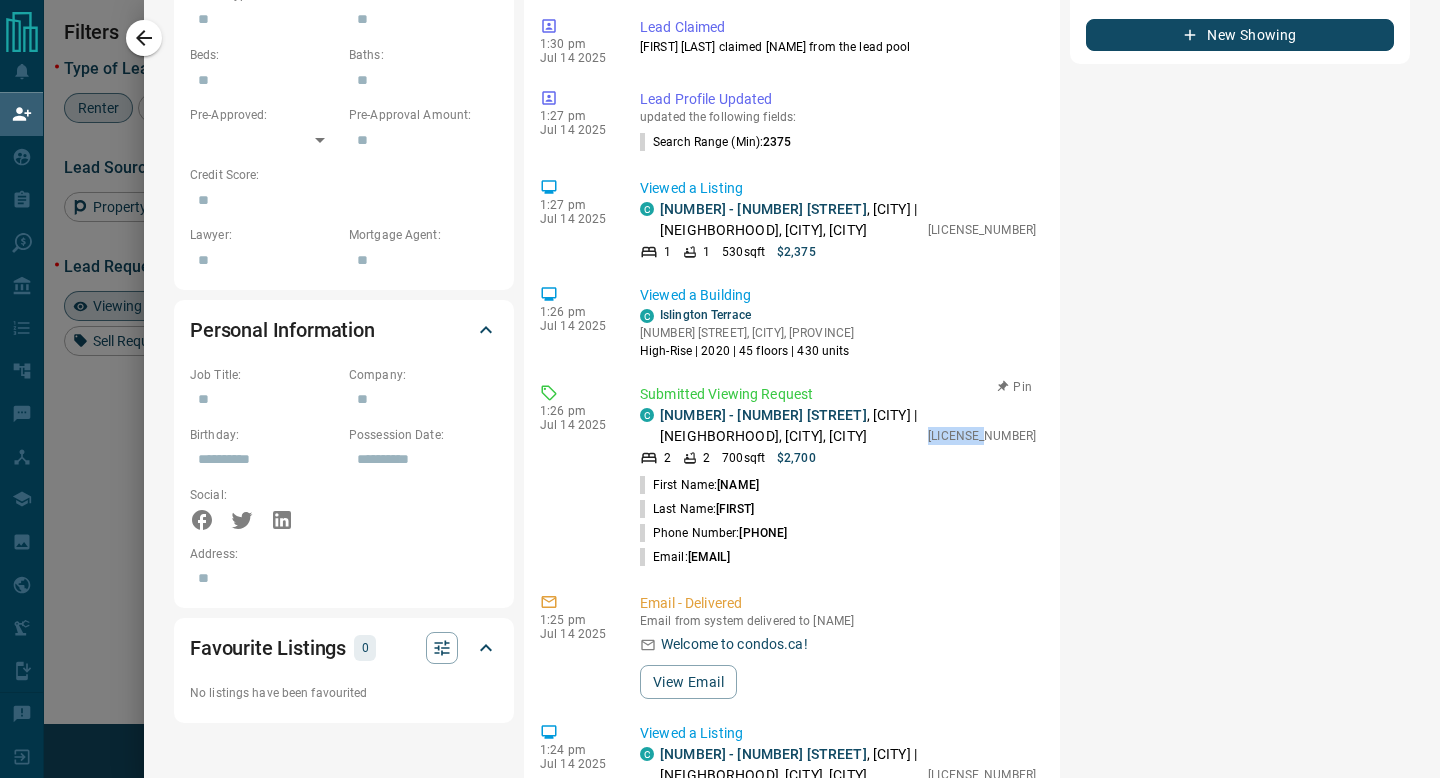 click on "Submitted Viewing Request C [NUMBER] - [NUMBER] [STREET] , [CITY] | [CITY] West, [CITY], [CITY] [NUMBER] [NUMBER] [NUMBER]  sqft $[NUMBER] [LICENSE_NUMBER] First Name:  Tee Last Name:  Th Phone Number:  [PHONE] Email:  [EMAIL]" at bounding box center (842, 476) 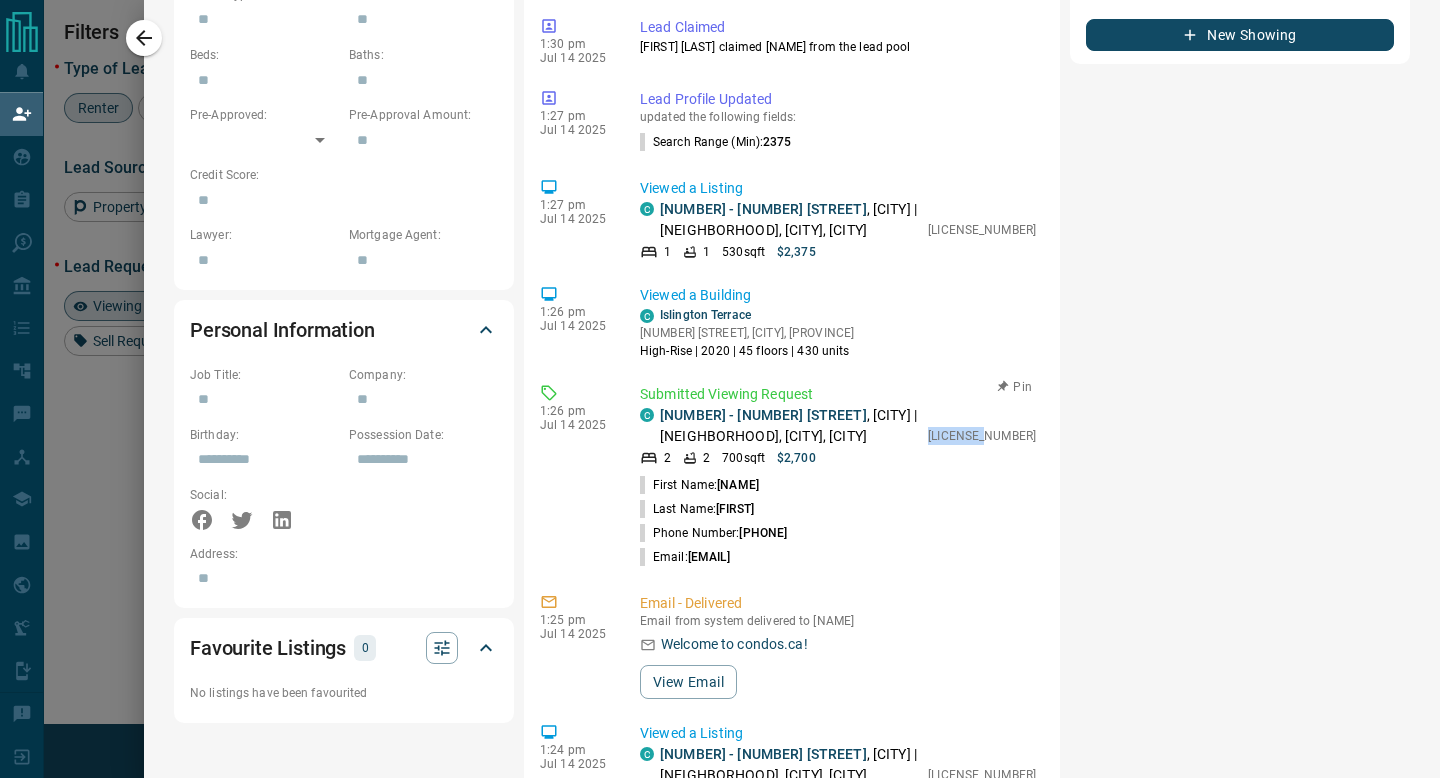 copy on "[LICENSE_NUMBER]" 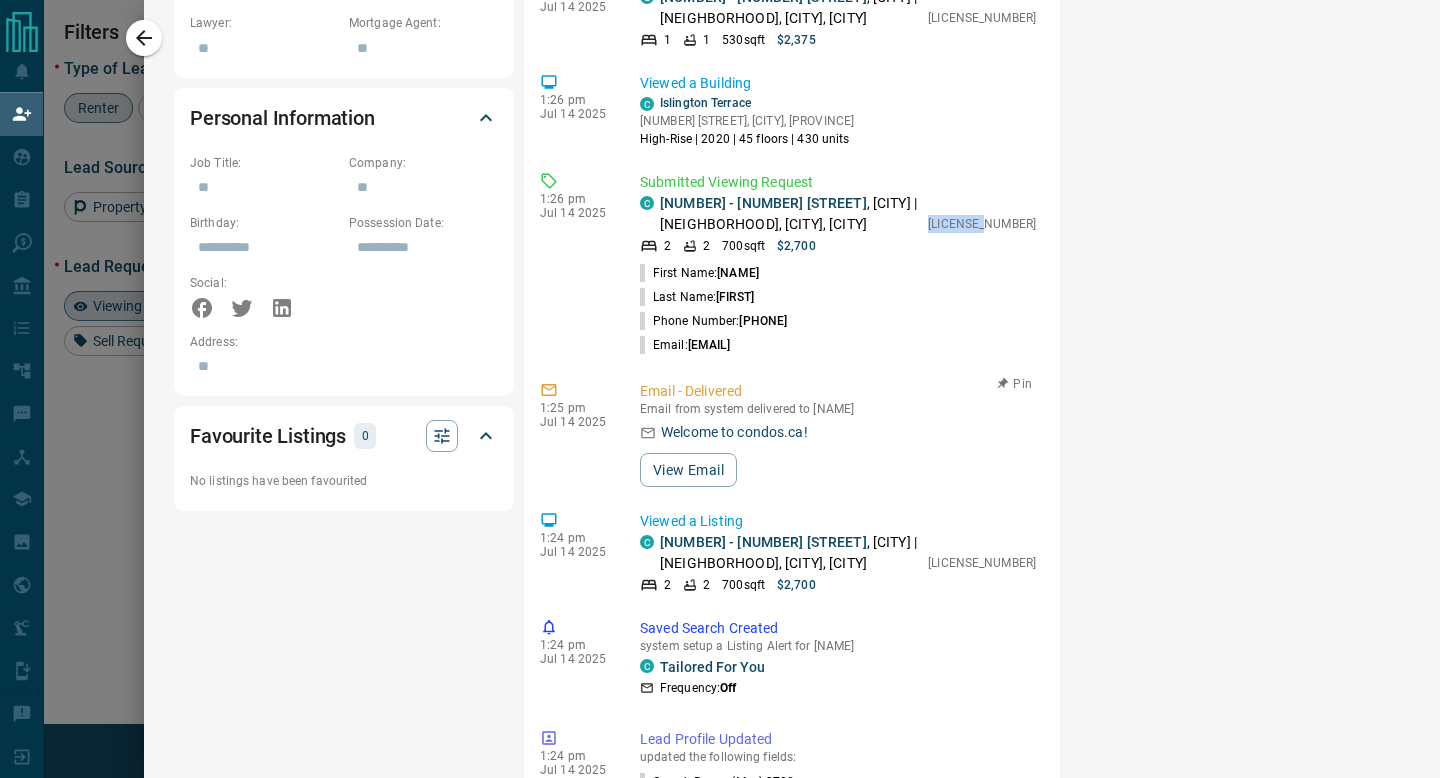 scroll, scrollTop: 1106, scrollLeft: 0, axis: vertical 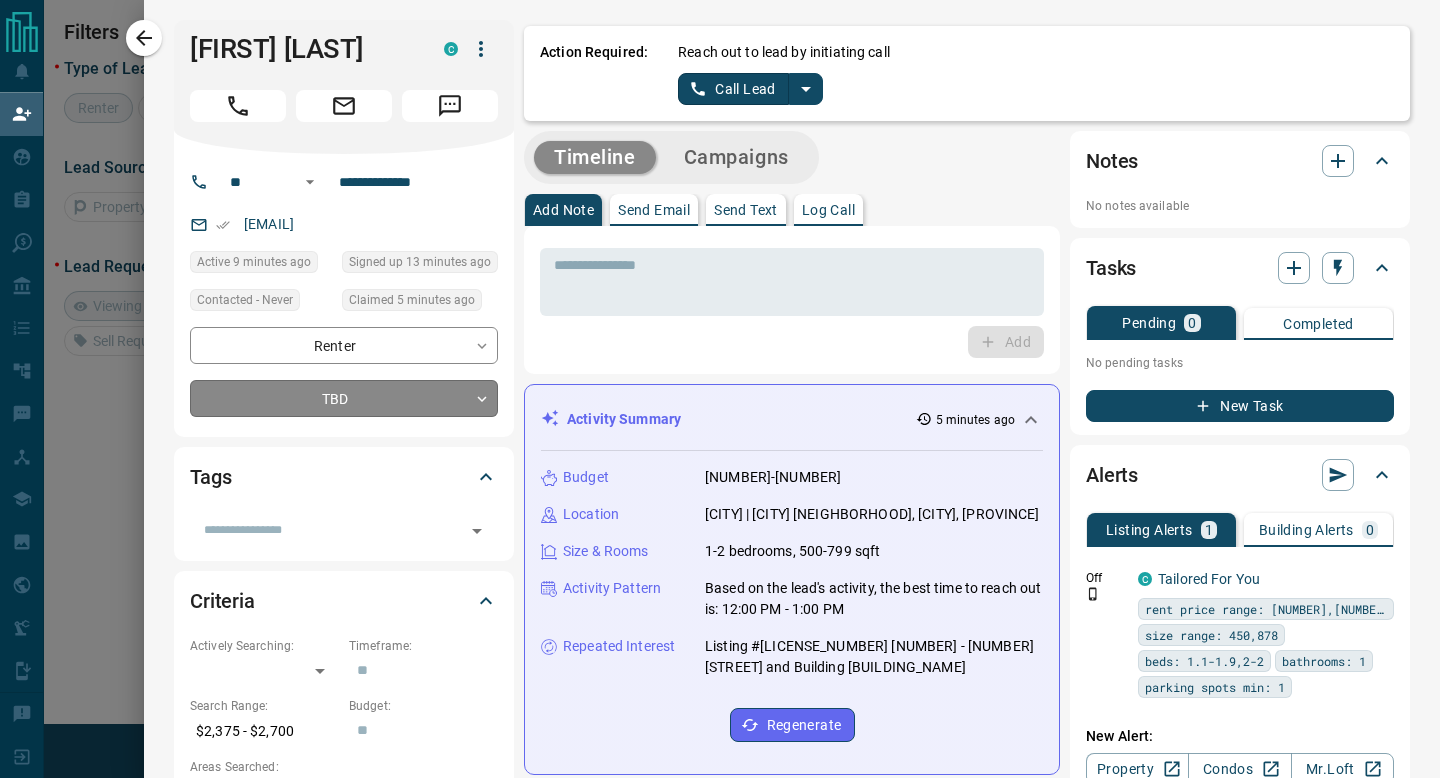 click on "**********" at bounding box center [720, 331] 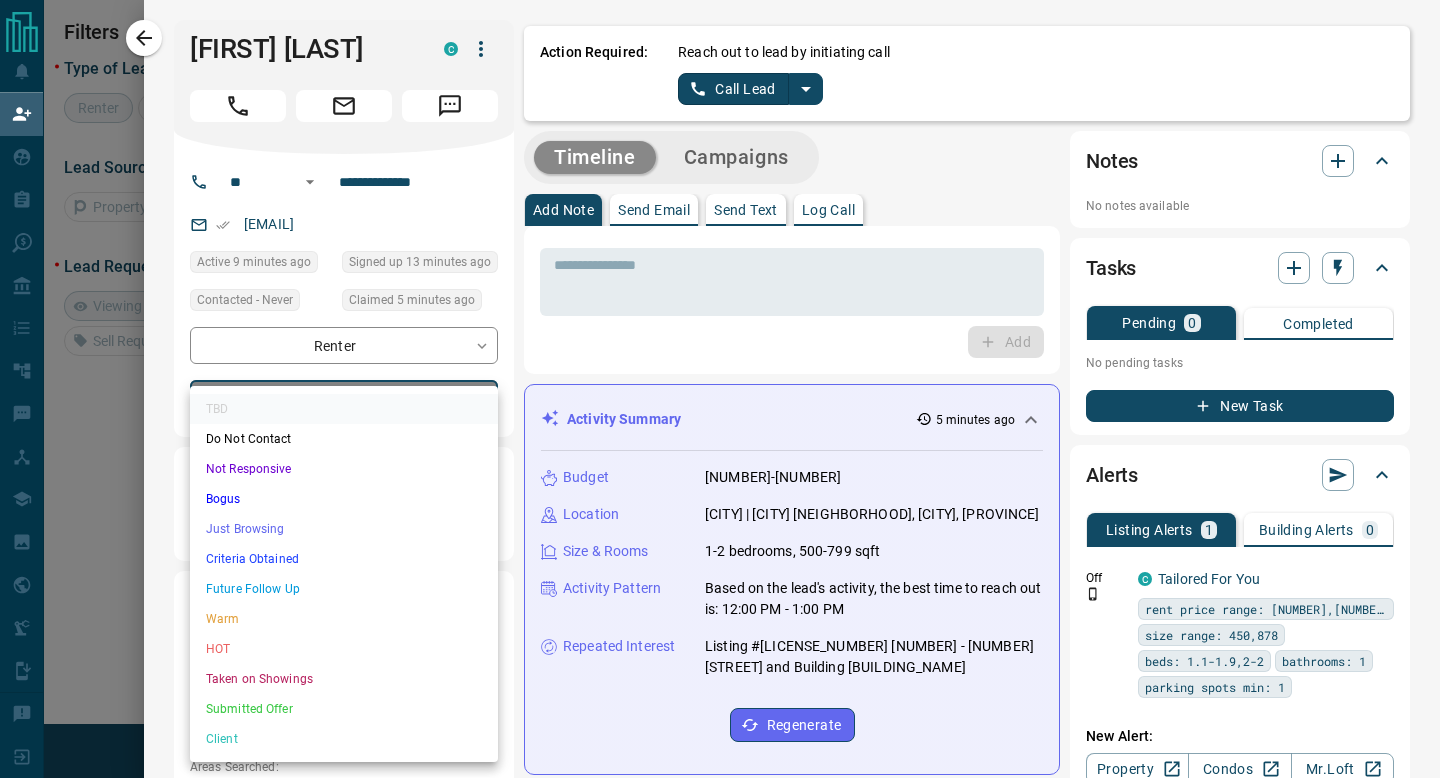 scroll, scrollTop: 26, scrollLeft: 0, axis: vertical 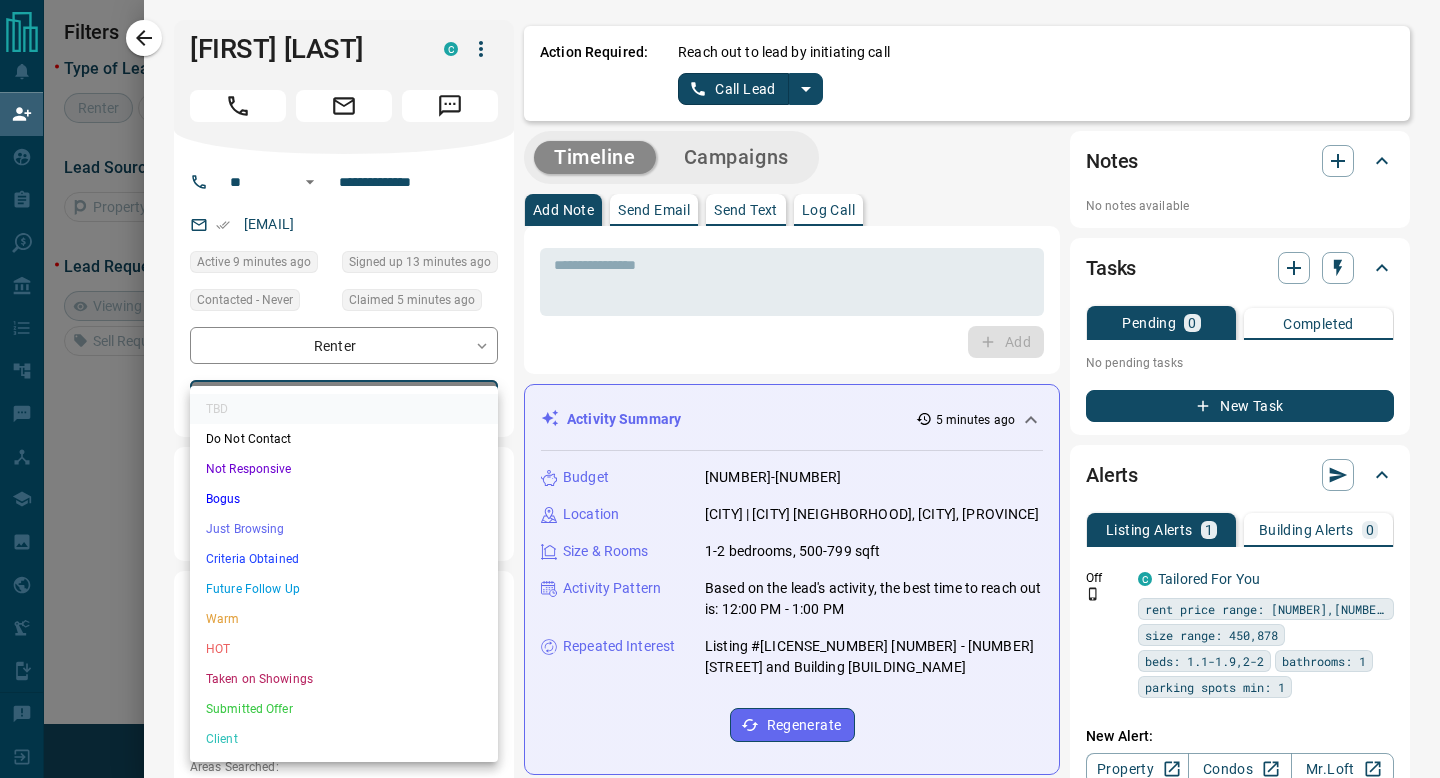 click on "Taken on Showings" at bounding box center (344, 679) 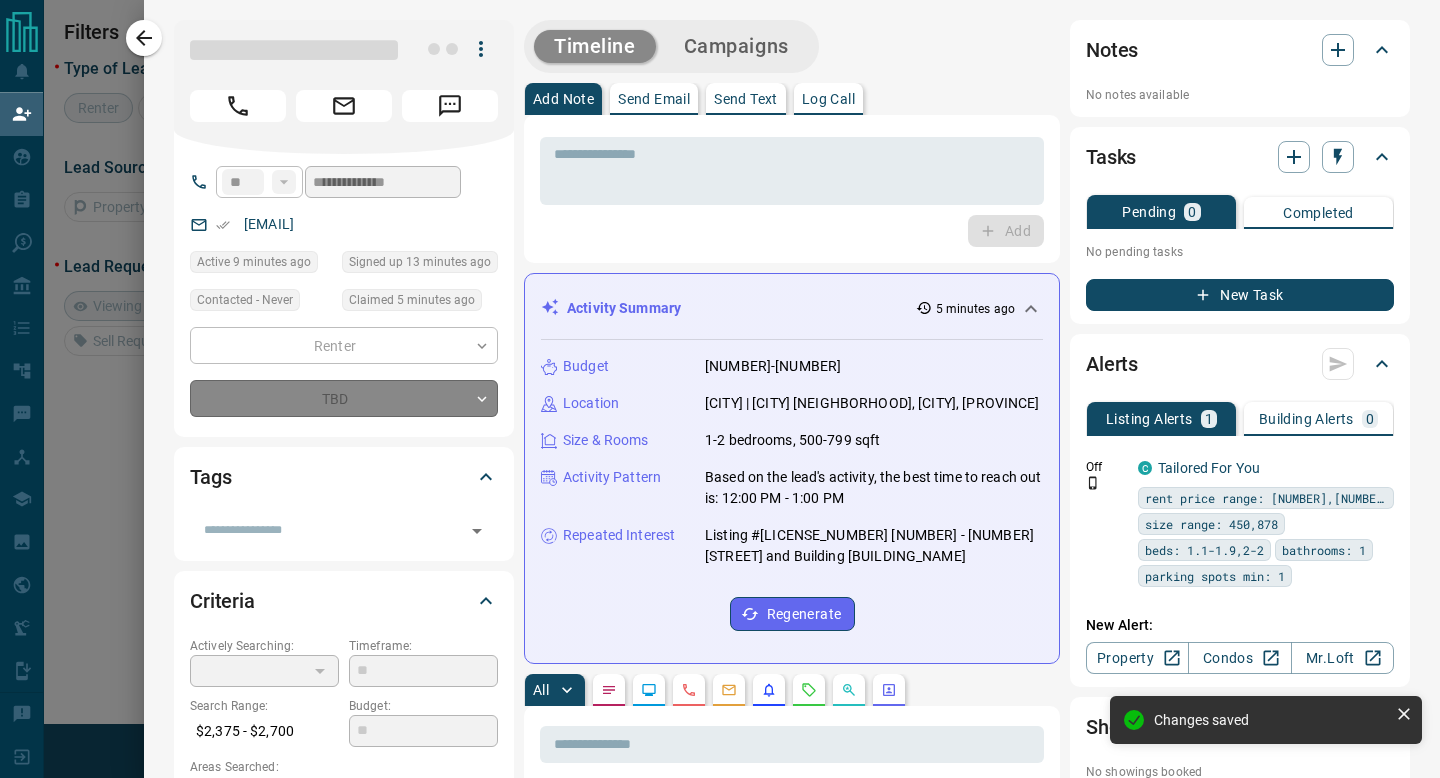 type on "*" 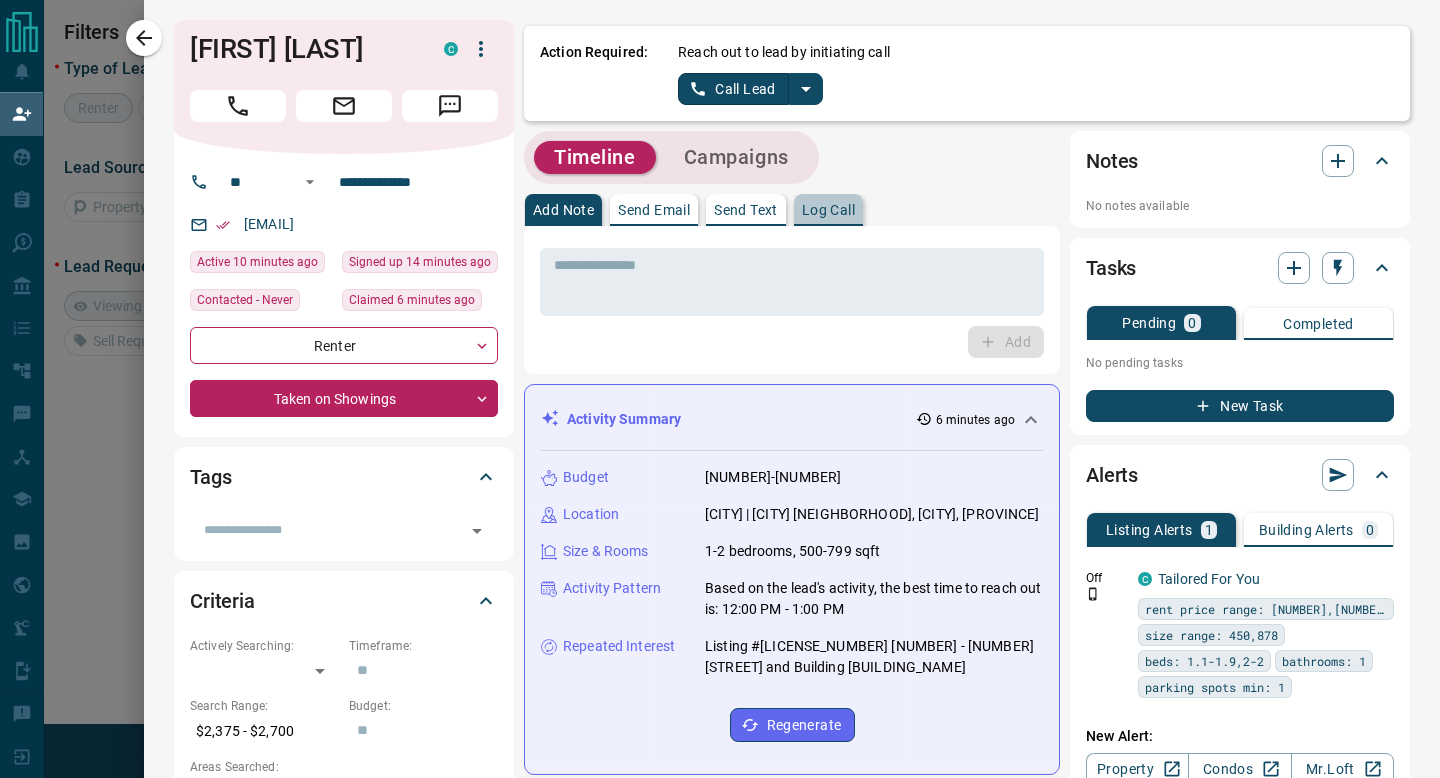 click on "Log Call" at bounding box center (828, 210) 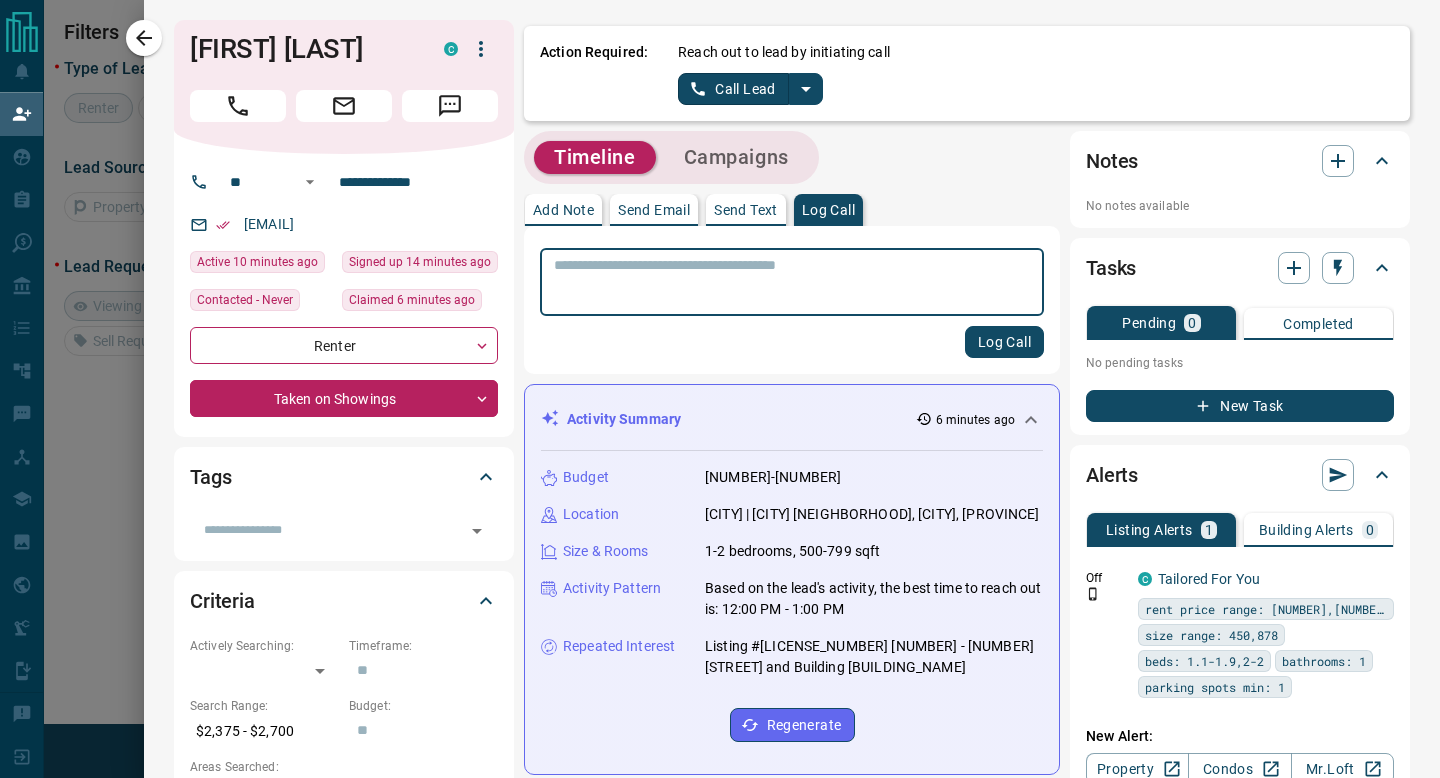 click at bounding box center [792, 282] 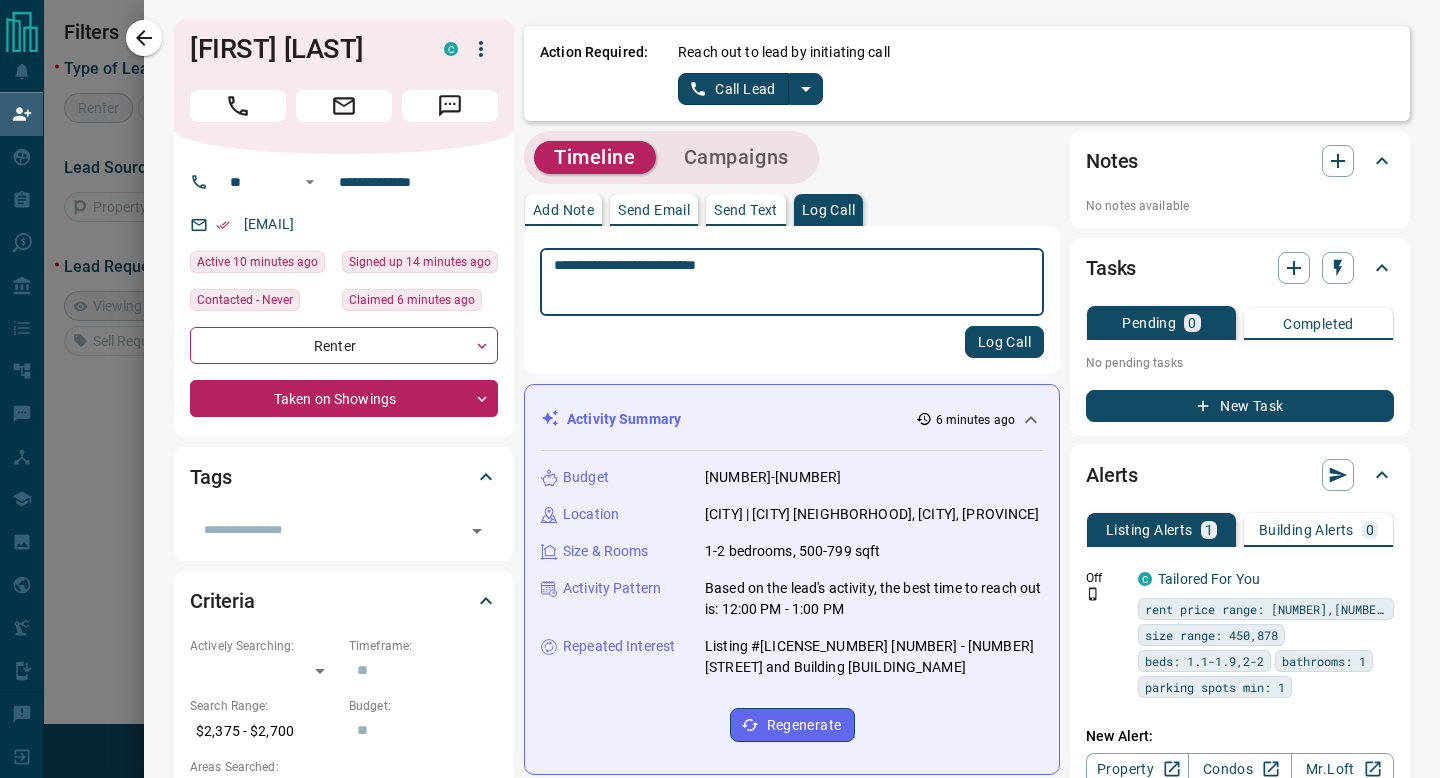 type on "**********" 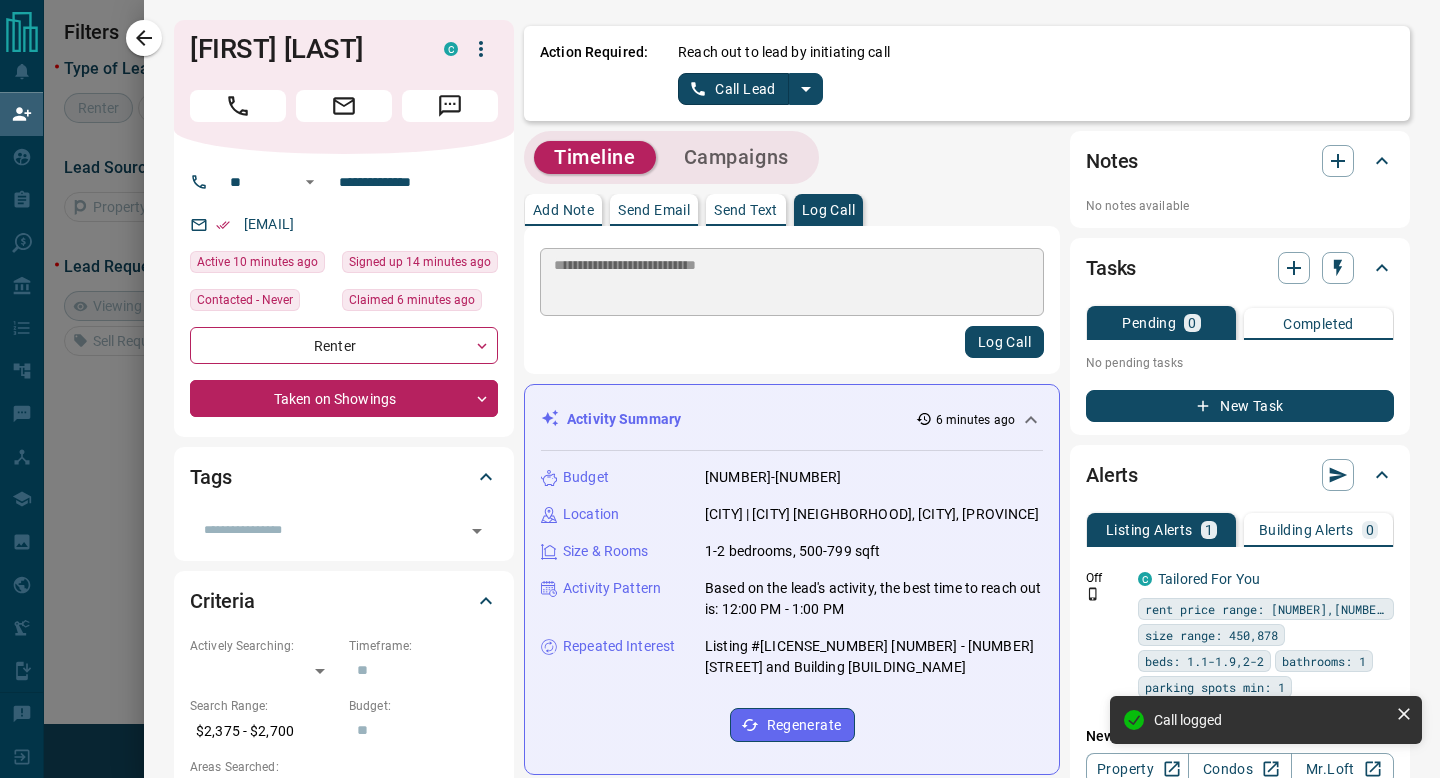 type 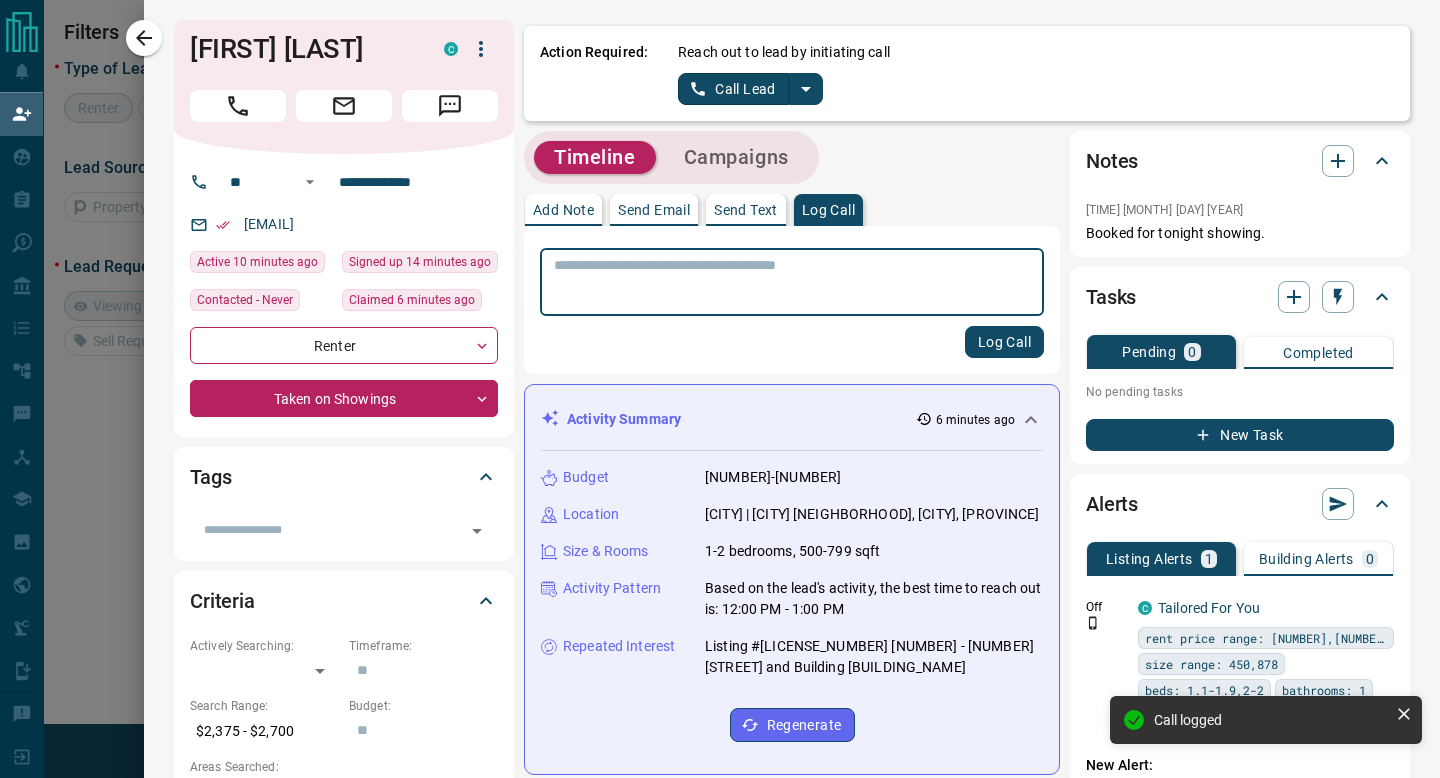 click on "Log Call" at bounding box center [828, 210] 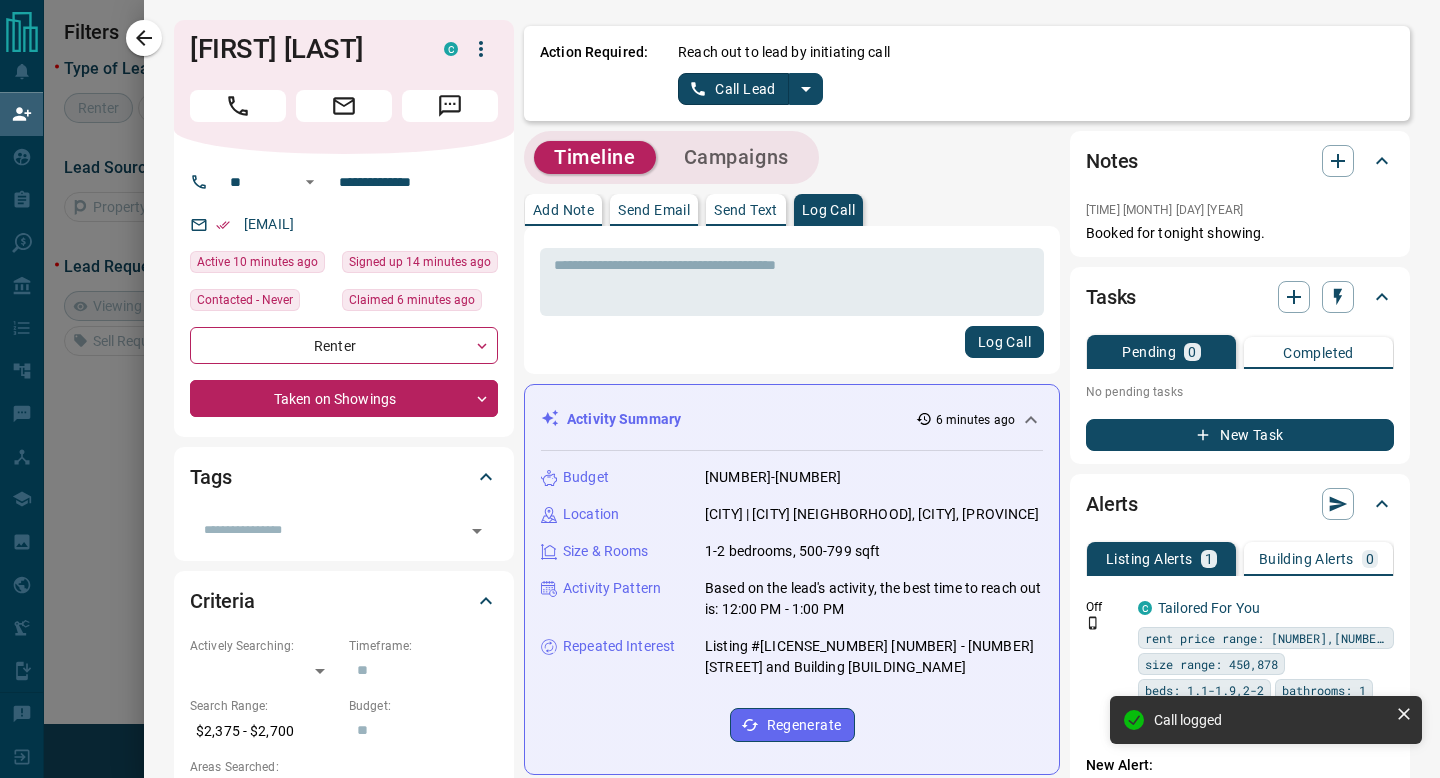 click on "* ​" at bounding box center [792, 279] 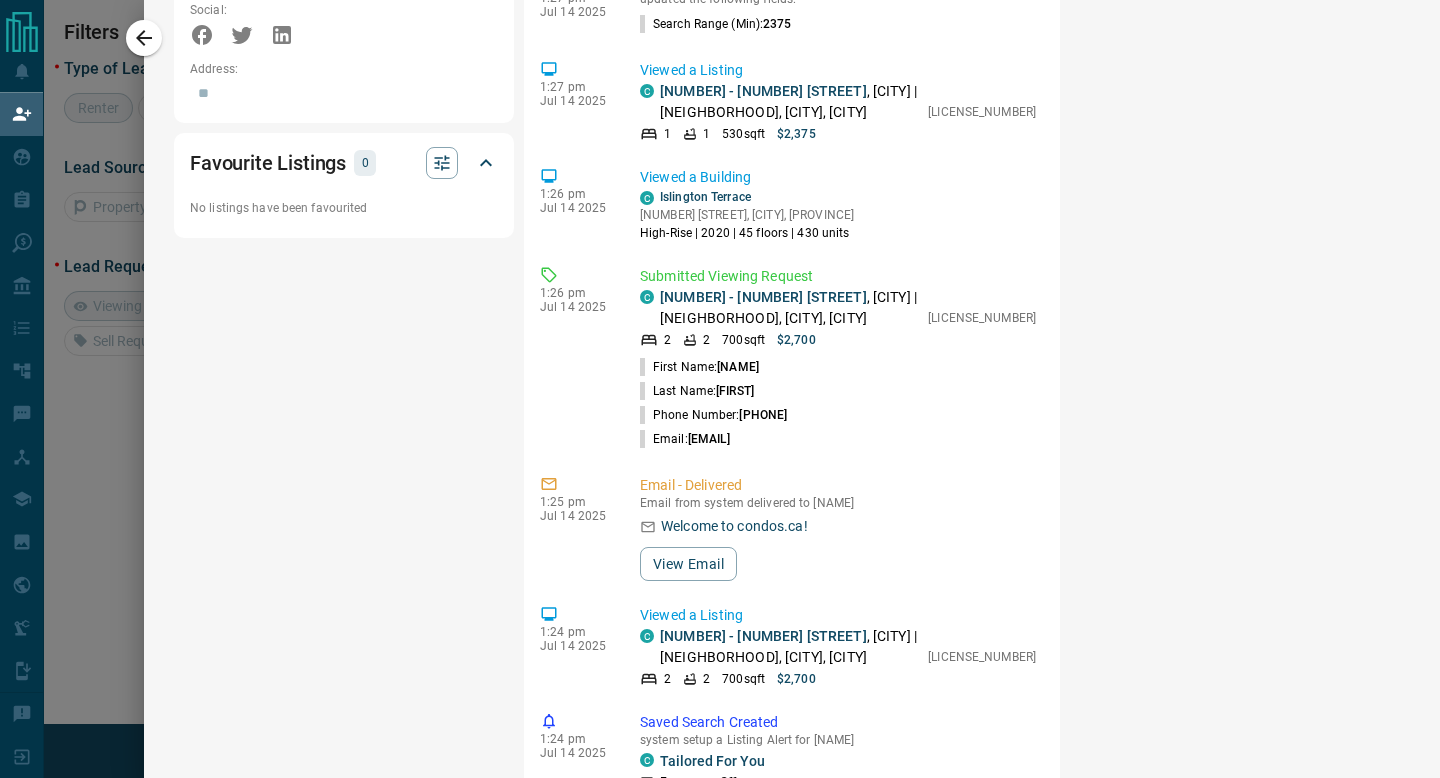 scroll, scrollTop: 1483, scrollLeft: 0, axis: vertical 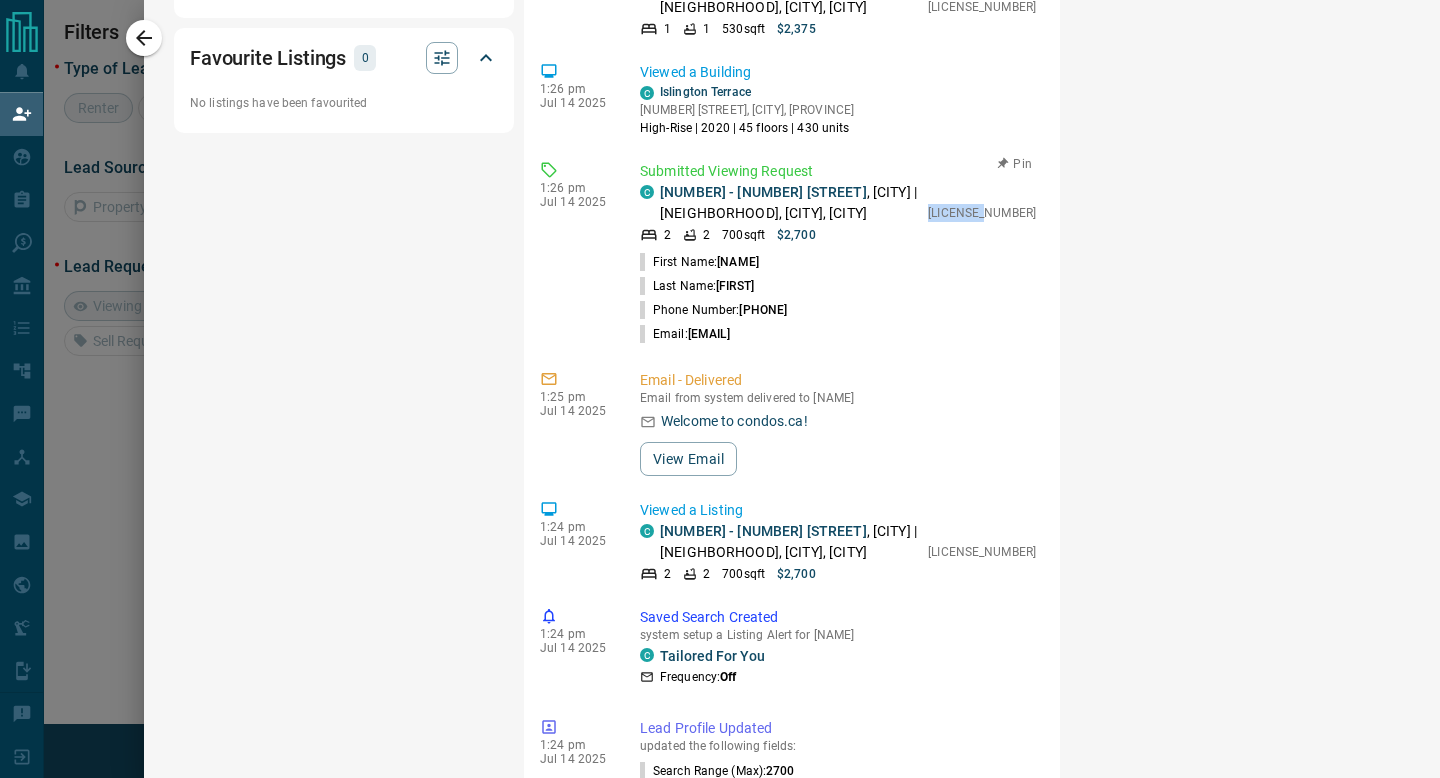 drag, startPoint x: 1040, startPoint y: 231, endPoint x: 972, endPoint y: 232, distance: 68.007355 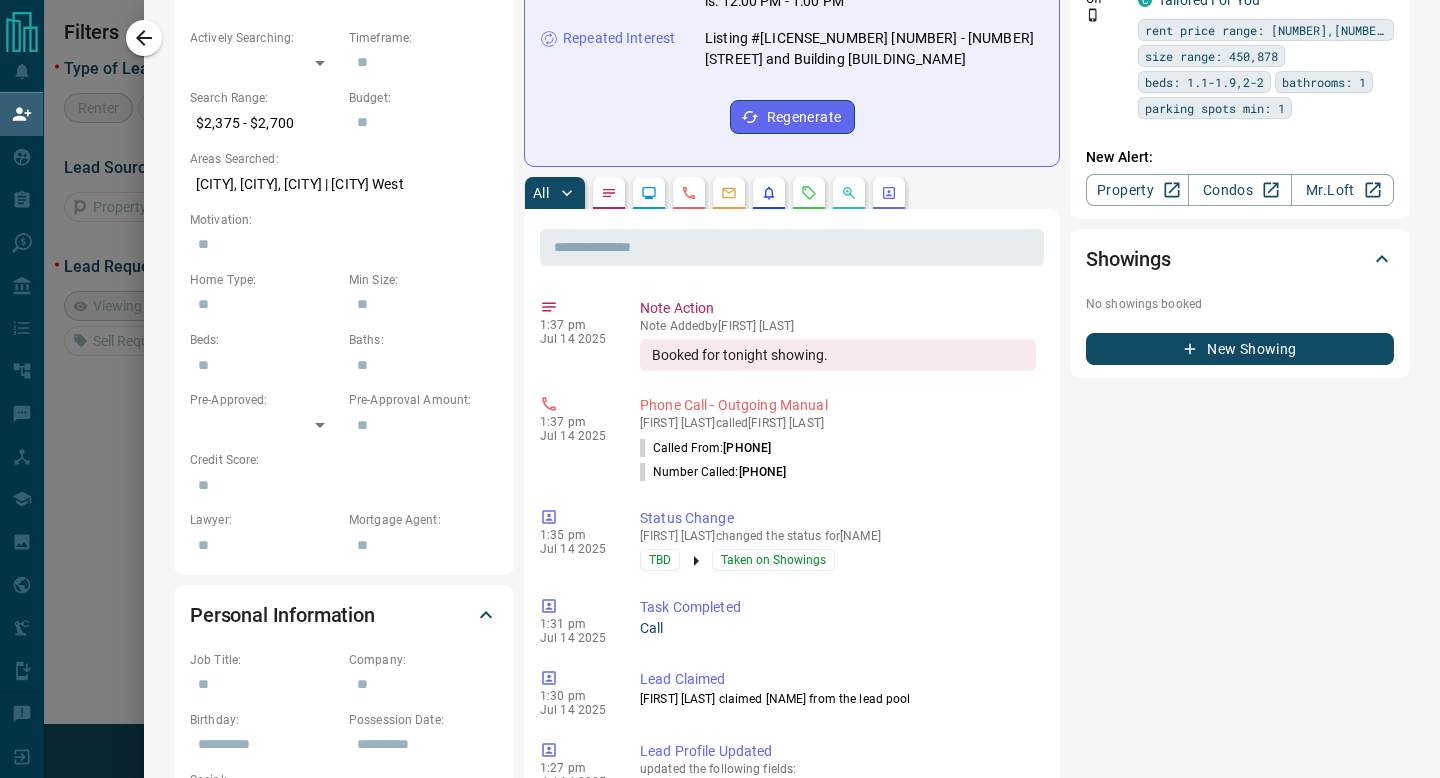 scroll, scrollTop: 606, scrollLeft: 0, axis: vertical 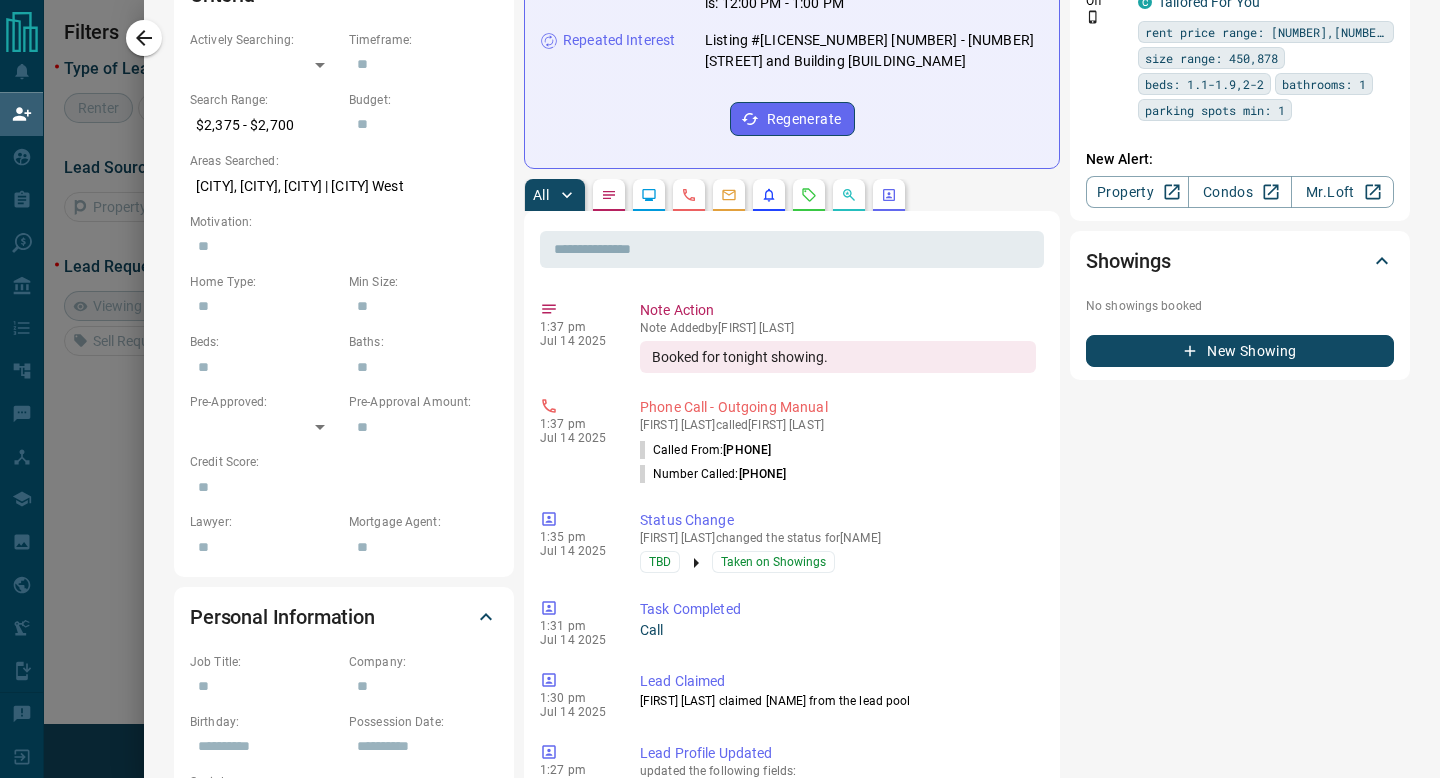 click on "New Showing" at bounding box center (1240, 351) 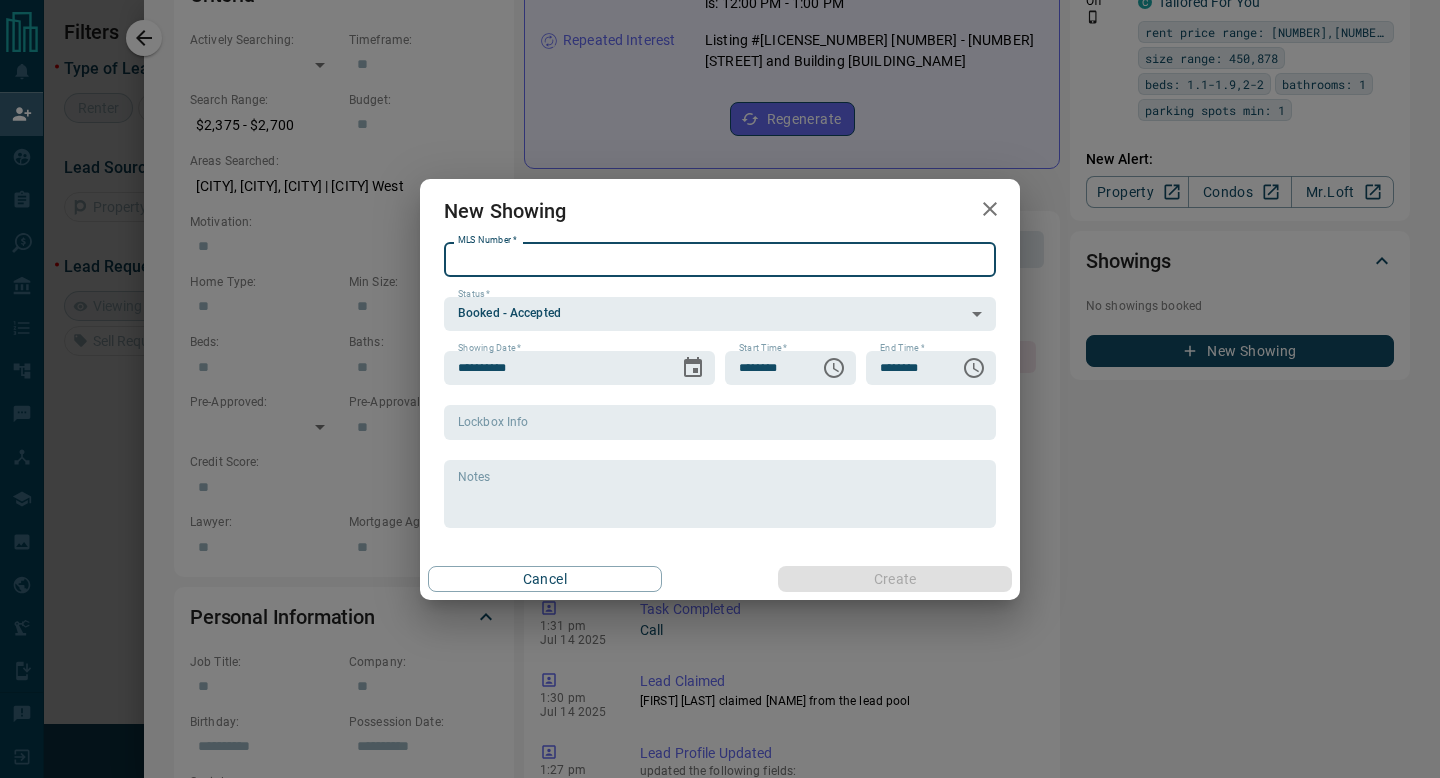 click on "MLS Number   *" at bounding box center (720, 260) 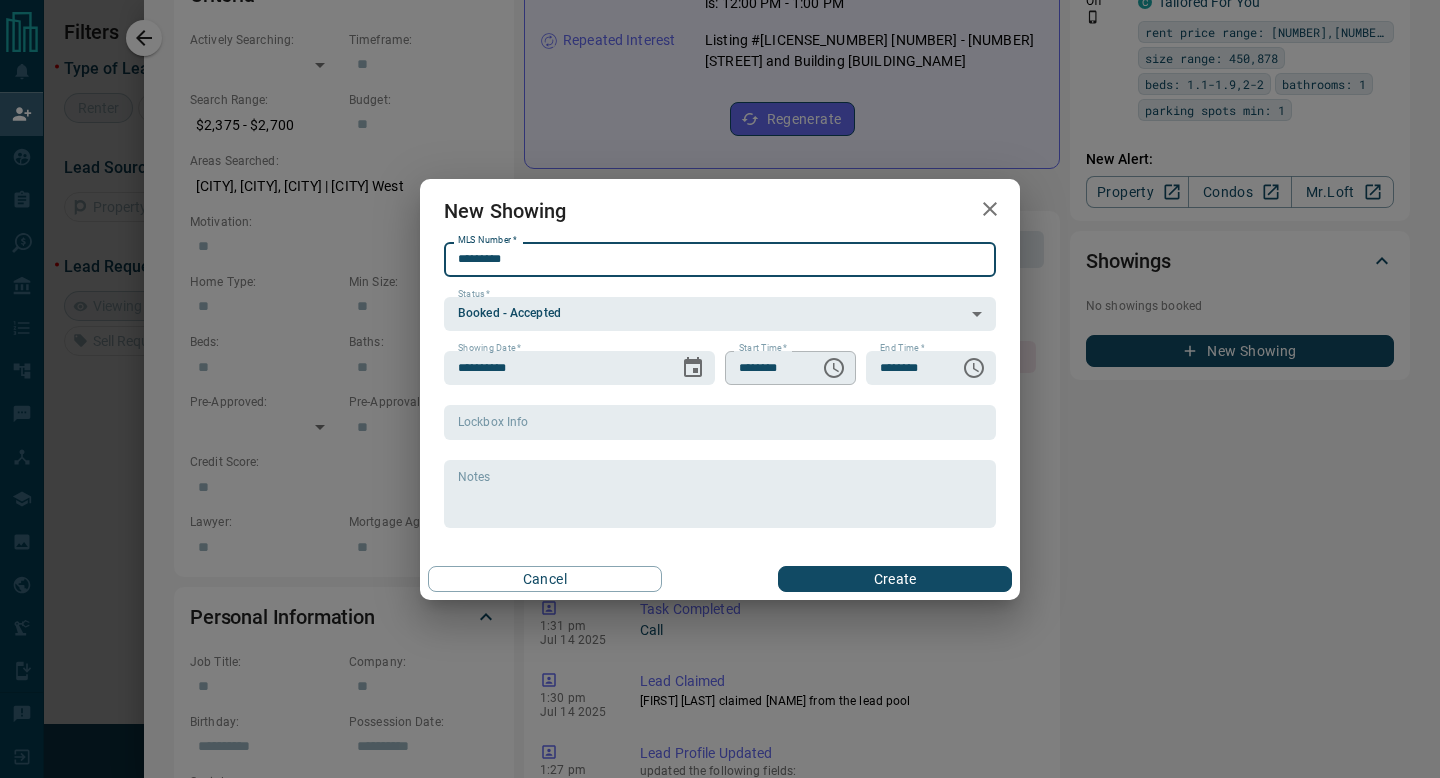 type on "*********" 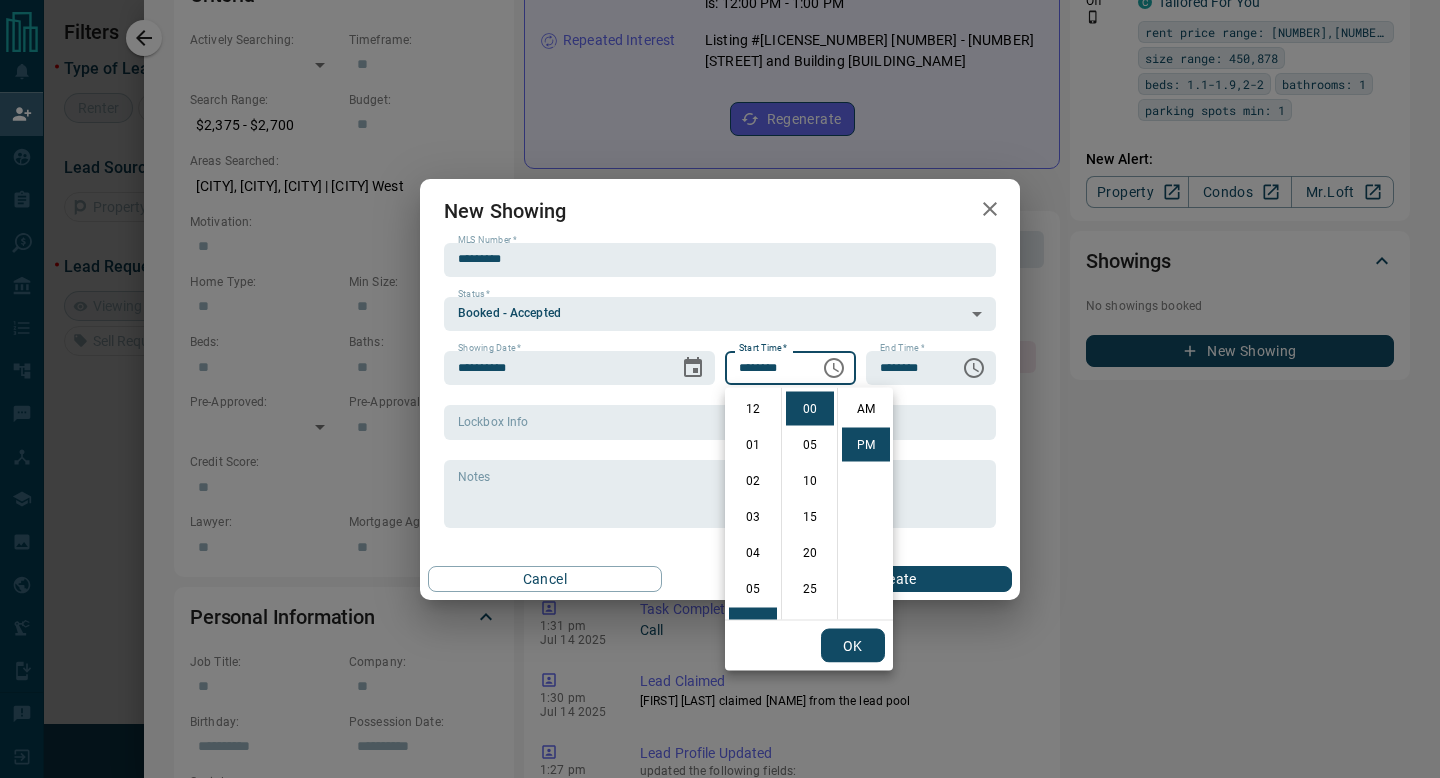 scroll, scrollTop: 216, scrollLeft: 0, axis: vertical 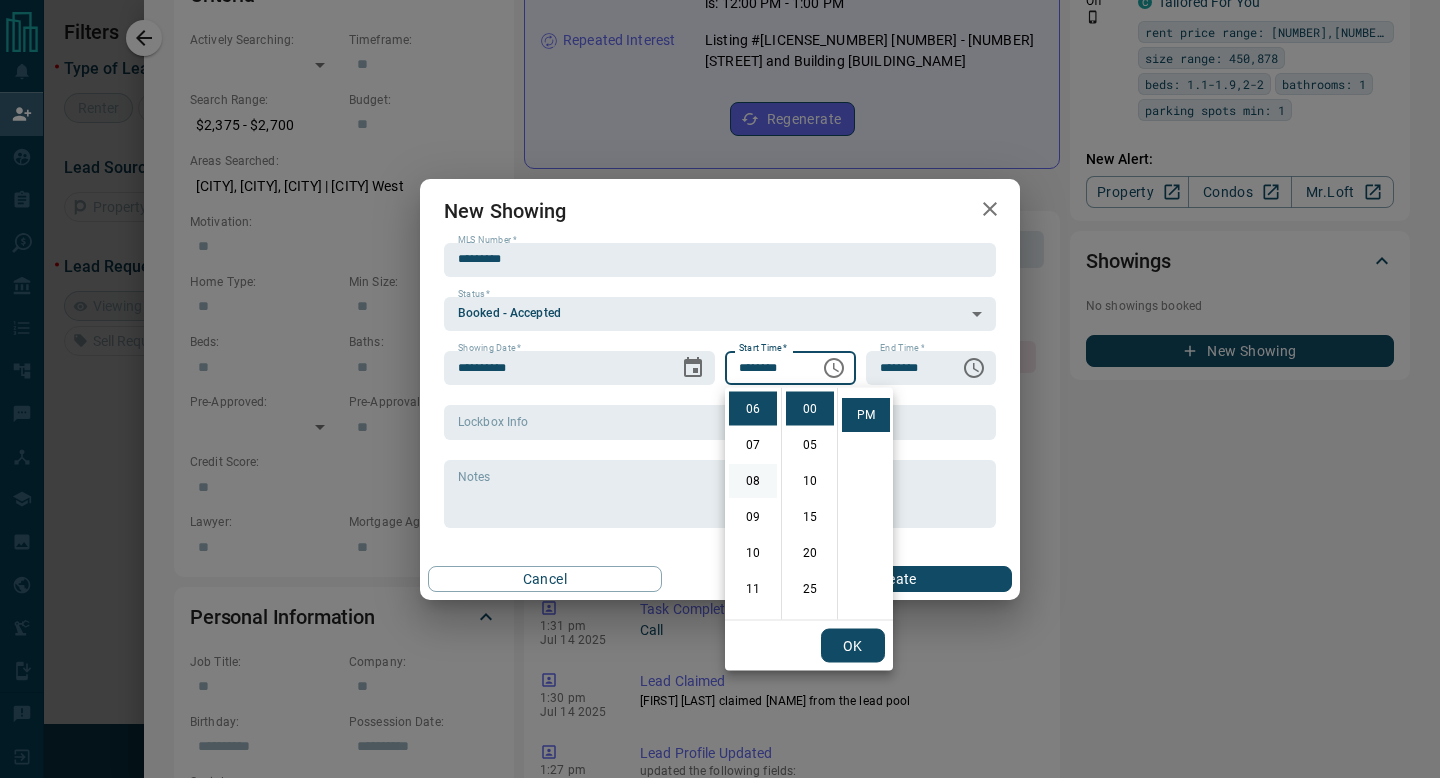 click on "08" at bounding box center [753, 481] 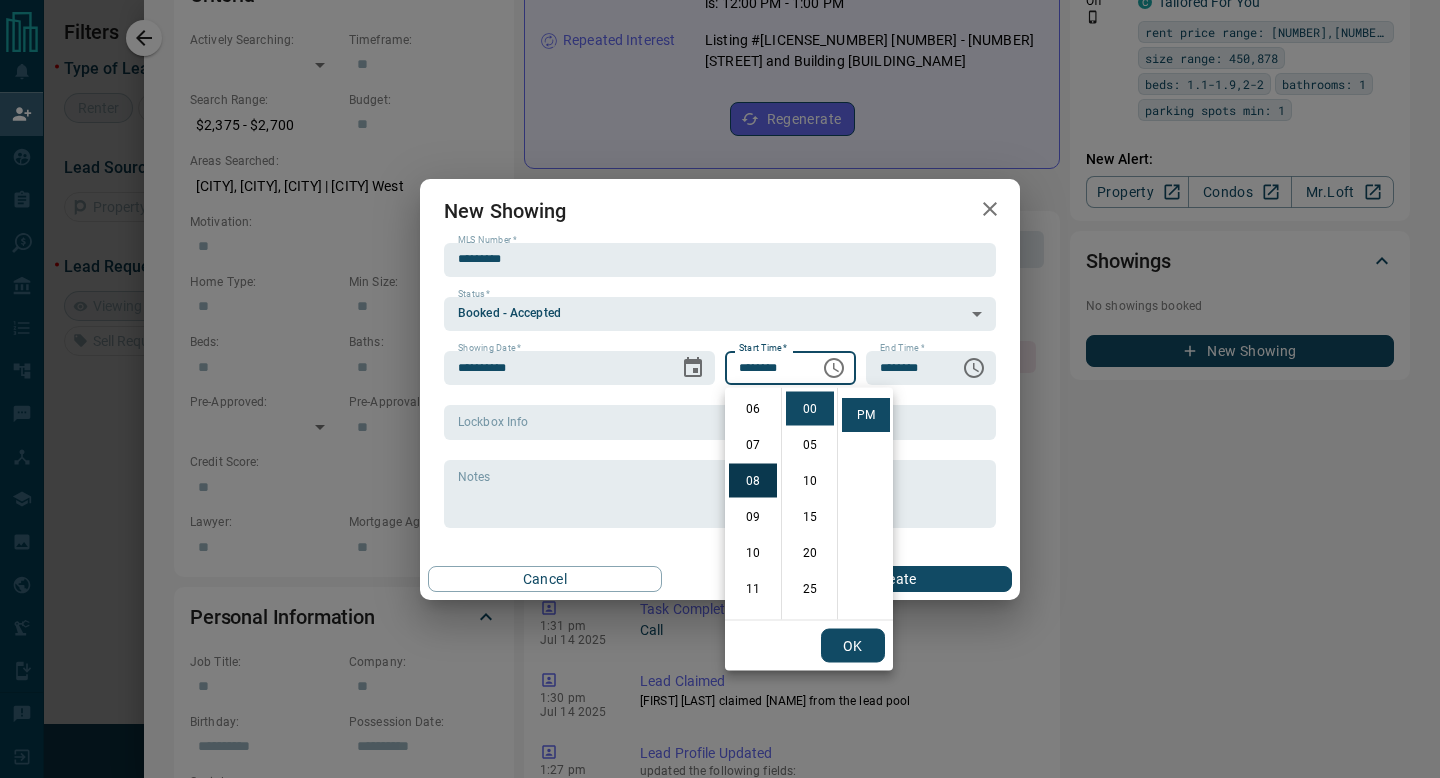 scroll, scrollTop: 288, scrollLeft: 0, axis: vertical 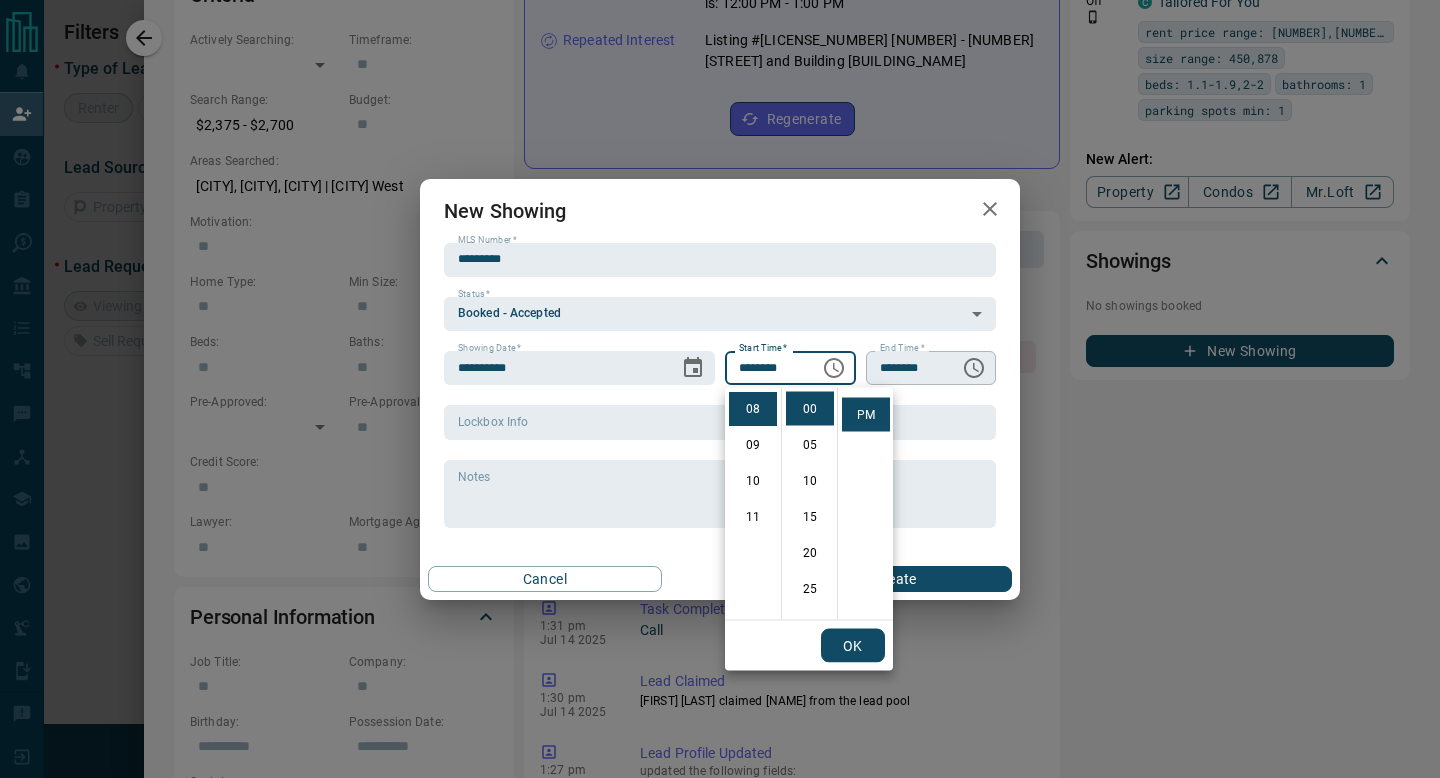click 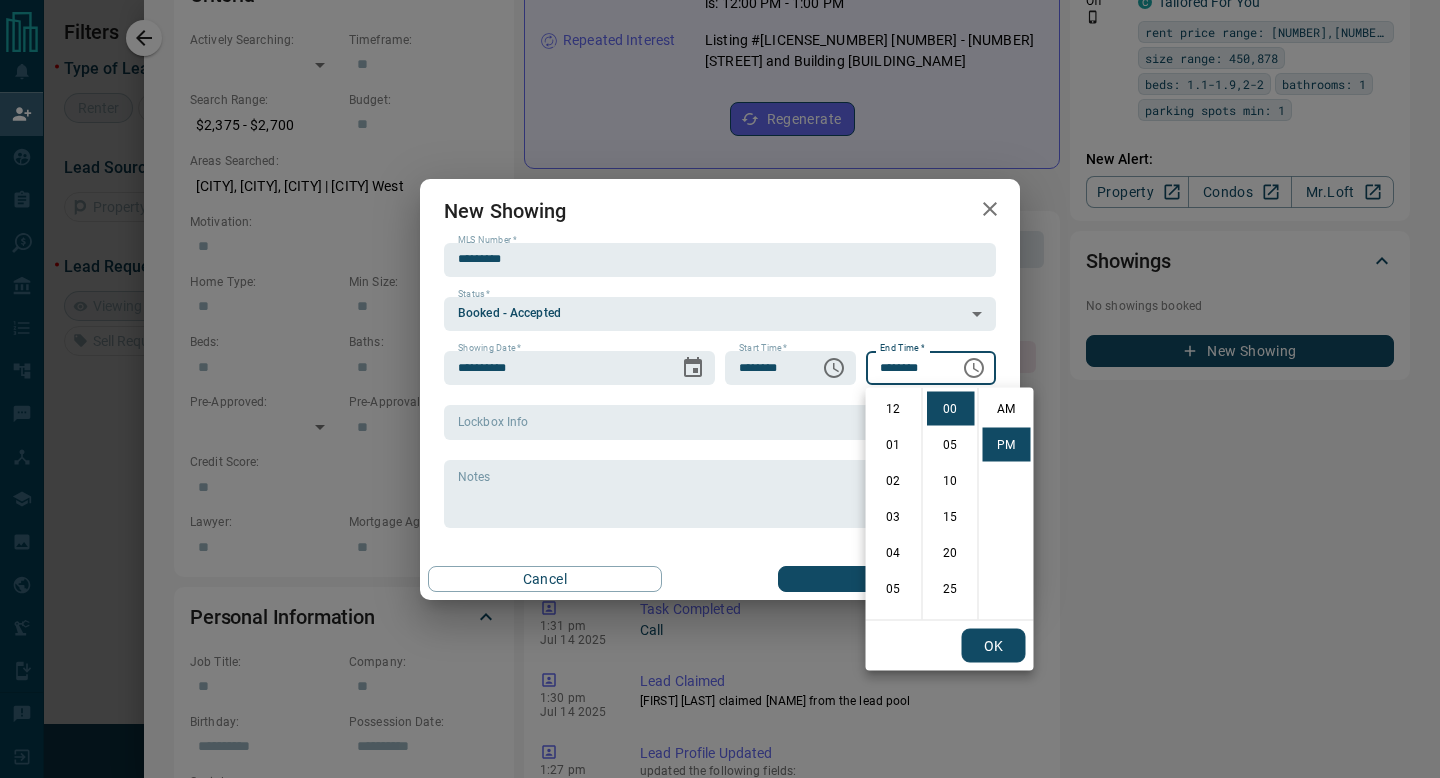 scroll, scrollTop: 252, scrollLeft: 0, axis: vertical 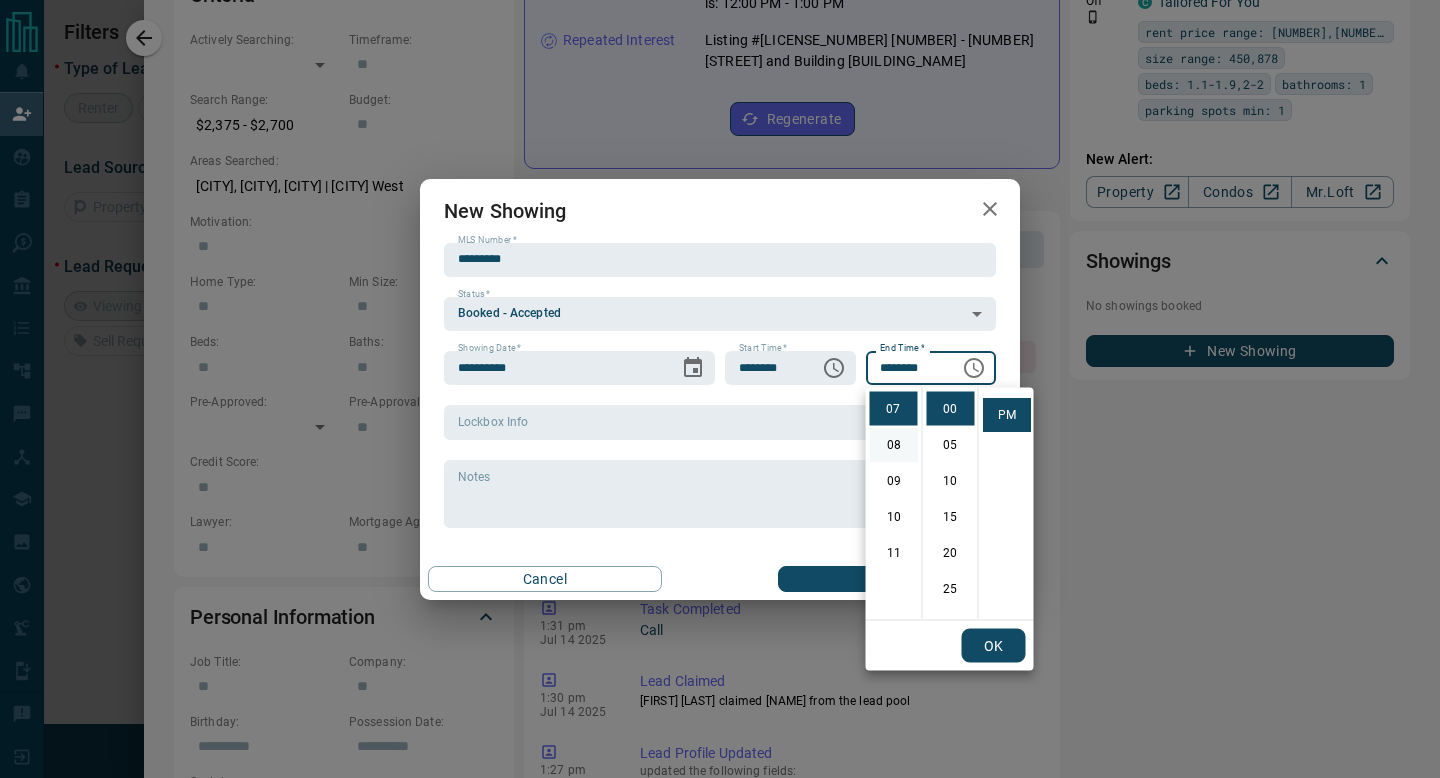 click on "08" at bounding box center (894, 445) 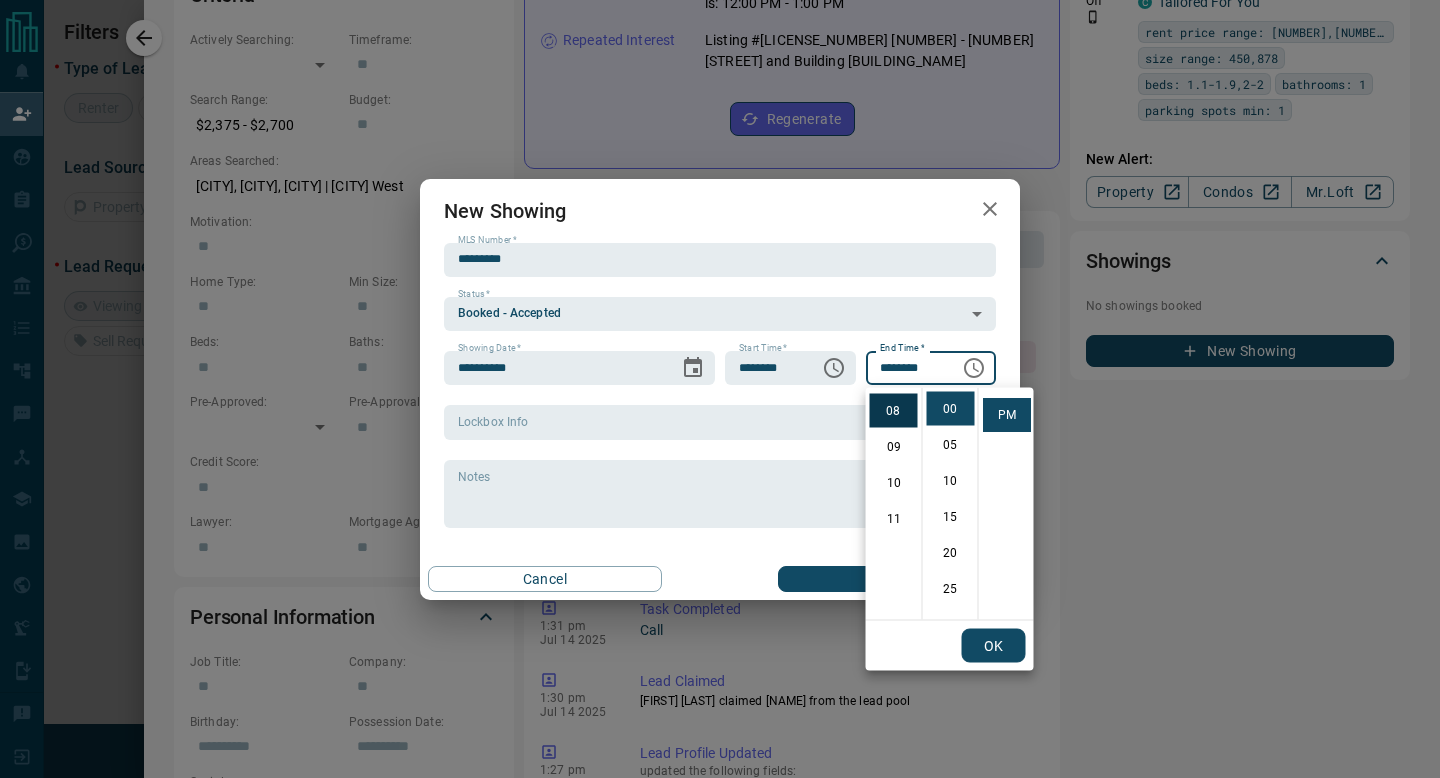 scroll, scrollTop: 288, scrollLeft: 0, axis: vertical 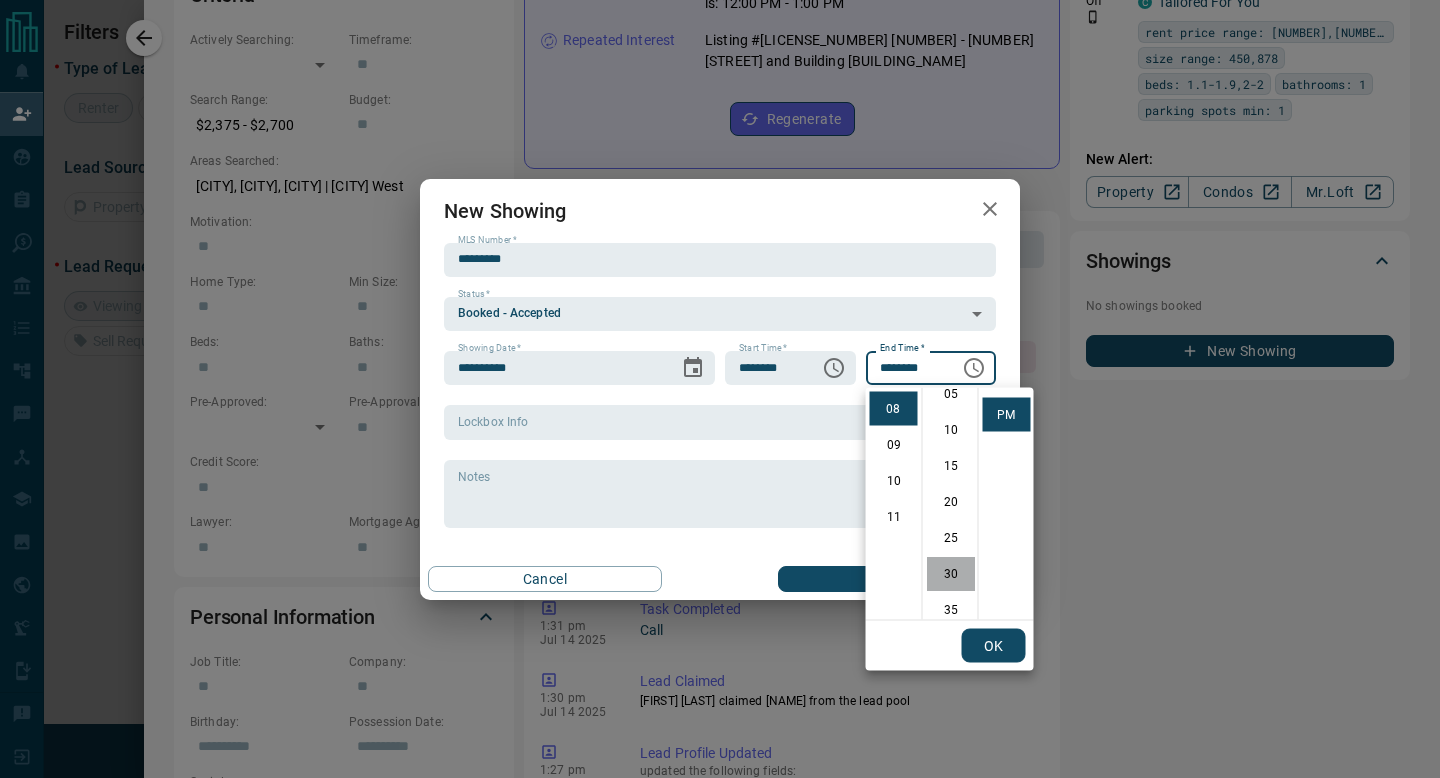 click on "30" at bounding box center [951, 574] 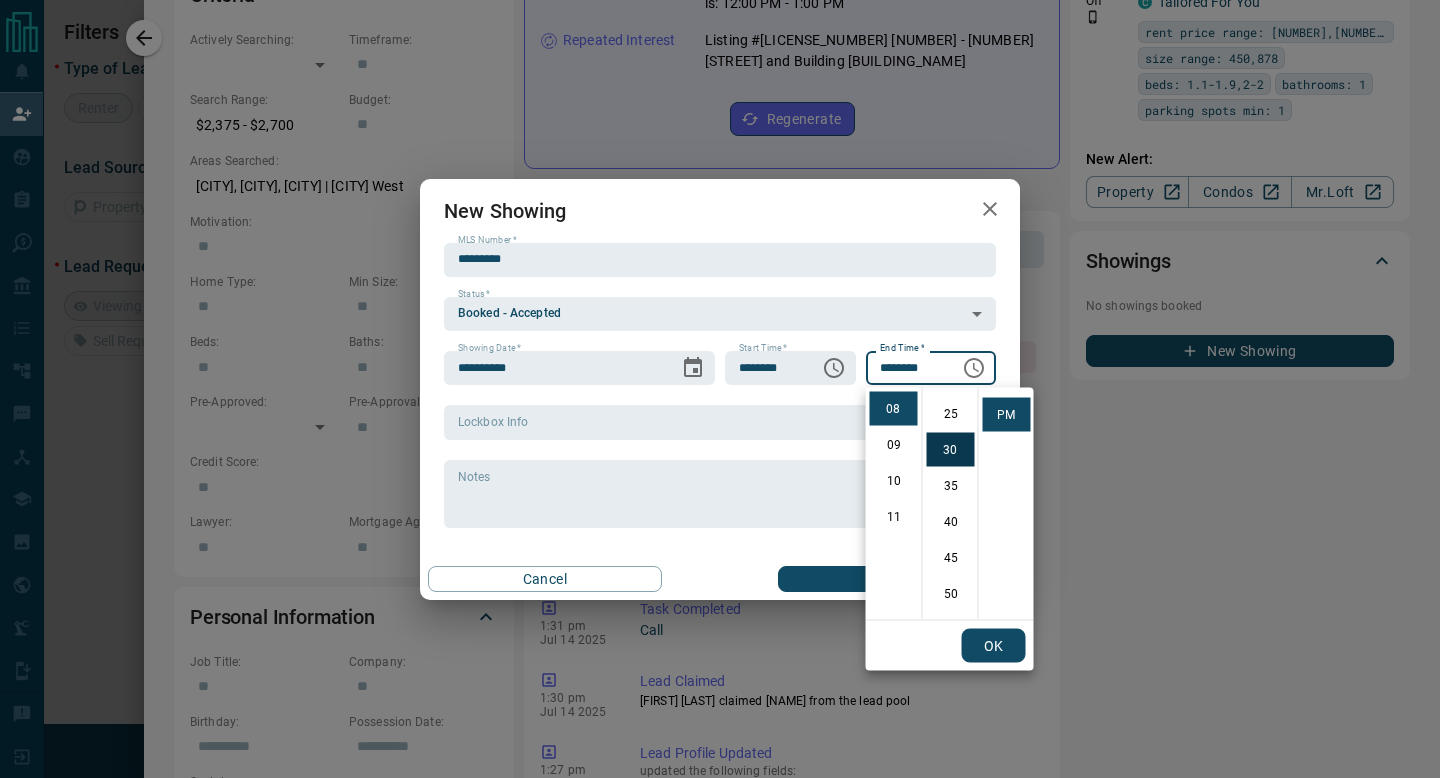 scroll, scrollTop: 216, scrollLeft: 0, axis: vertical 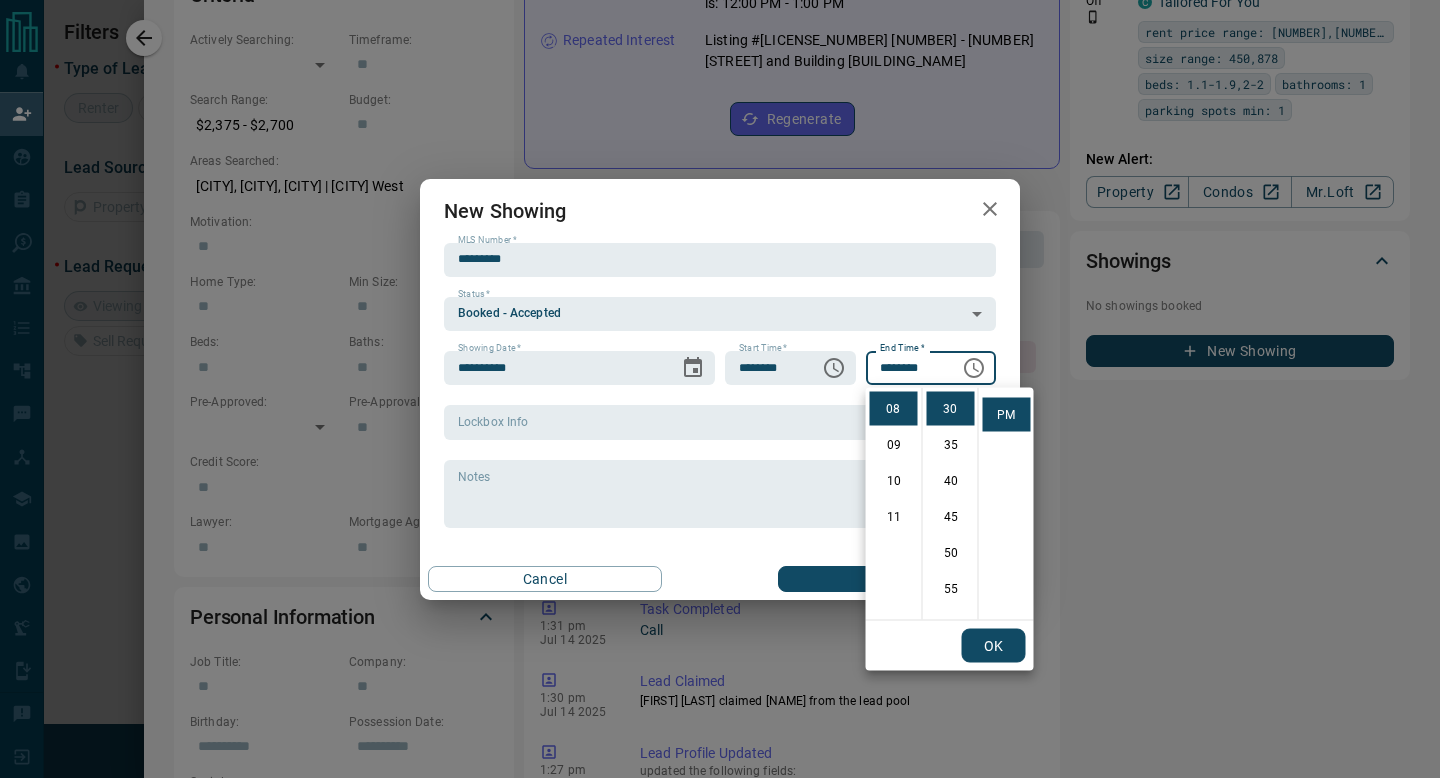 click on "OK" at bounding box center [994, 646] 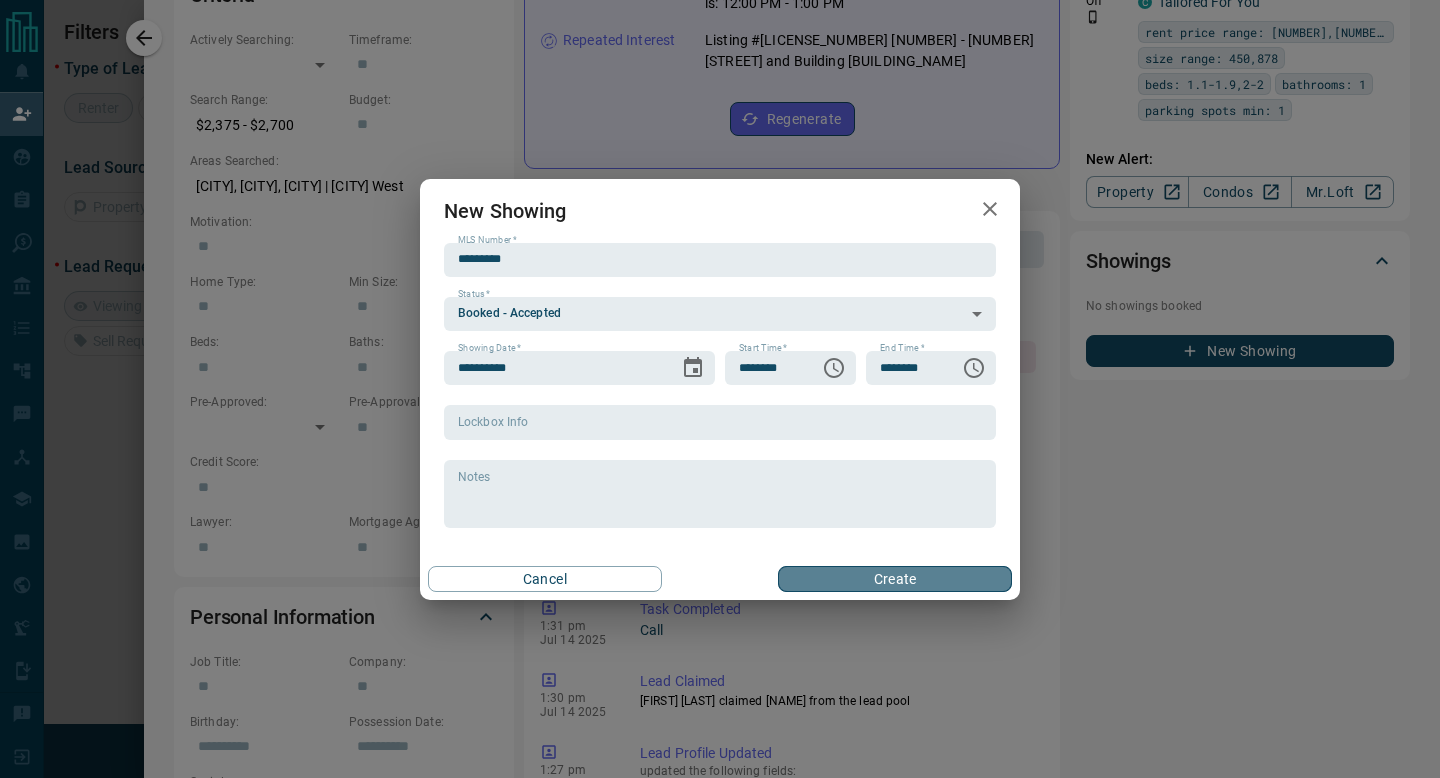 click on "Create" at bounding box center (895, 579) 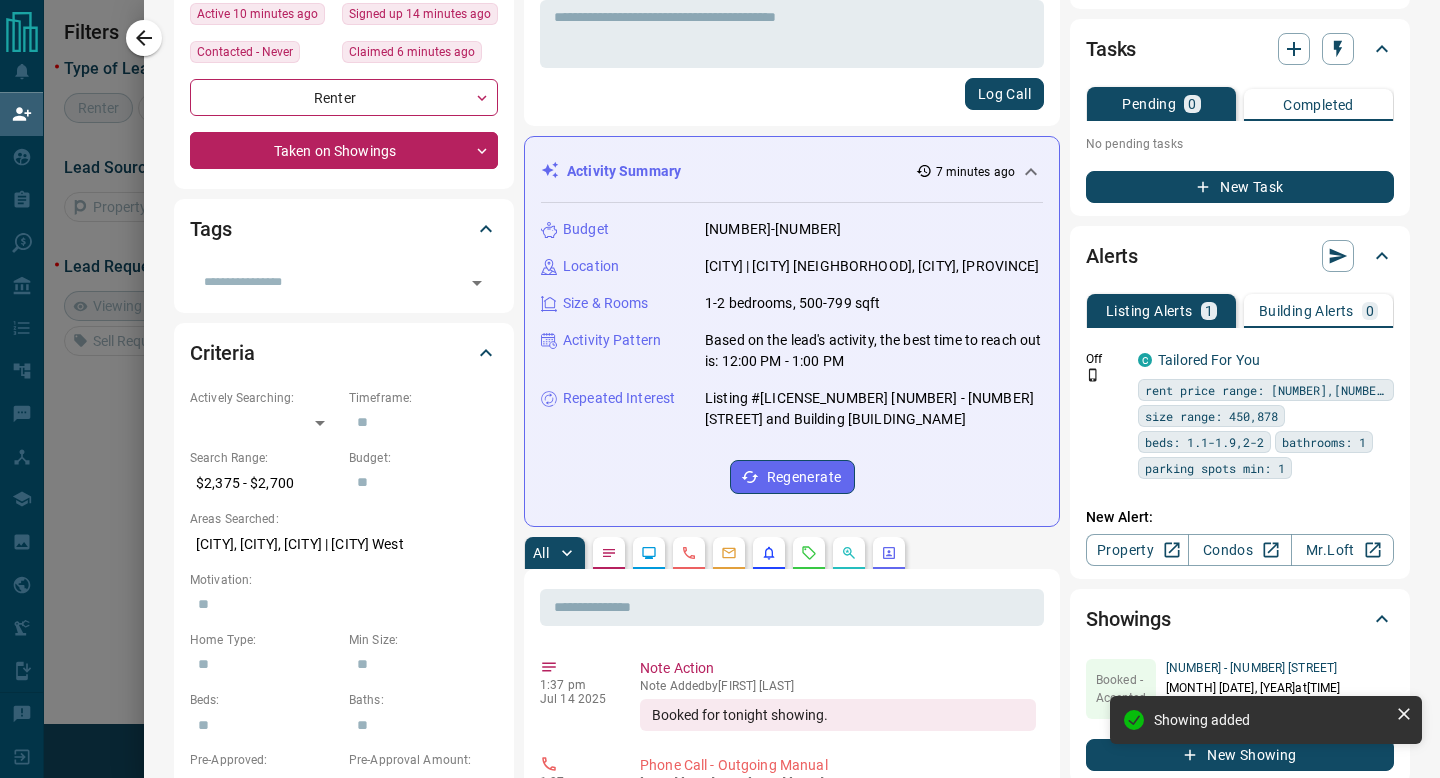 scroll, scrollTop: 0, scrollLeft: 0, axis: both 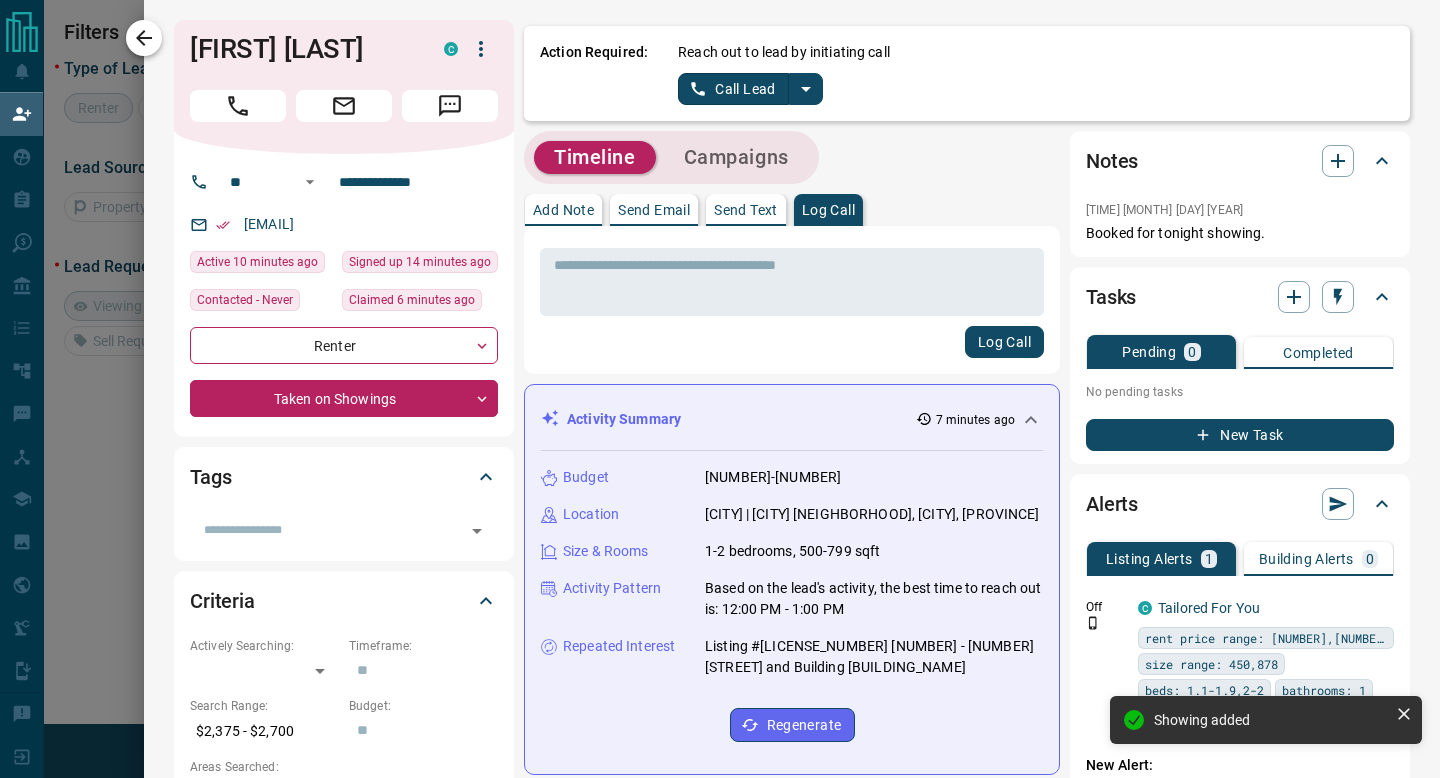click 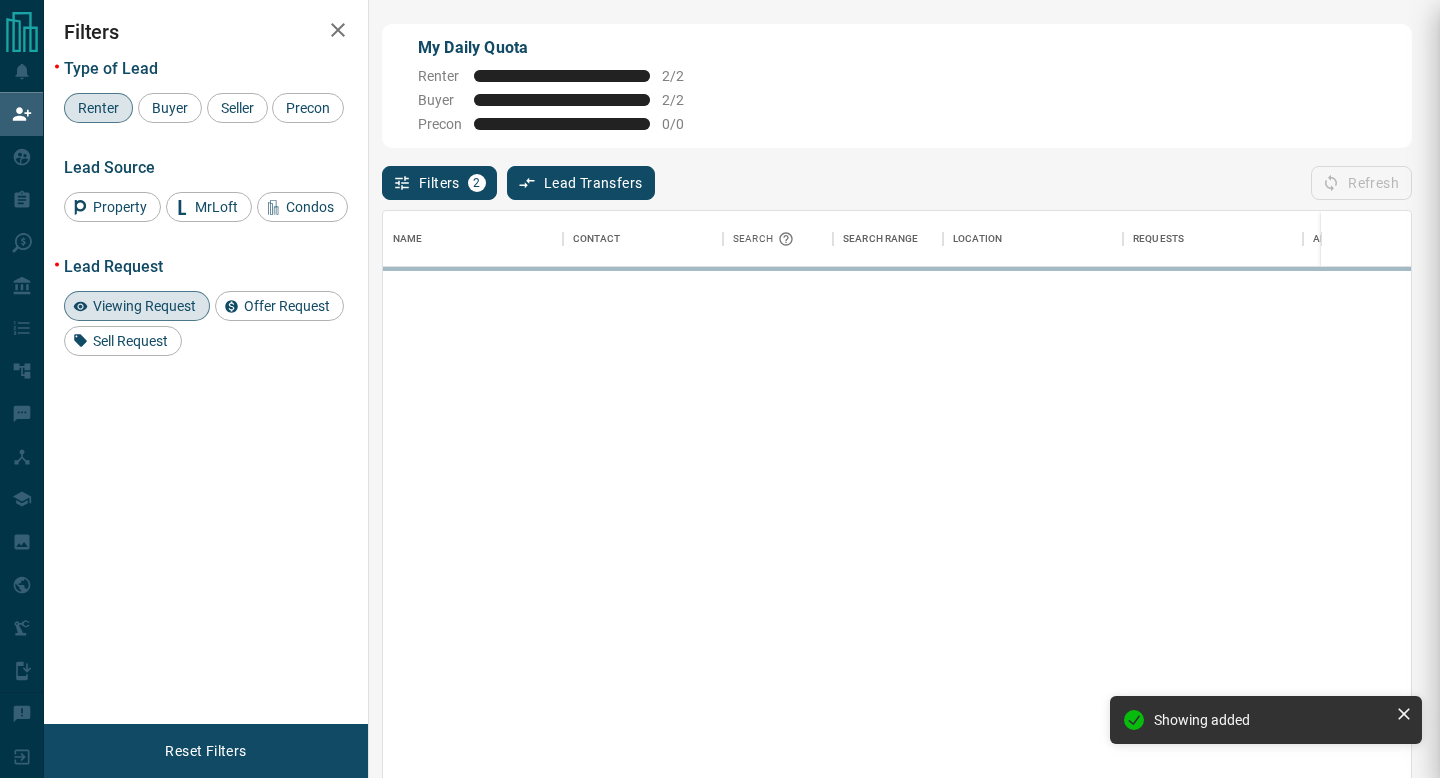 scroll, scrollTop: 0, scrollLeft: 1, axis: horizontal 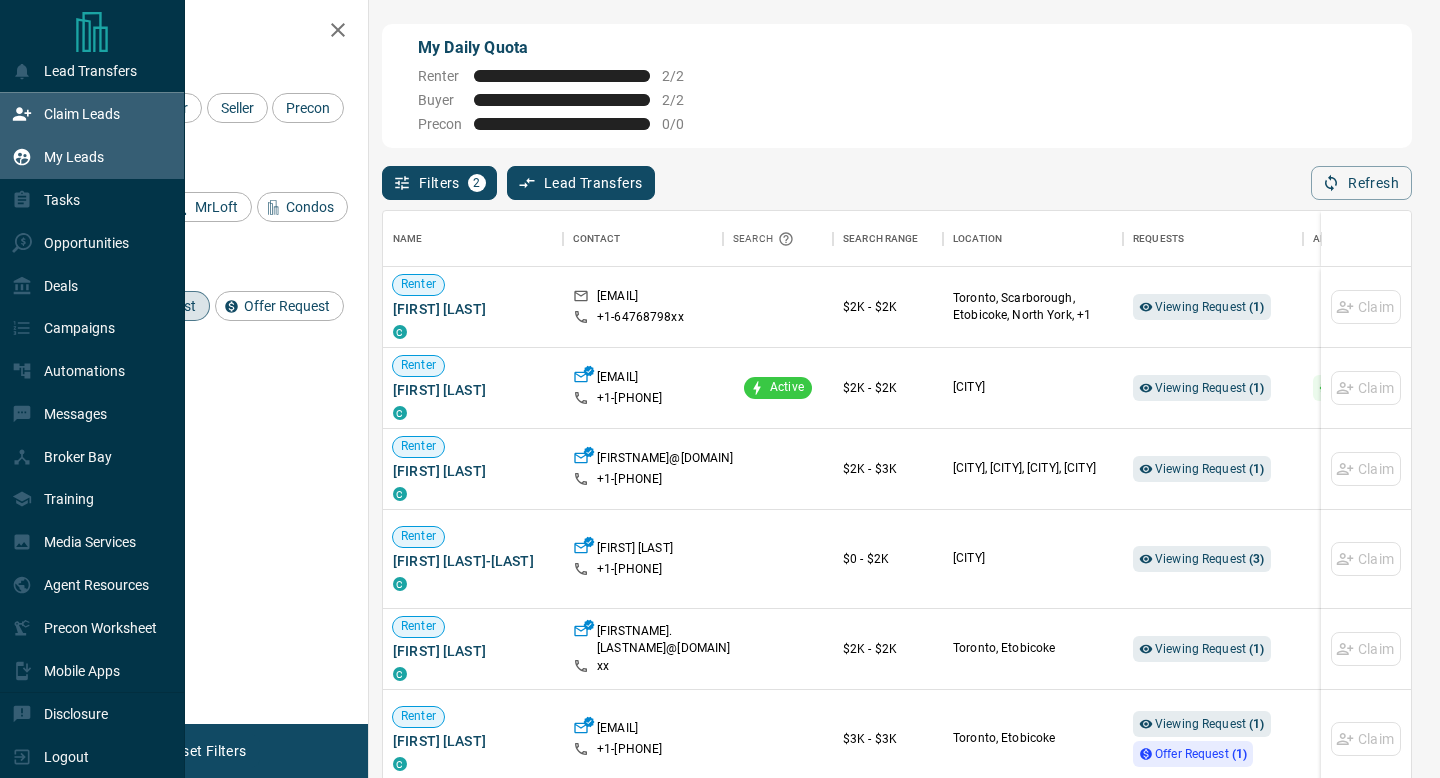 click on "My Leads" at bounding box center [74, 157] 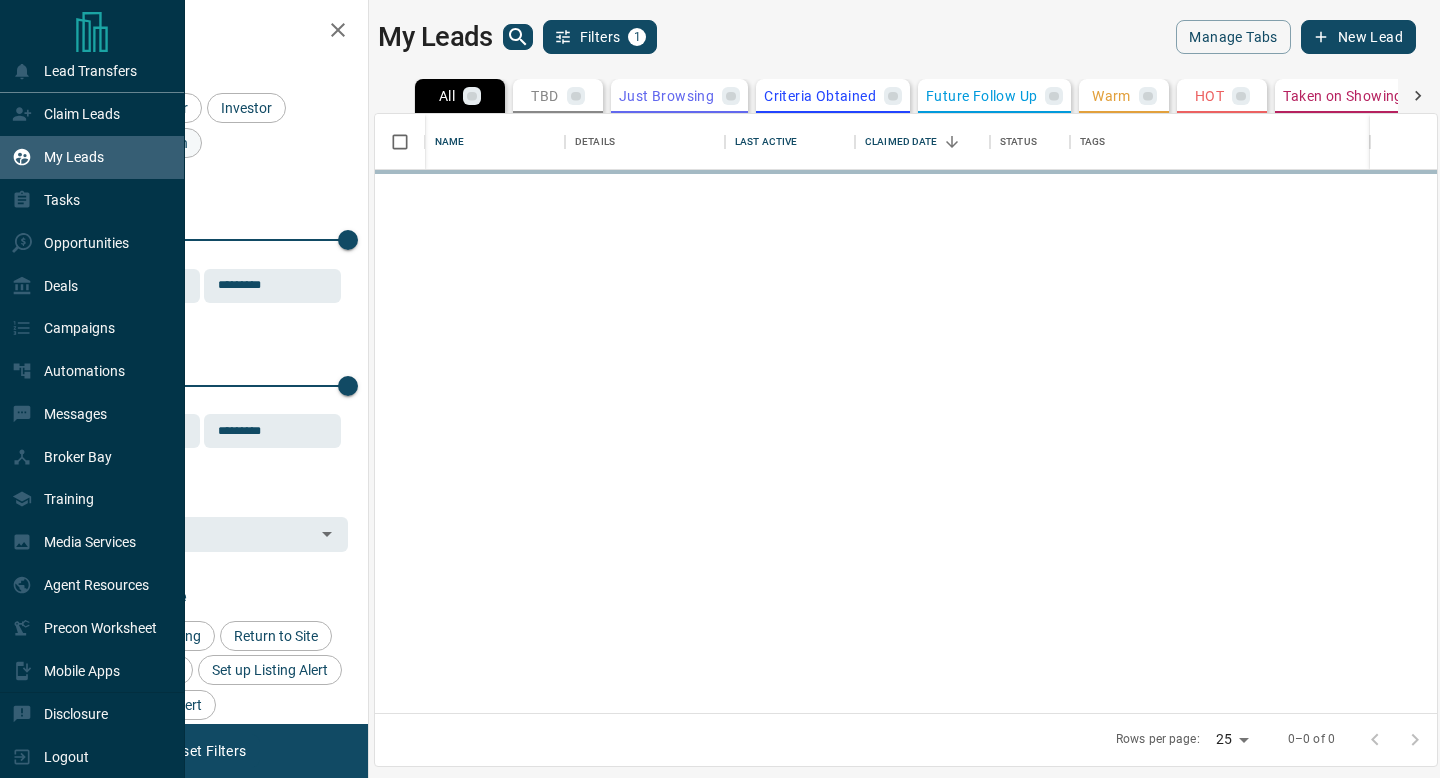 scroll, scrollTop: 1, scrollLeft: 1, axis: both 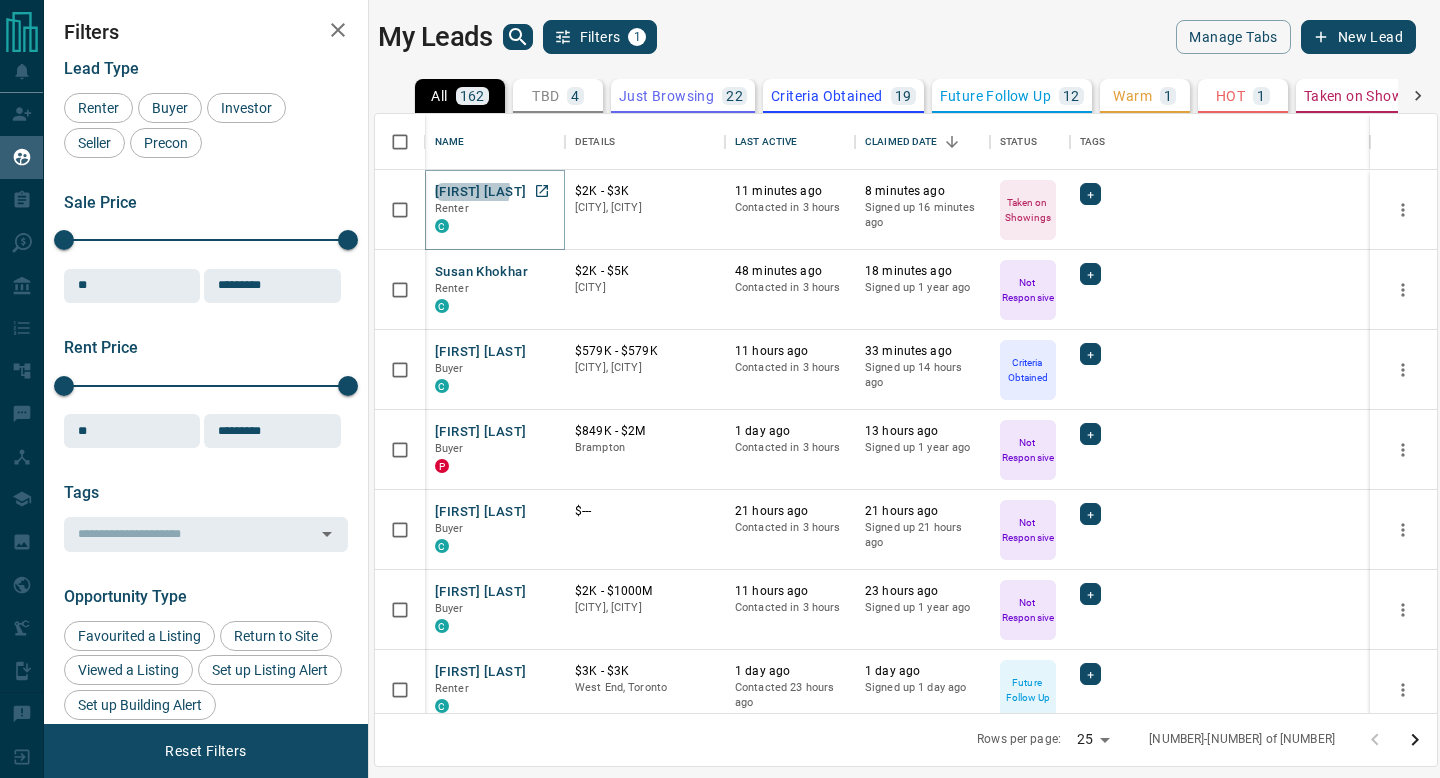 click on "[FIRST] [LAST]" at bounding box center [480, 192] 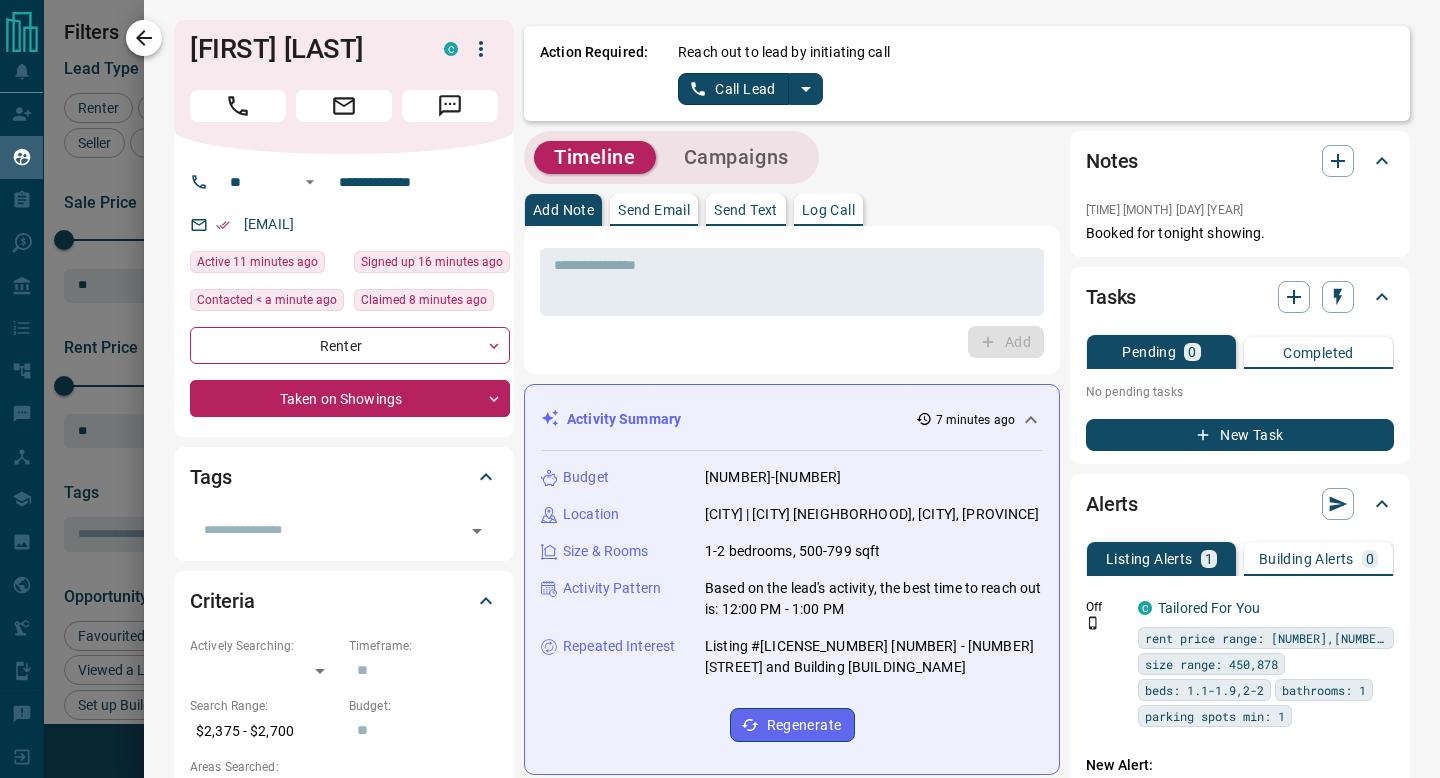 click 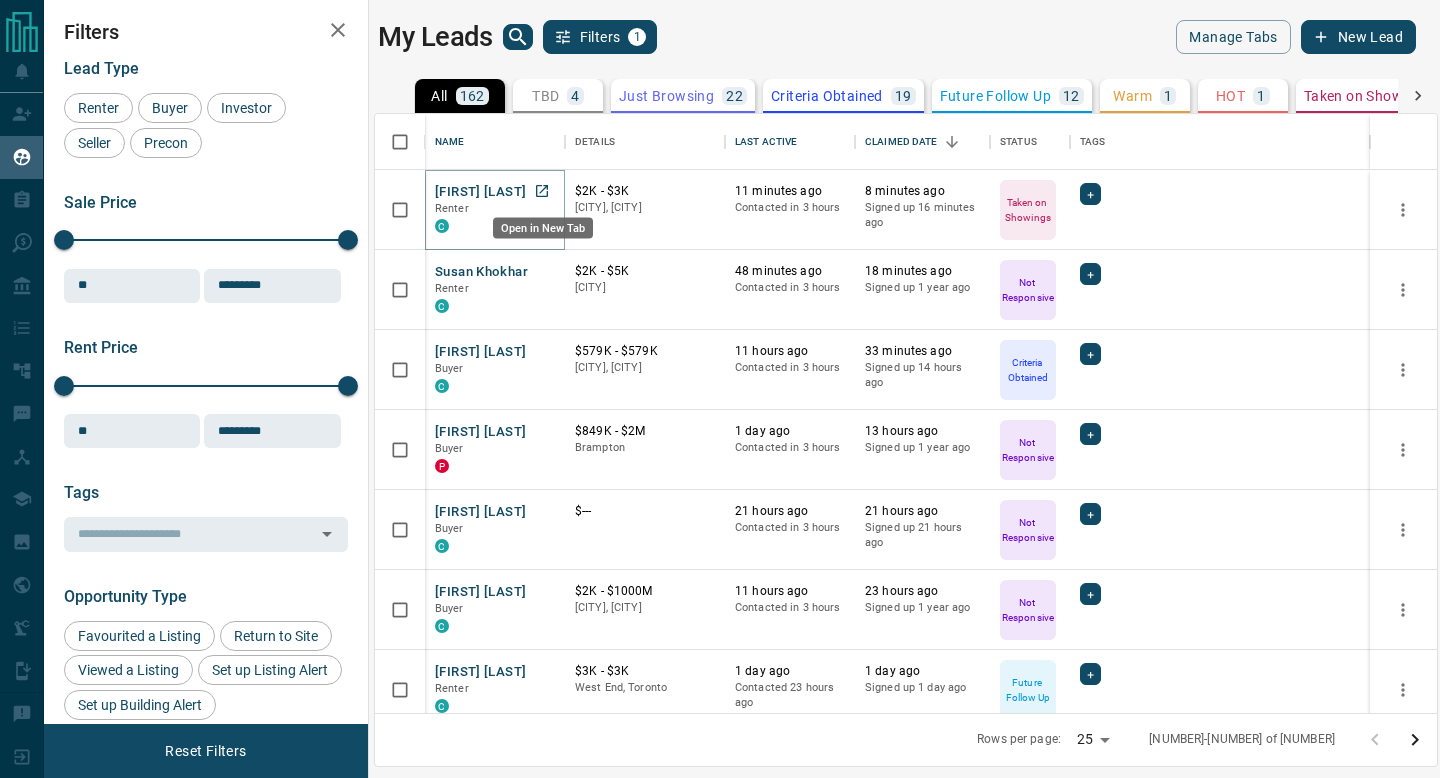click at bounding box center (542, 191) 